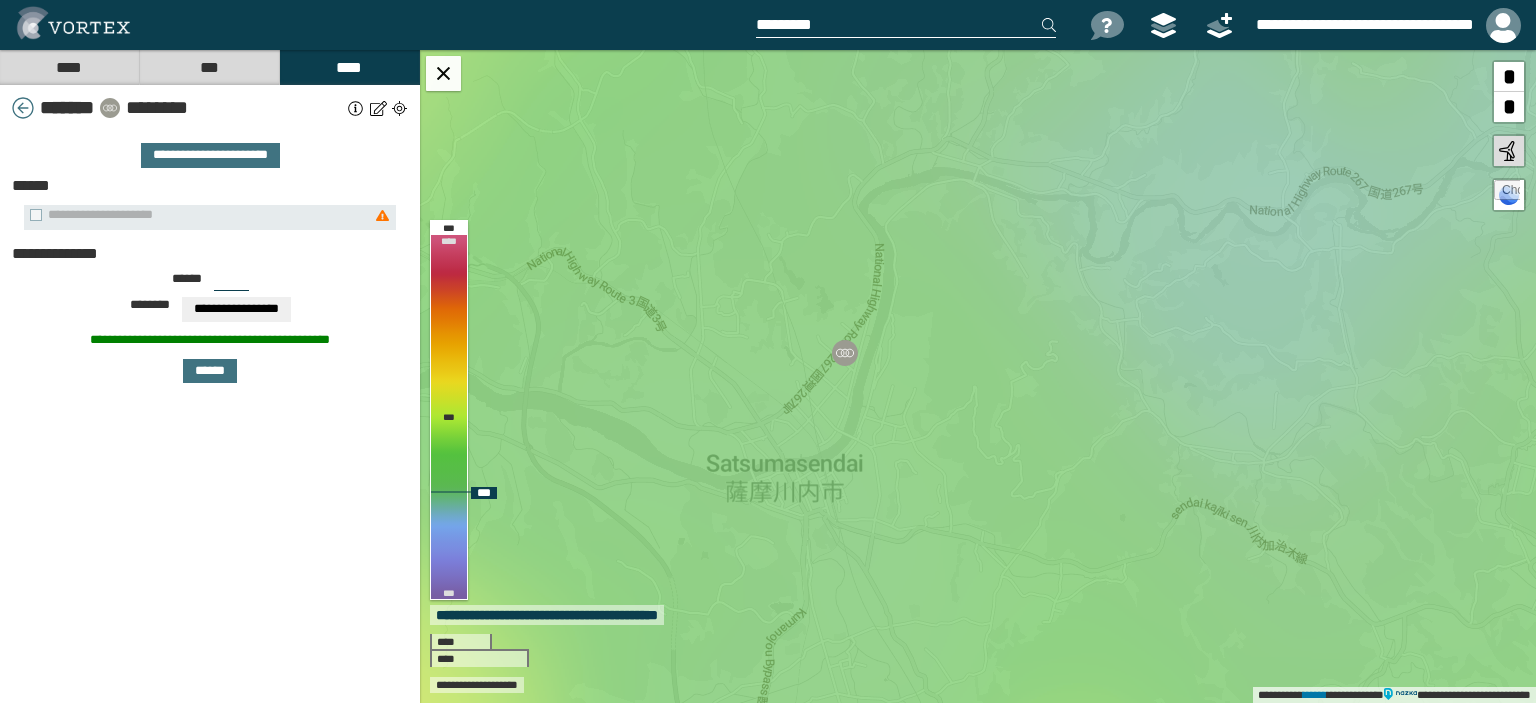 select on "**" 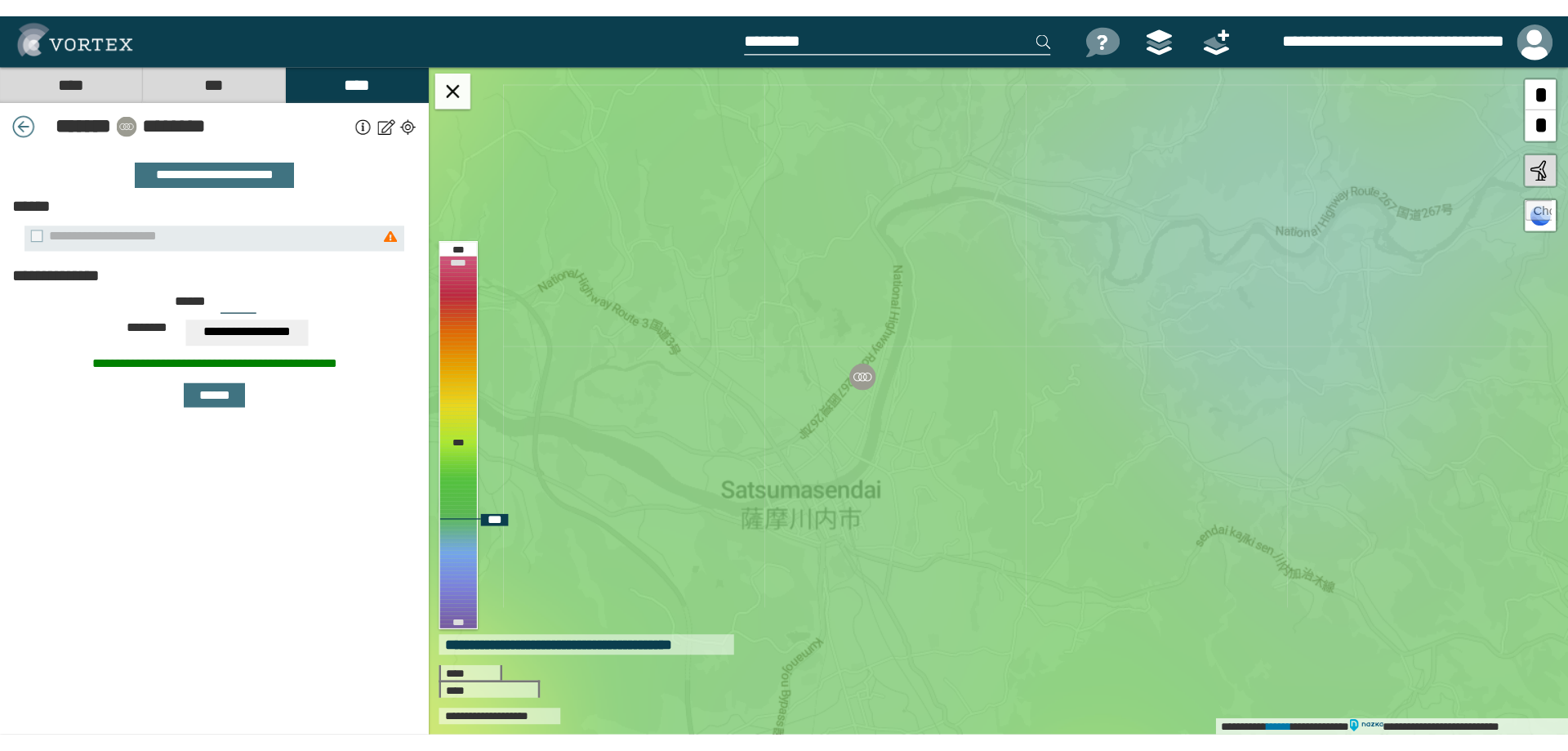 scroll, scrollTop: 0, scrollLeft: 0, axis: both 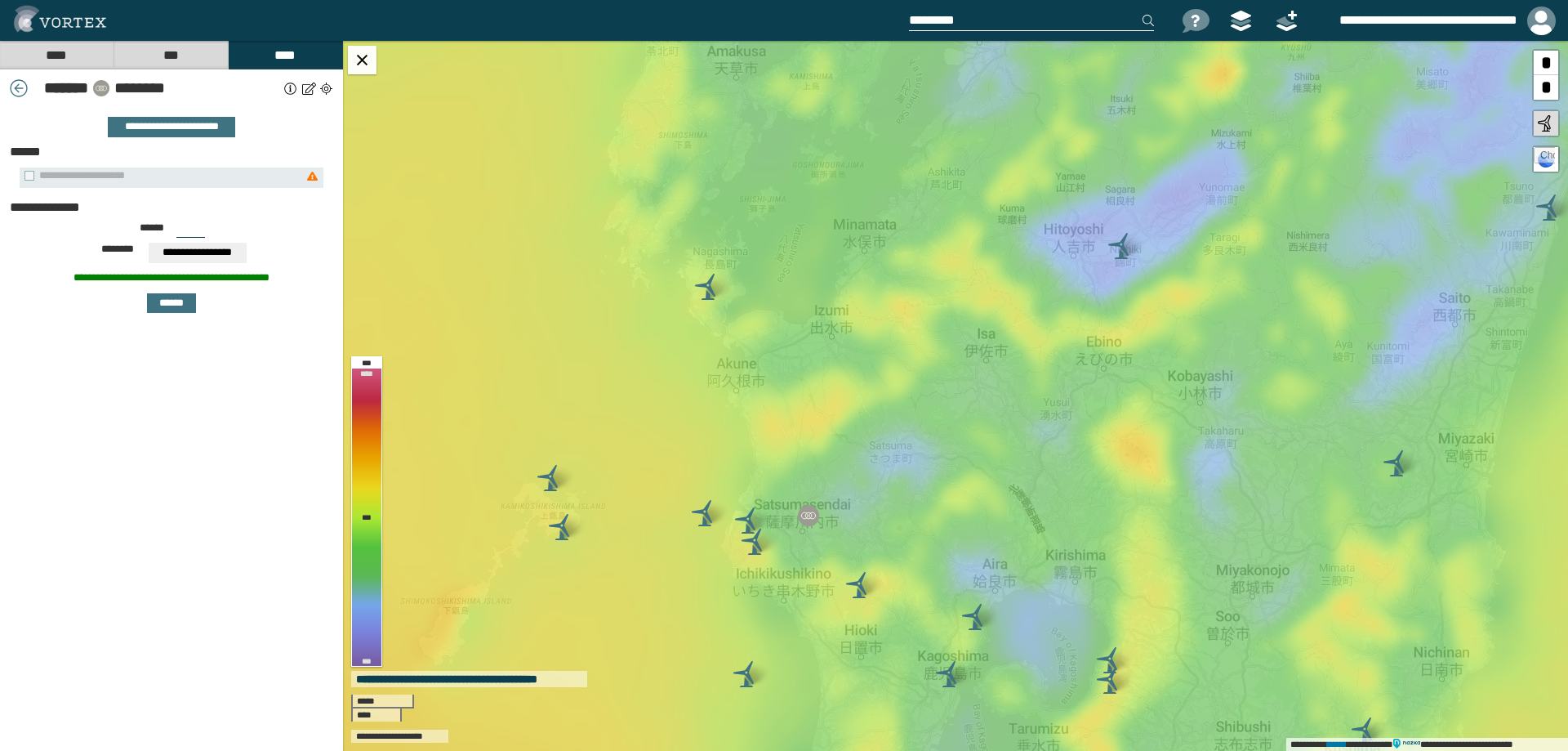 click on "***" at bounding box center (171, 55) 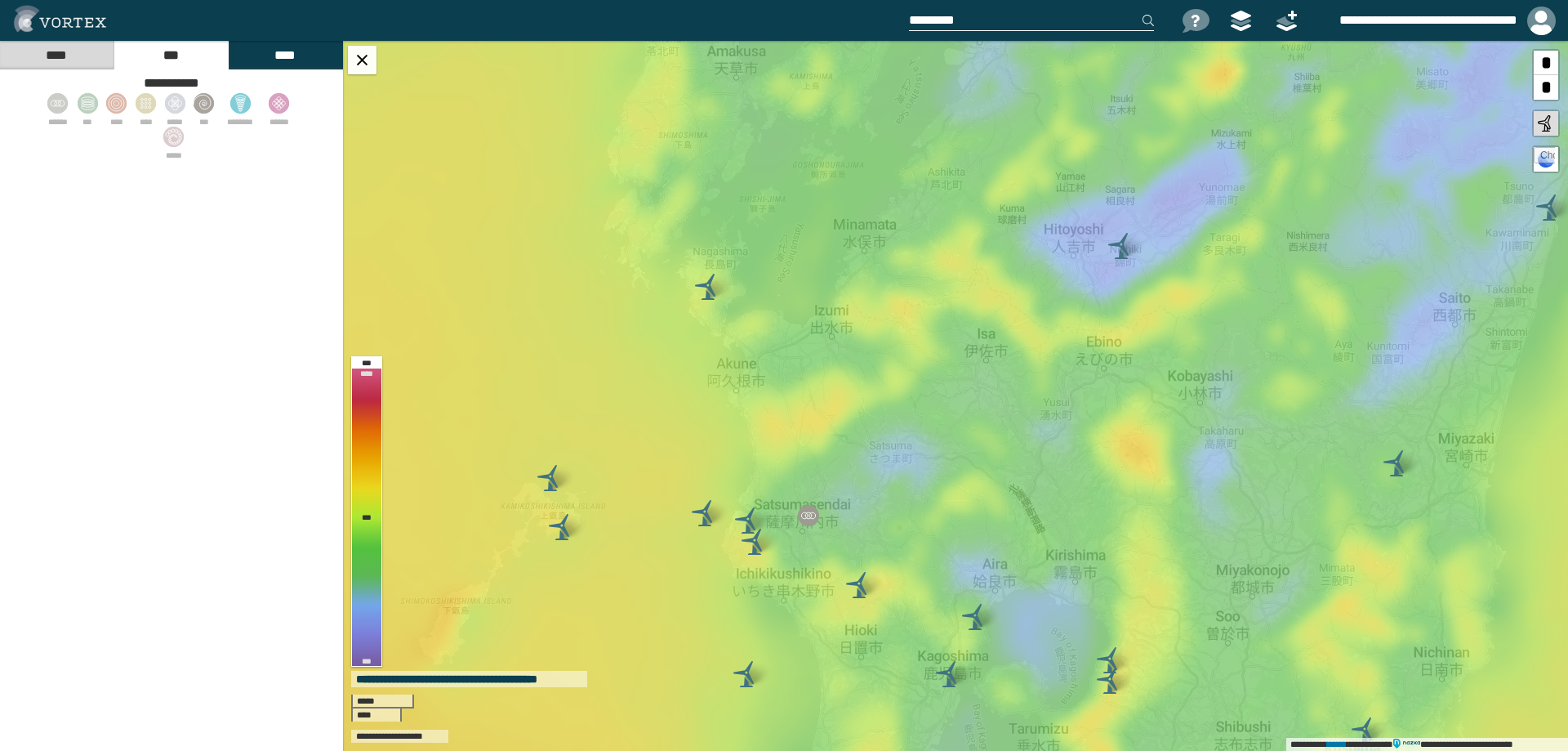click on "****" at bounding box center (56, 55) 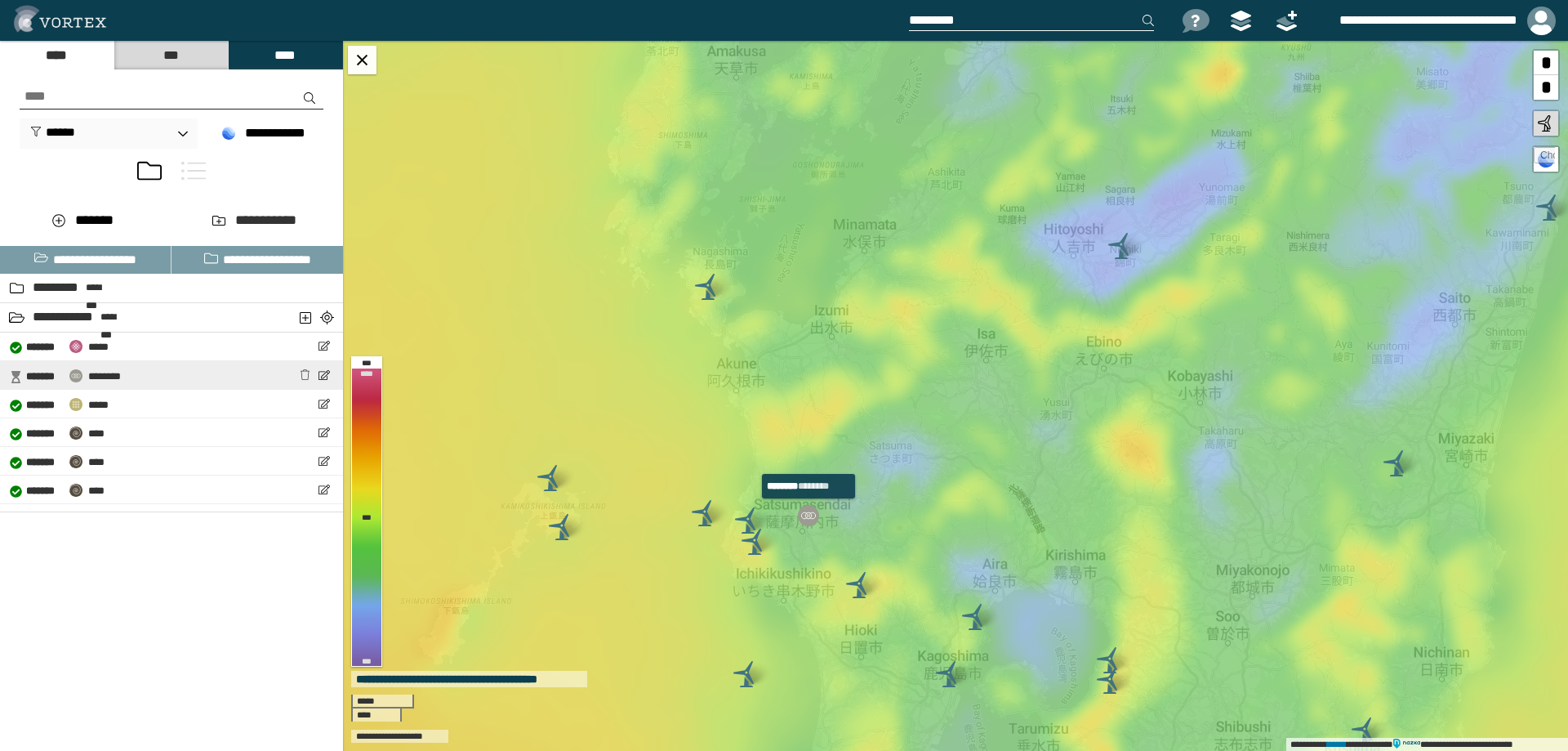 click at bounding box center [305, 375] 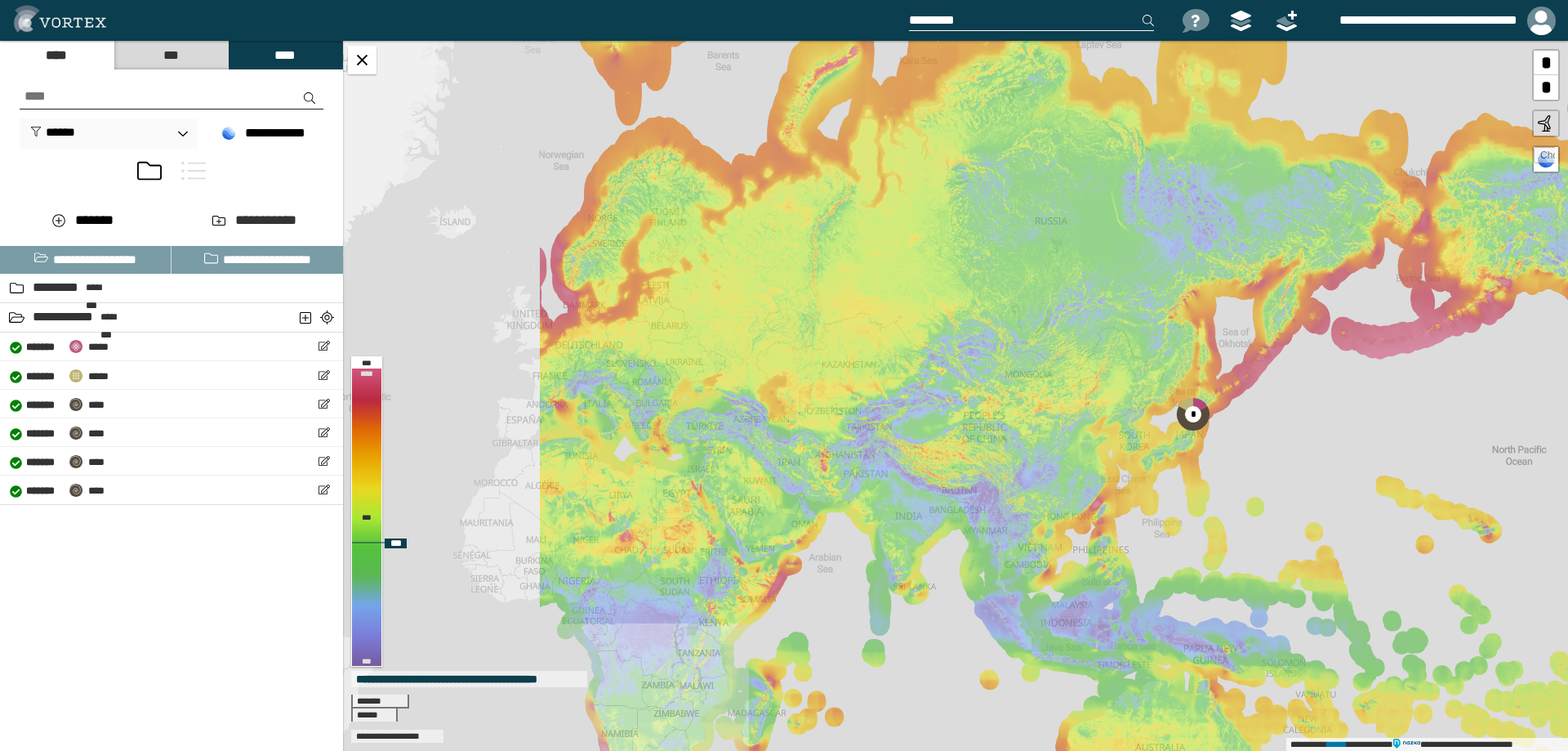 drag, startPoint x: 695, startPoint y: 610, endPoint x: 978, endPoint y: 563, distance: 286.87628 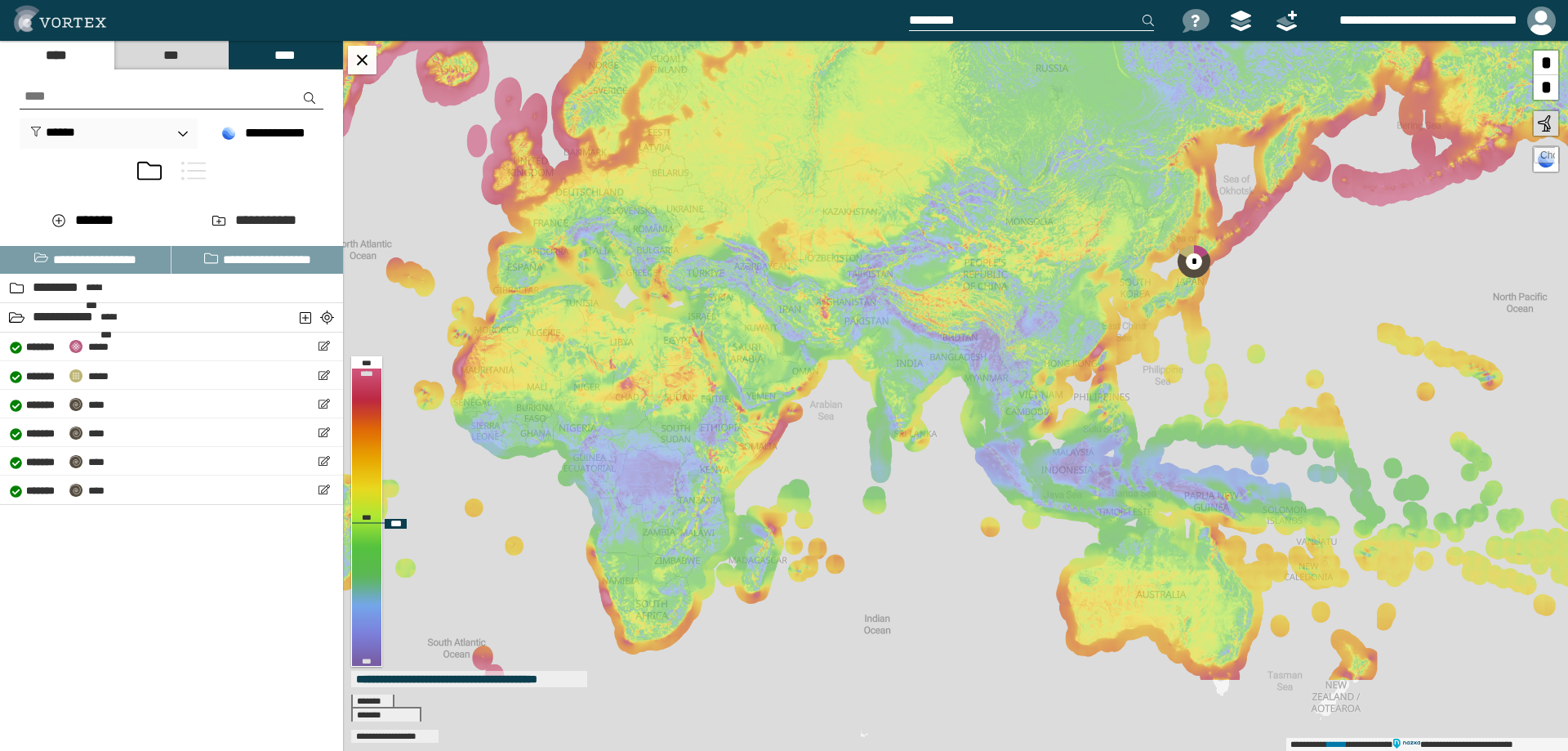 drag, startPoint x: 910, startPoint y: 579, endPoint x: 911, endPoint y: 440, distance: 139.0036 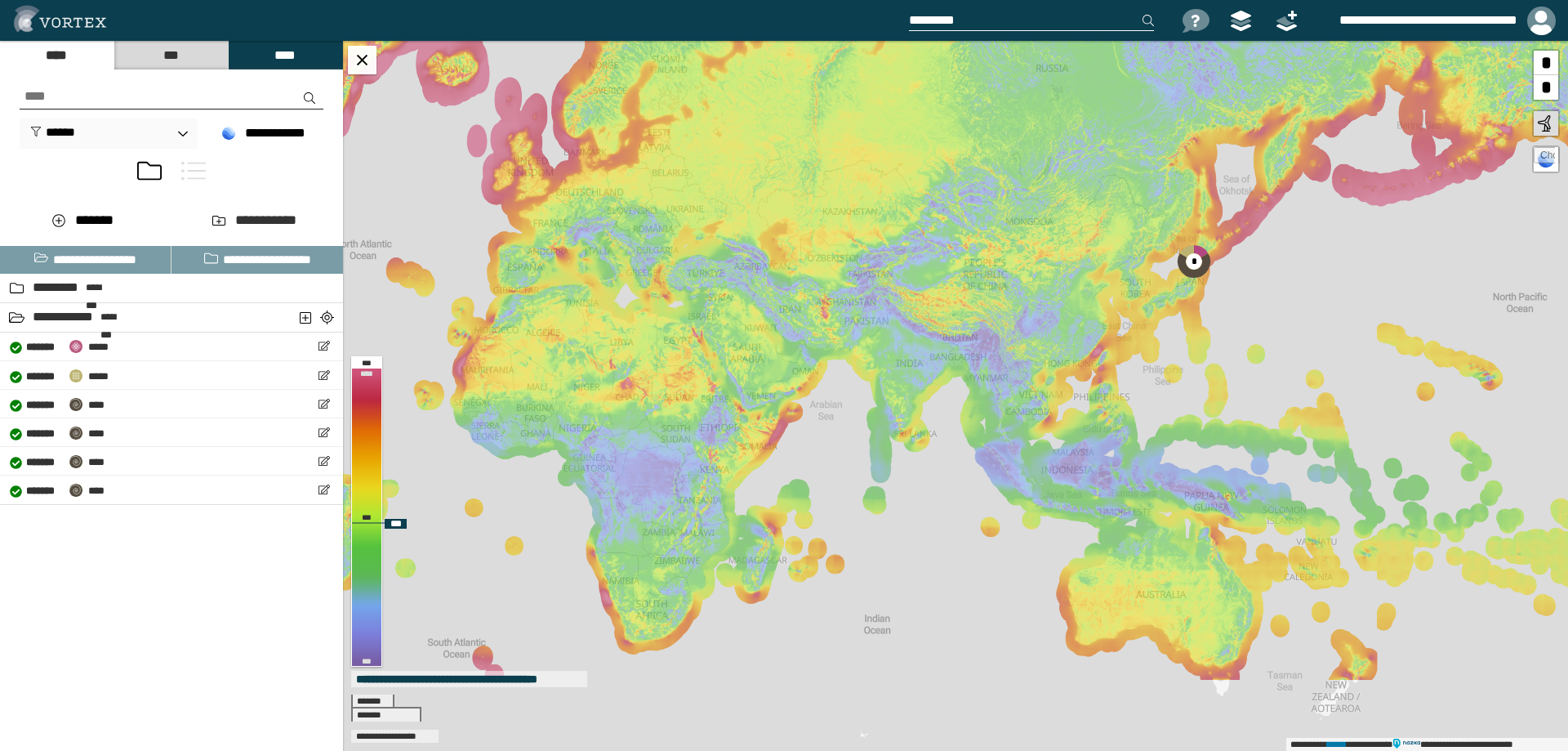 click on "**********" at bounding box center (956, 396) 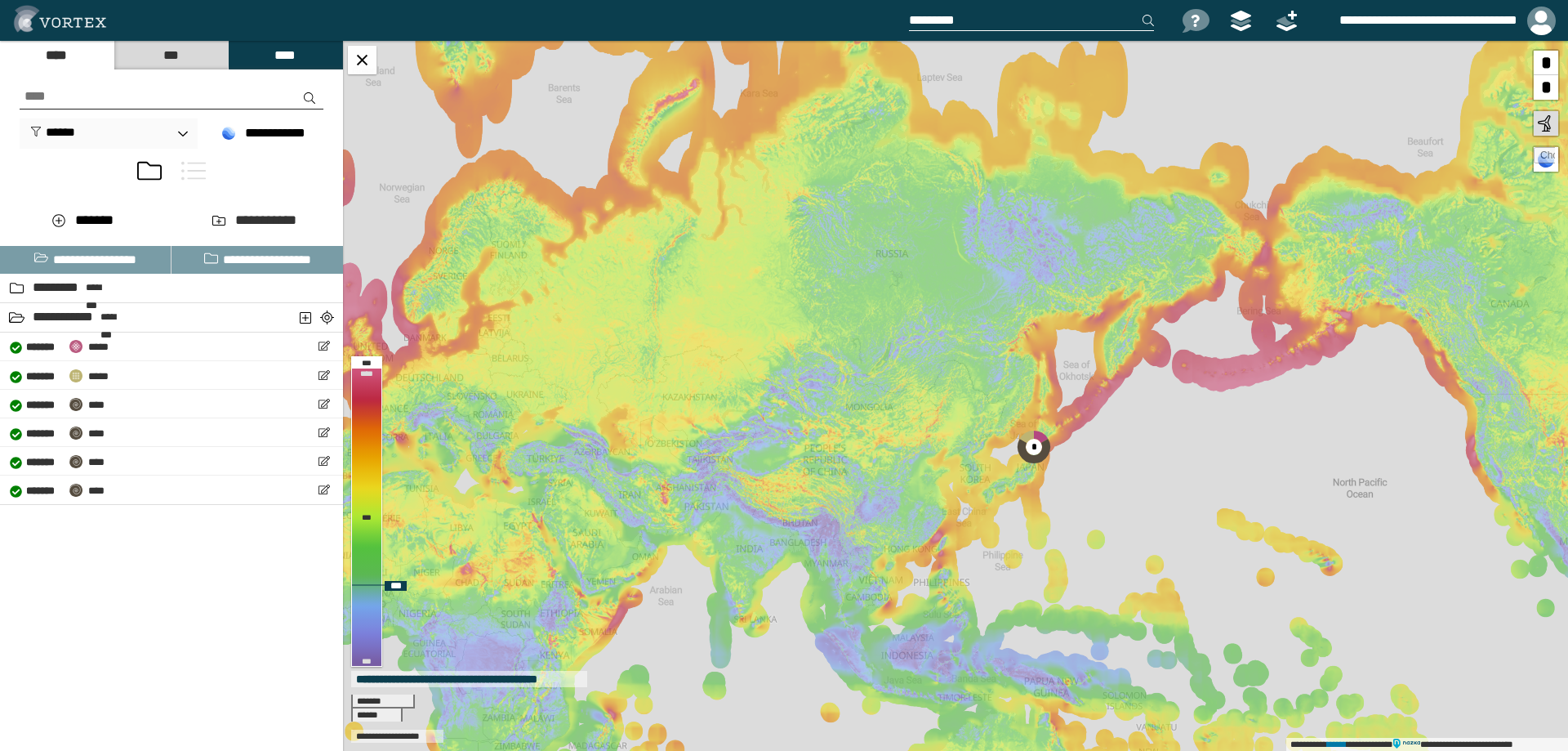 drag, startPoint x: 874, startPoint y: 405, endPoint x: 722, endPoint y: 574, distance: 227.29936 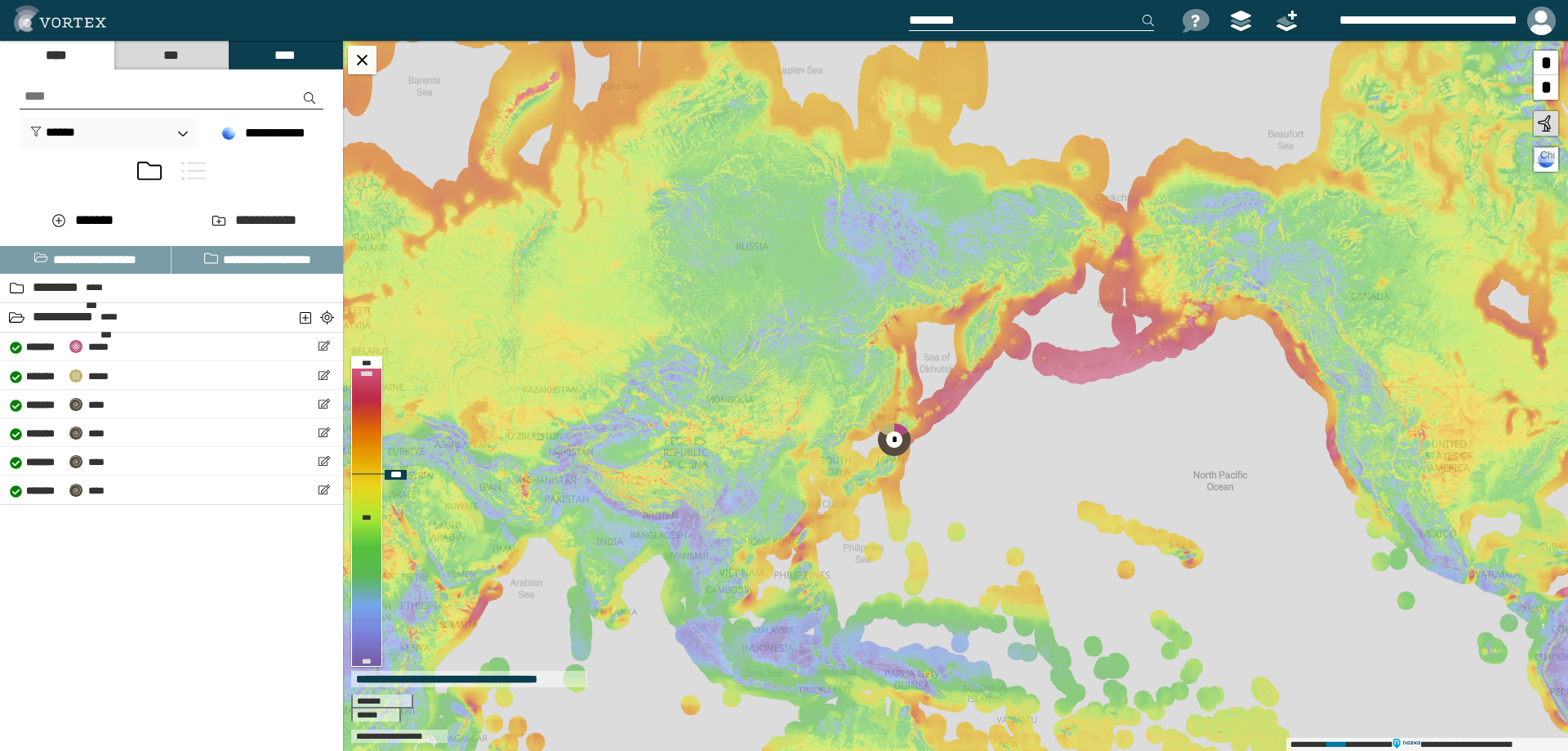 drag, startPoint x: 974, startPoint y: 498, endPoint x: 827, endPoint y: 493, distance: 147.08501 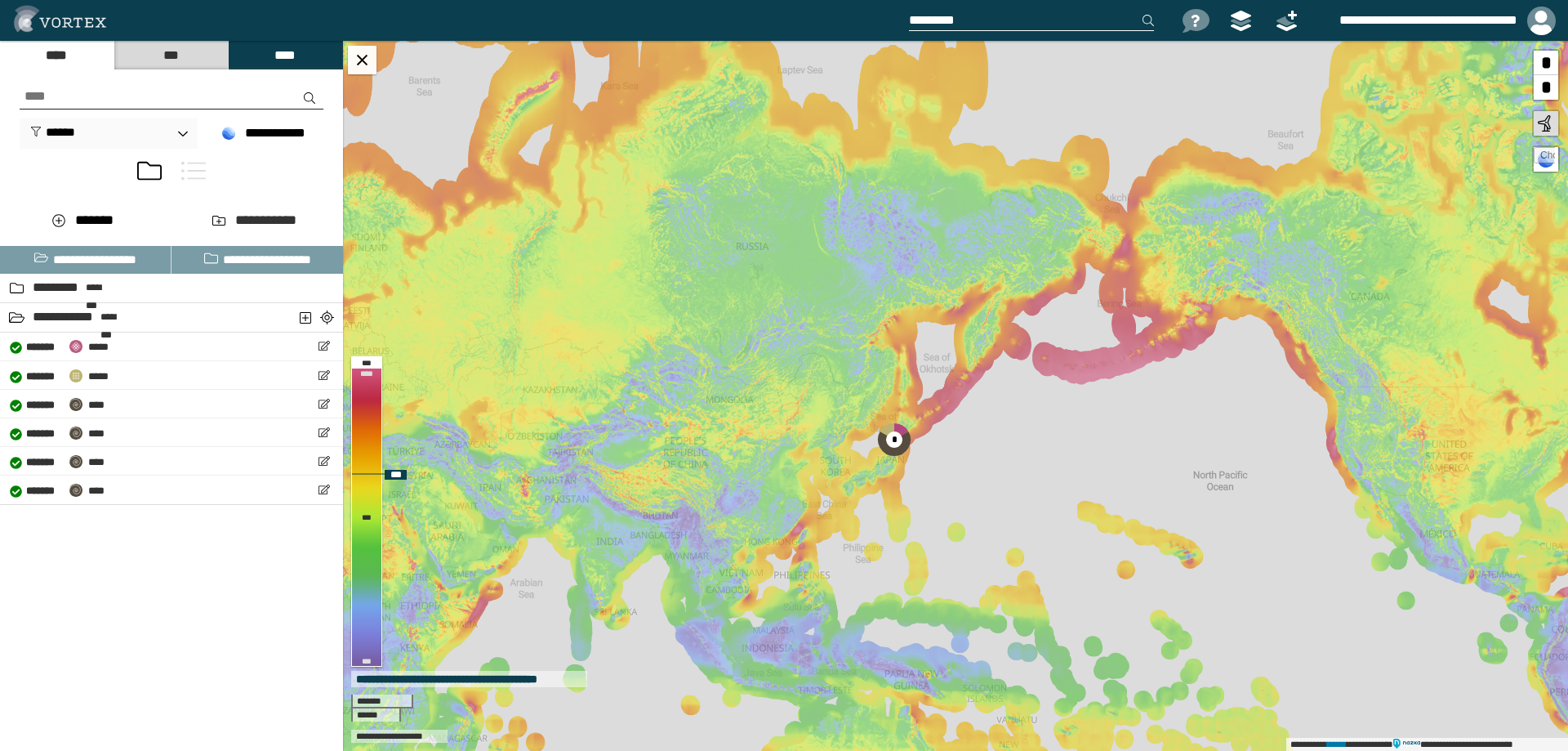 click on "[FIRST] [LAST] [STREET] [CITY] [STATE] [ZIP] [COUNTRY] [PHONE] [EMAIL] [DOB] [SSN] [DLN] [CC] [PASSPORT]" at bounding box center [956, 396] 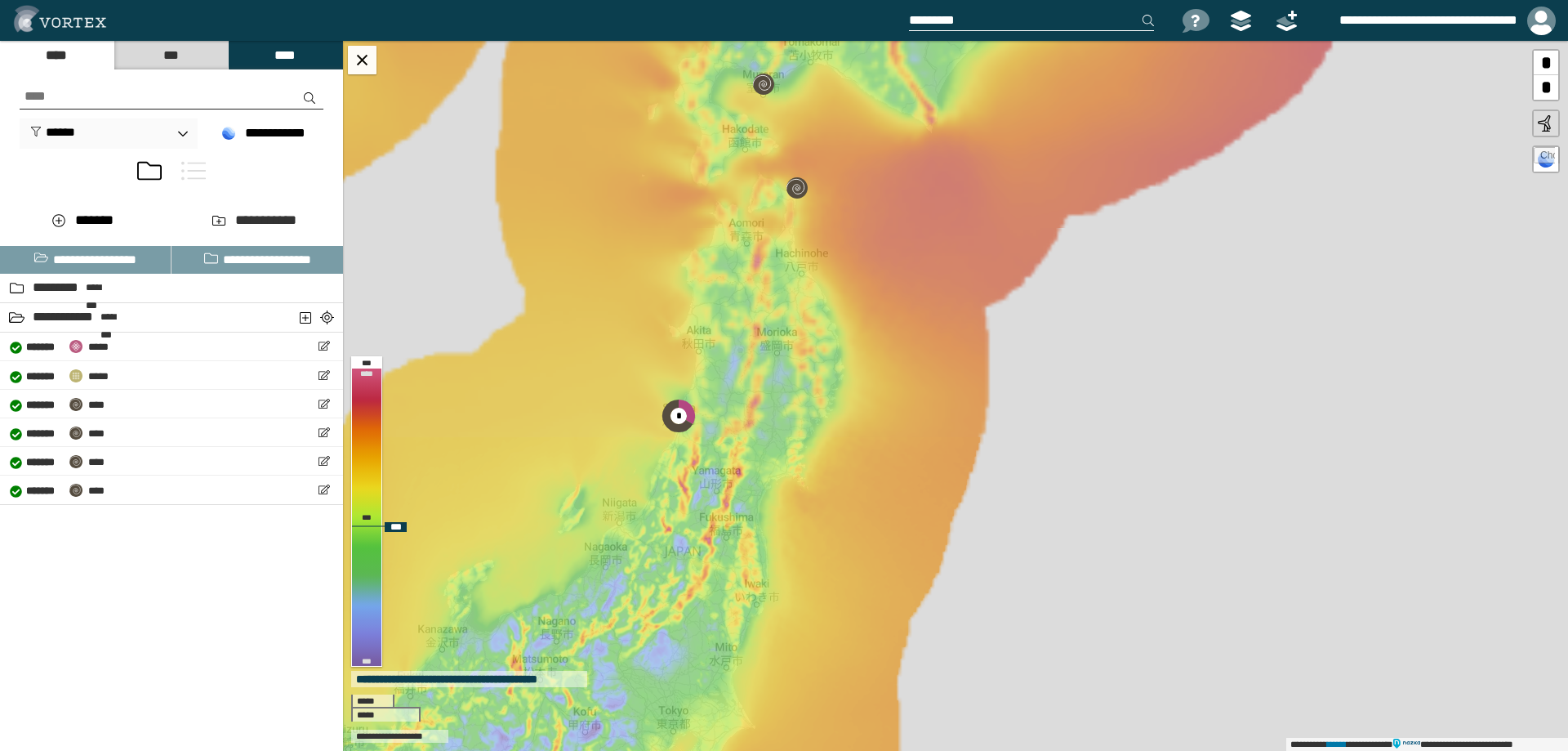 drag, startPoint x: 878, startPoint y: 556, endPoint x: 764, endPoint y: 446, distance: 158.4172 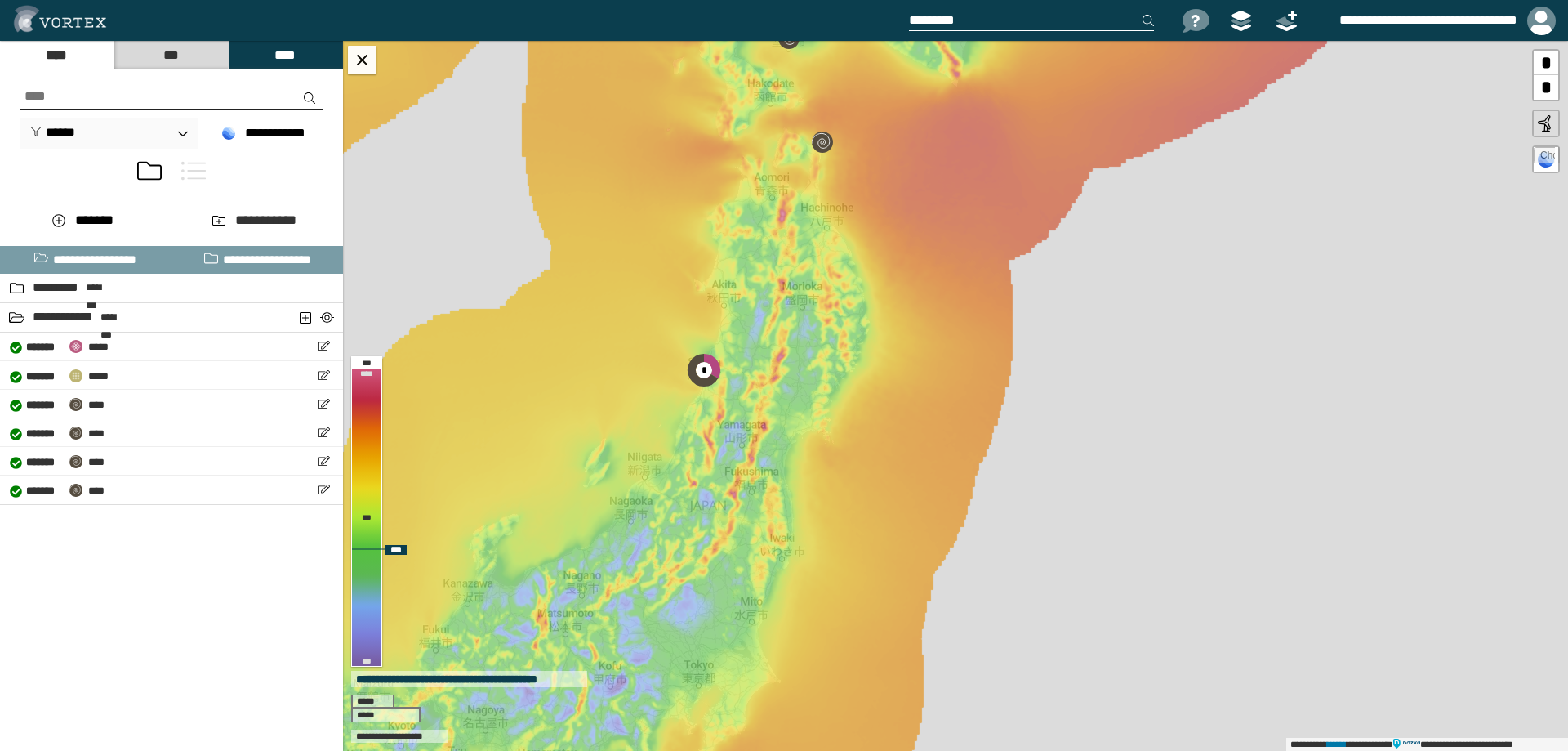 drag, startPoint x: 690, startPoint y: 491, endPoint x: 715, endPoint y: 470, distance: 32.649655 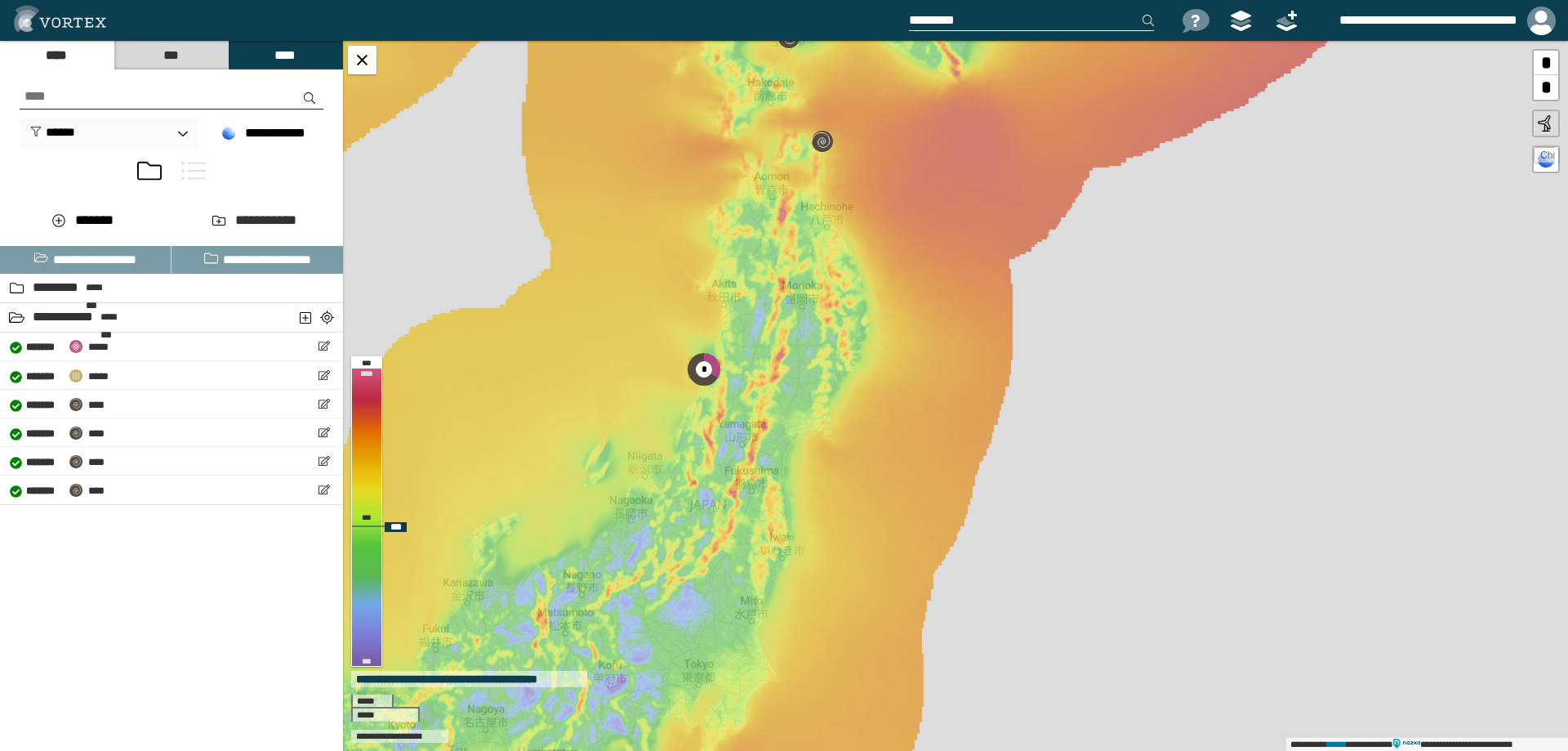 click on "[FIRST] [LAST] [STREET] [CITY] [STATE] [ZIP] [COUNTRY] [PHONE] [EMAIL] [DOB] [SSN] [DLN] [CC] [PASSPORT]" at bounding box center [956, 396] 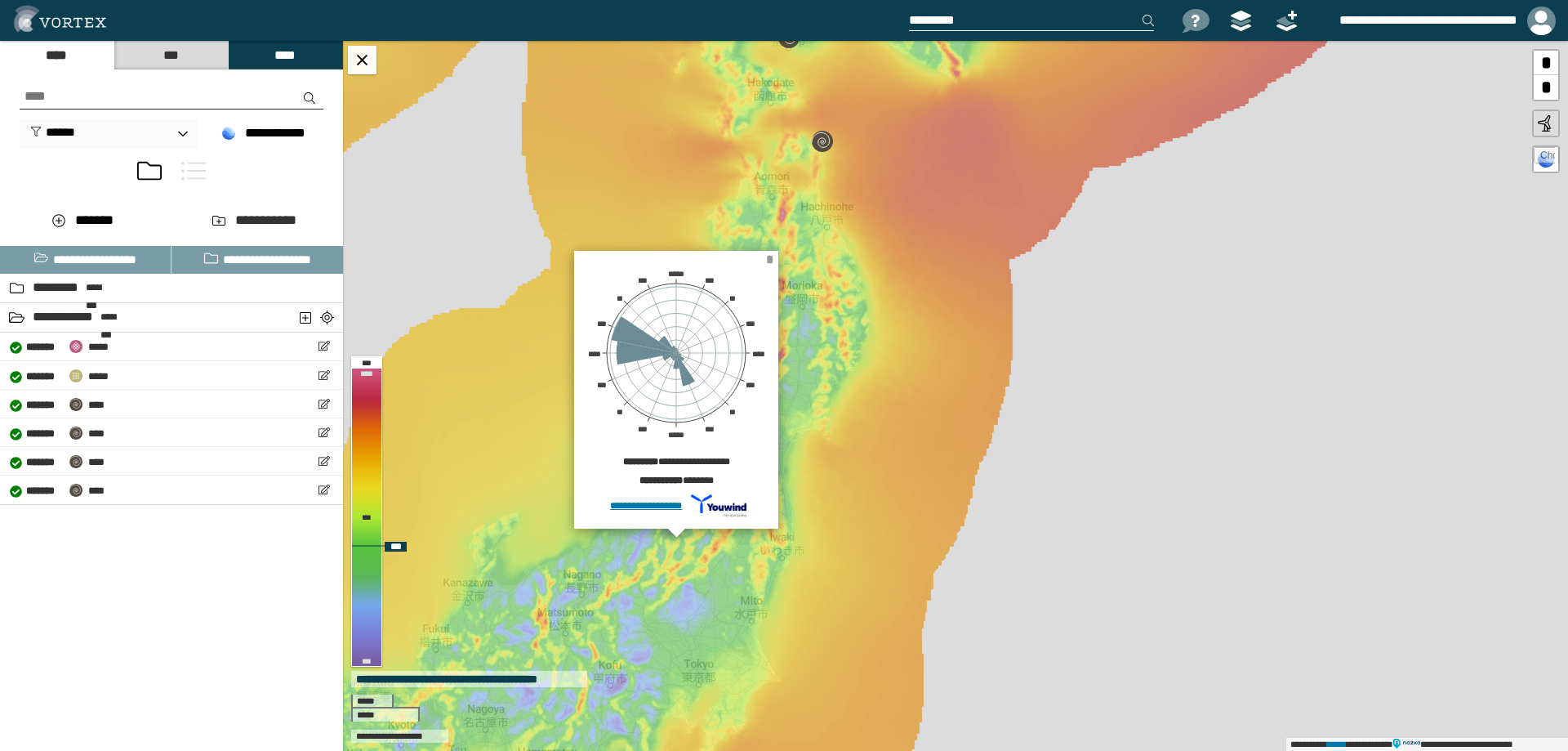 click on "*" at bounding box center (769, 259) 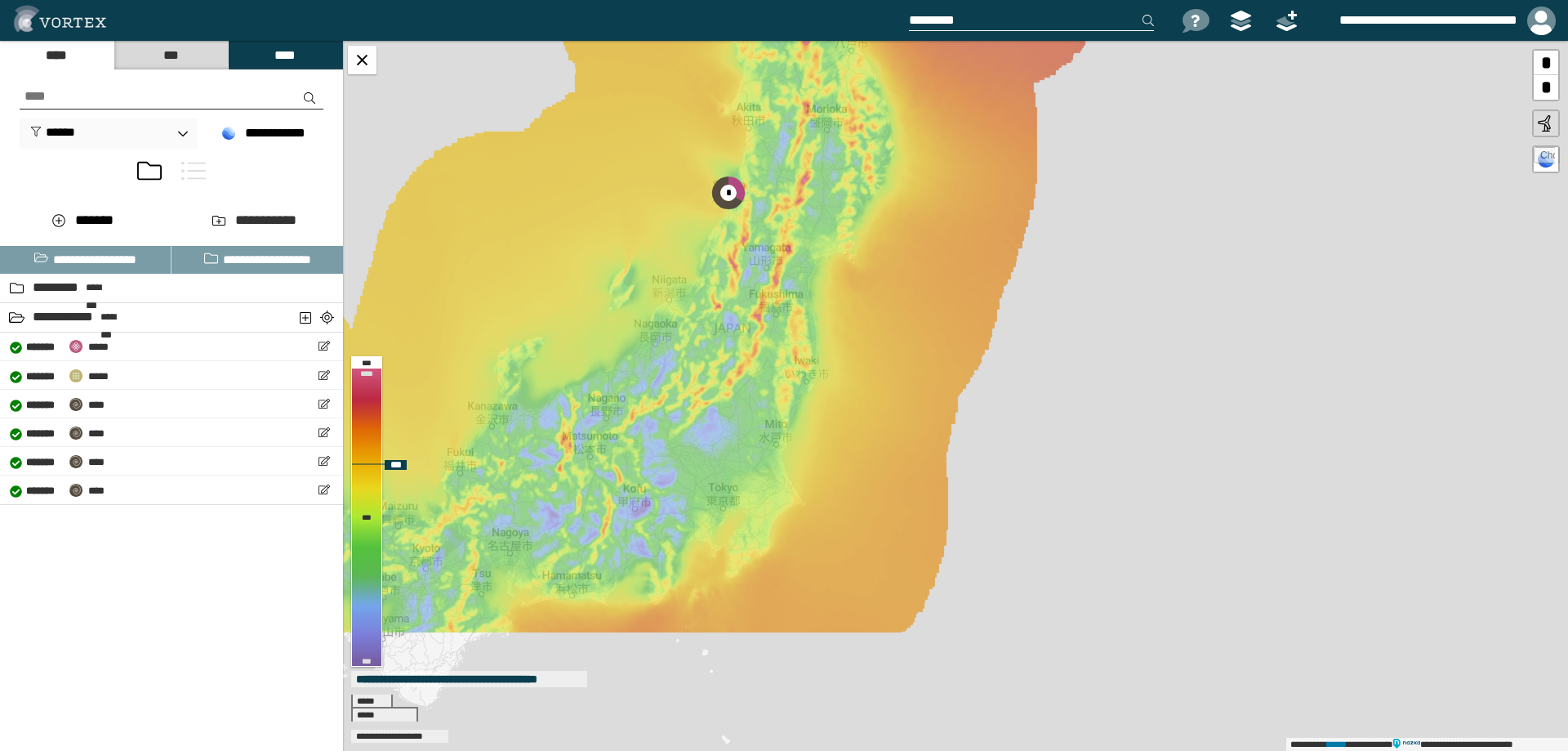 drag, startPoint x: 778, startPoint y: 688, endPoint x: 803, endPoint y: 512, distance: 177.7667 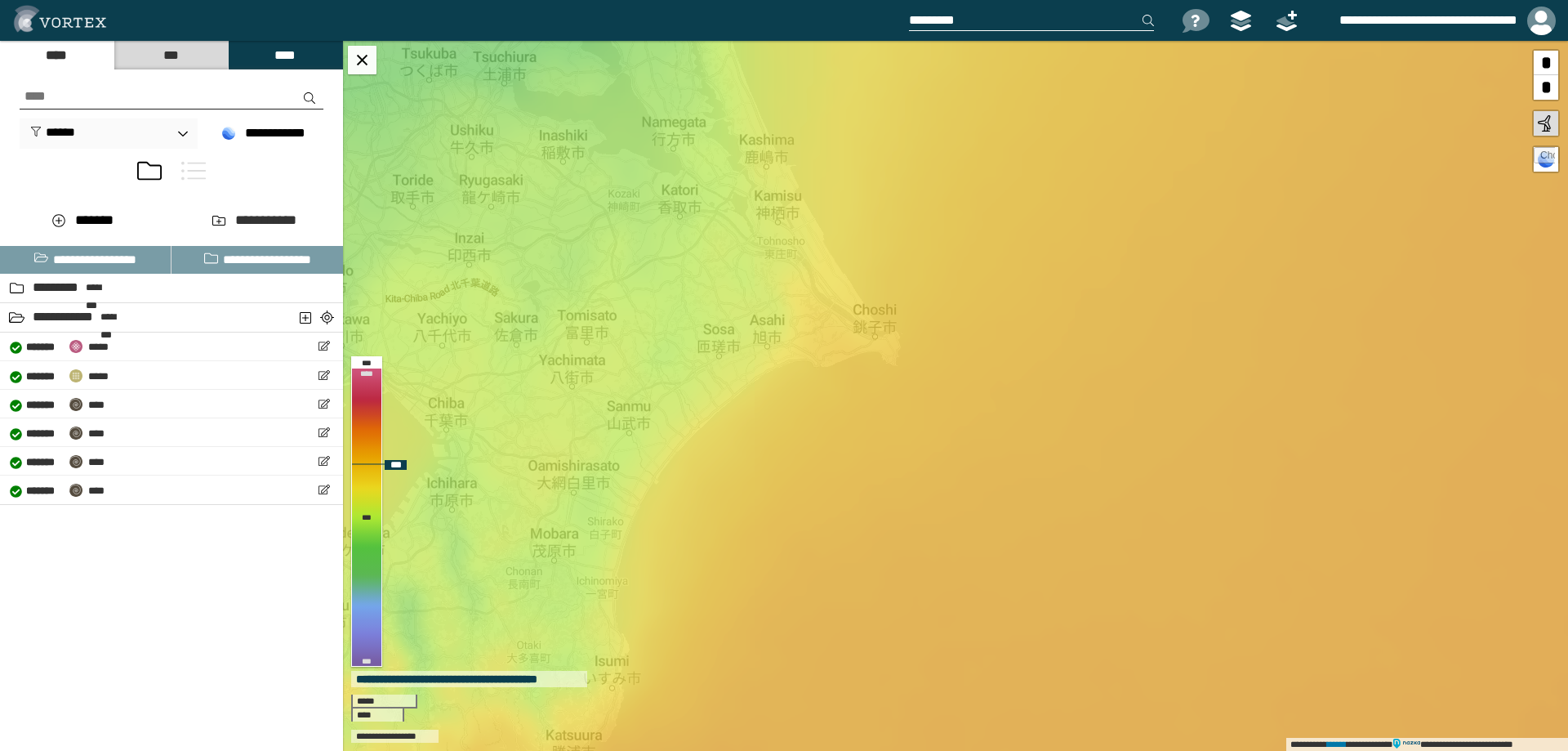 click on "**********" at bounding box center (956, 396) 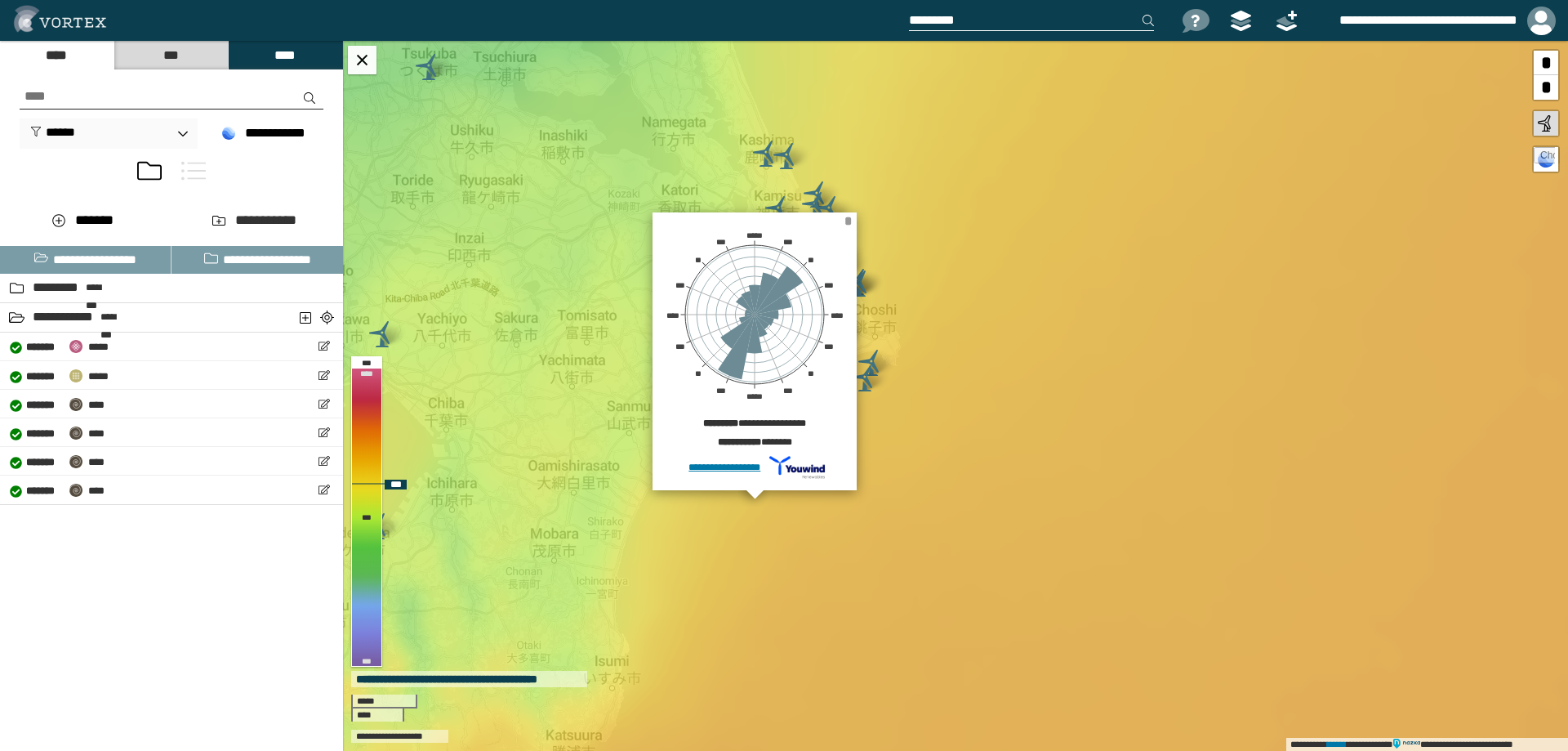 click on "*" at bounding box center (848, 221) 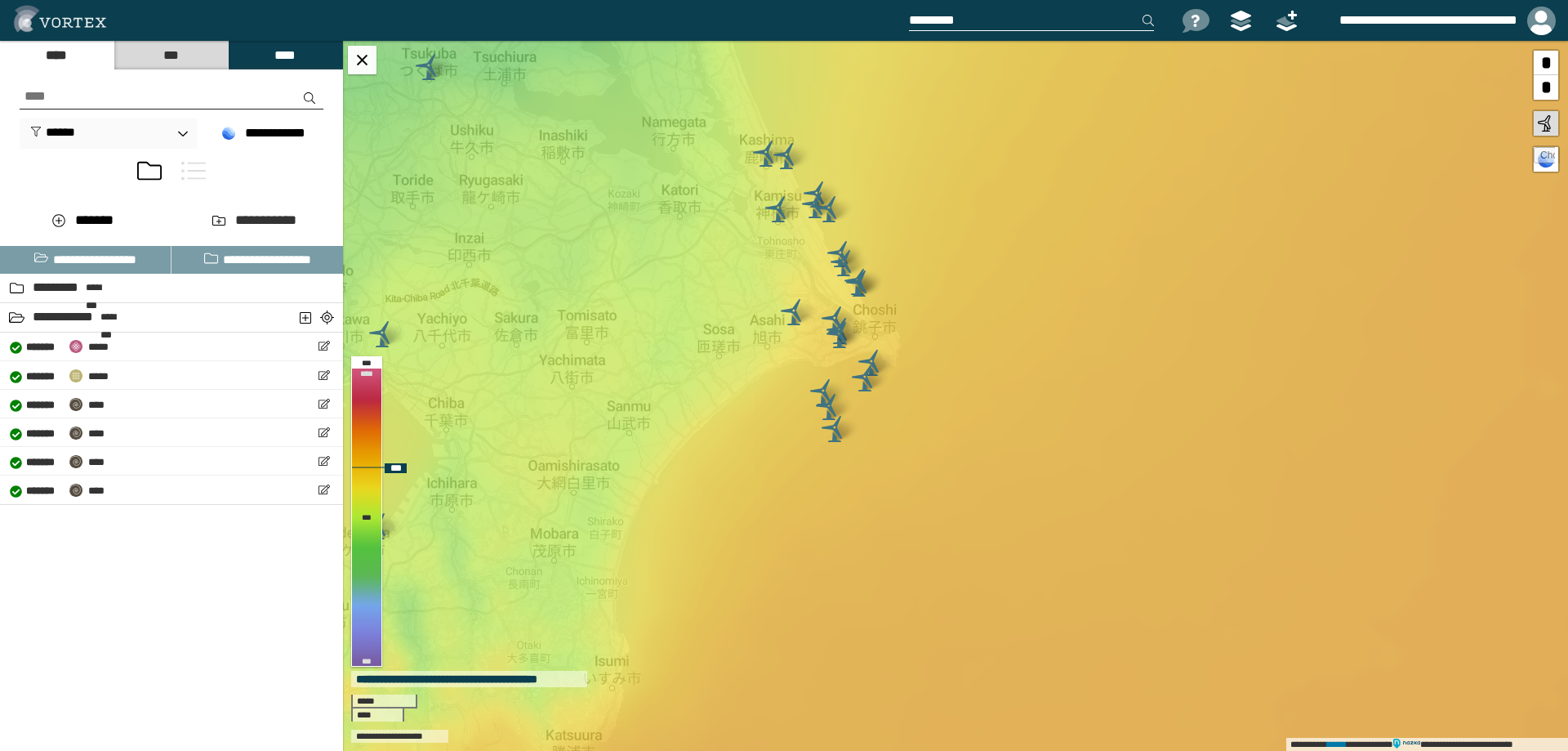 click on "**********" at bounding box center [956, 396] 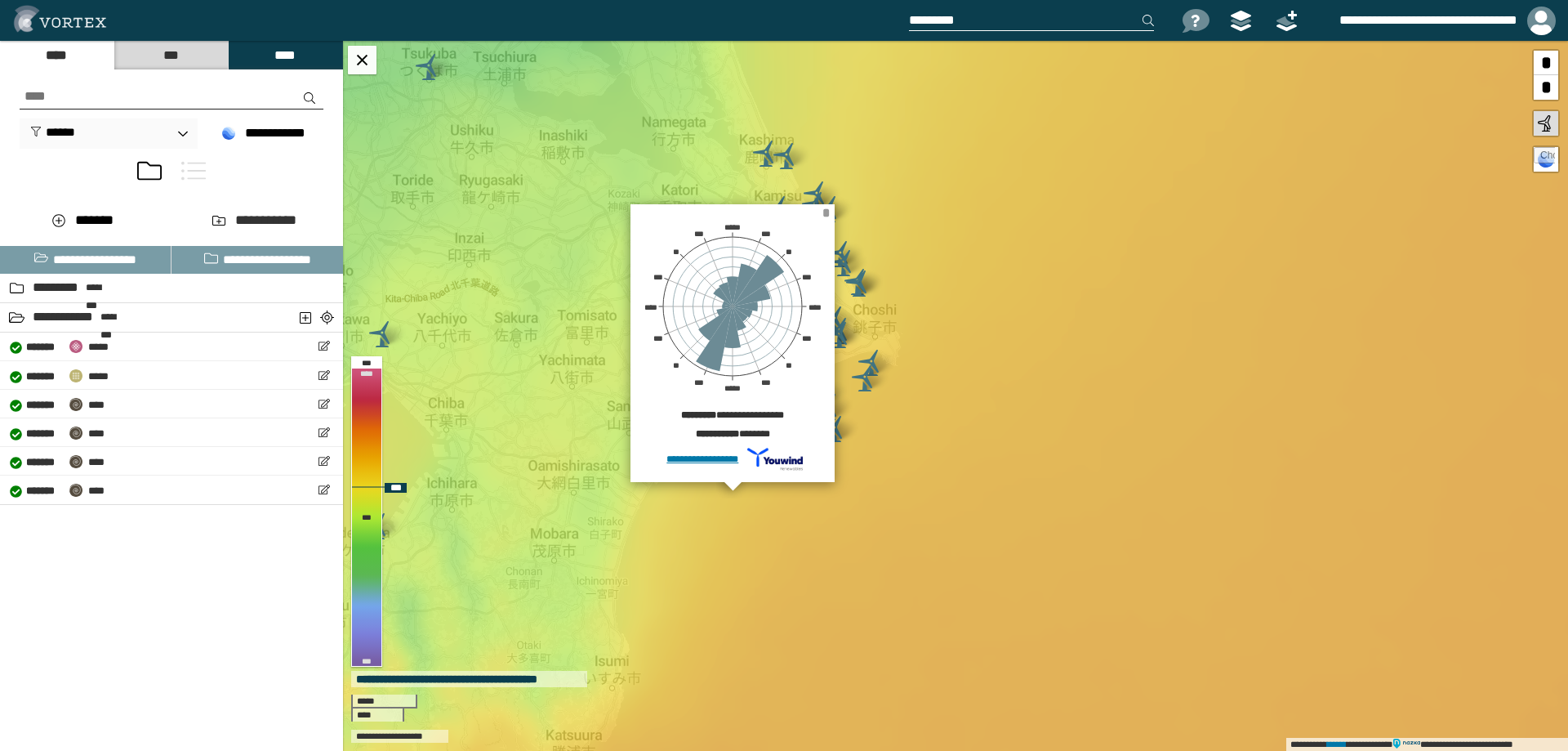 click on "*" at bounding box center [826, 212] 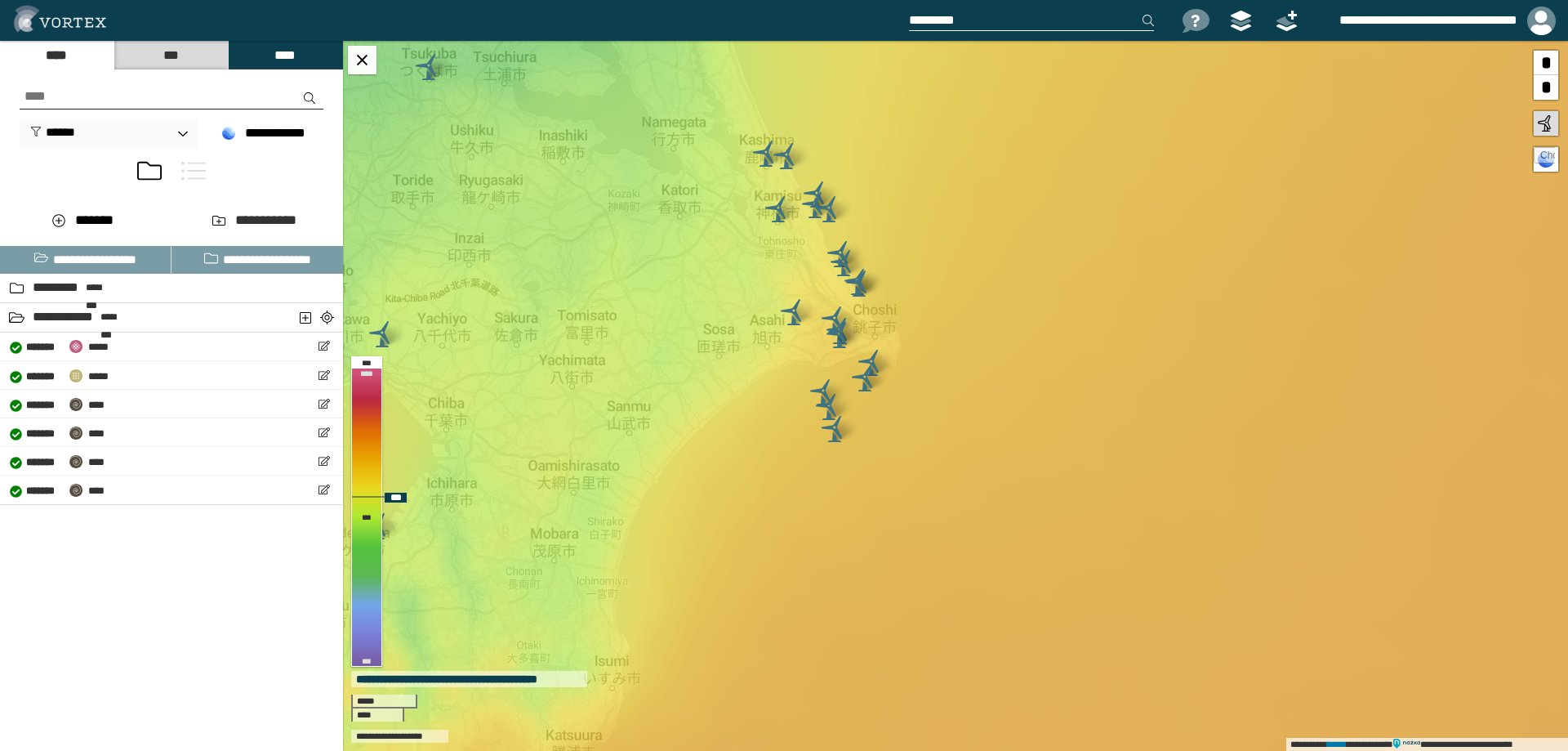 click on "**********" at bounding box center [956, 396] 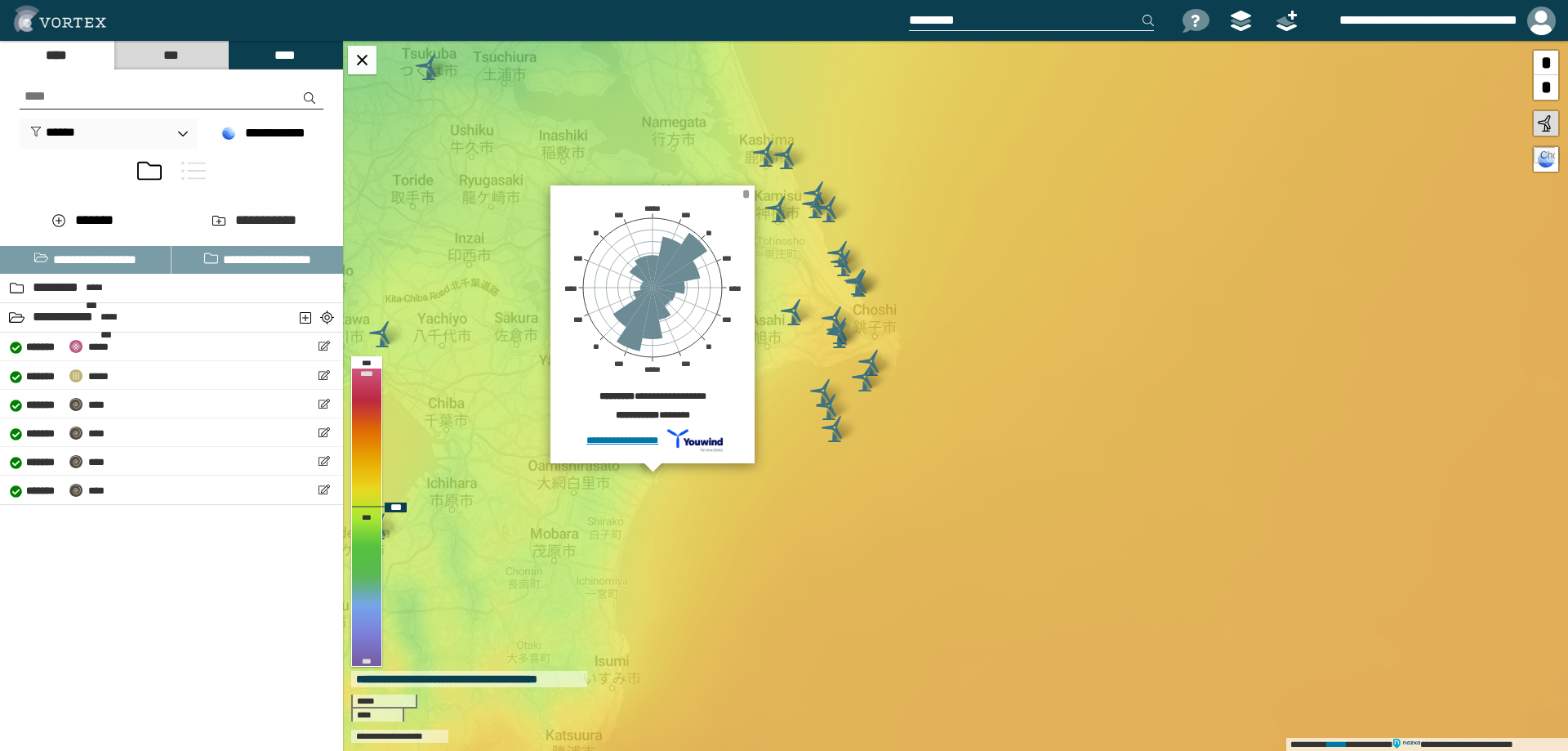 click on "*" at bounding box center (746, 194) 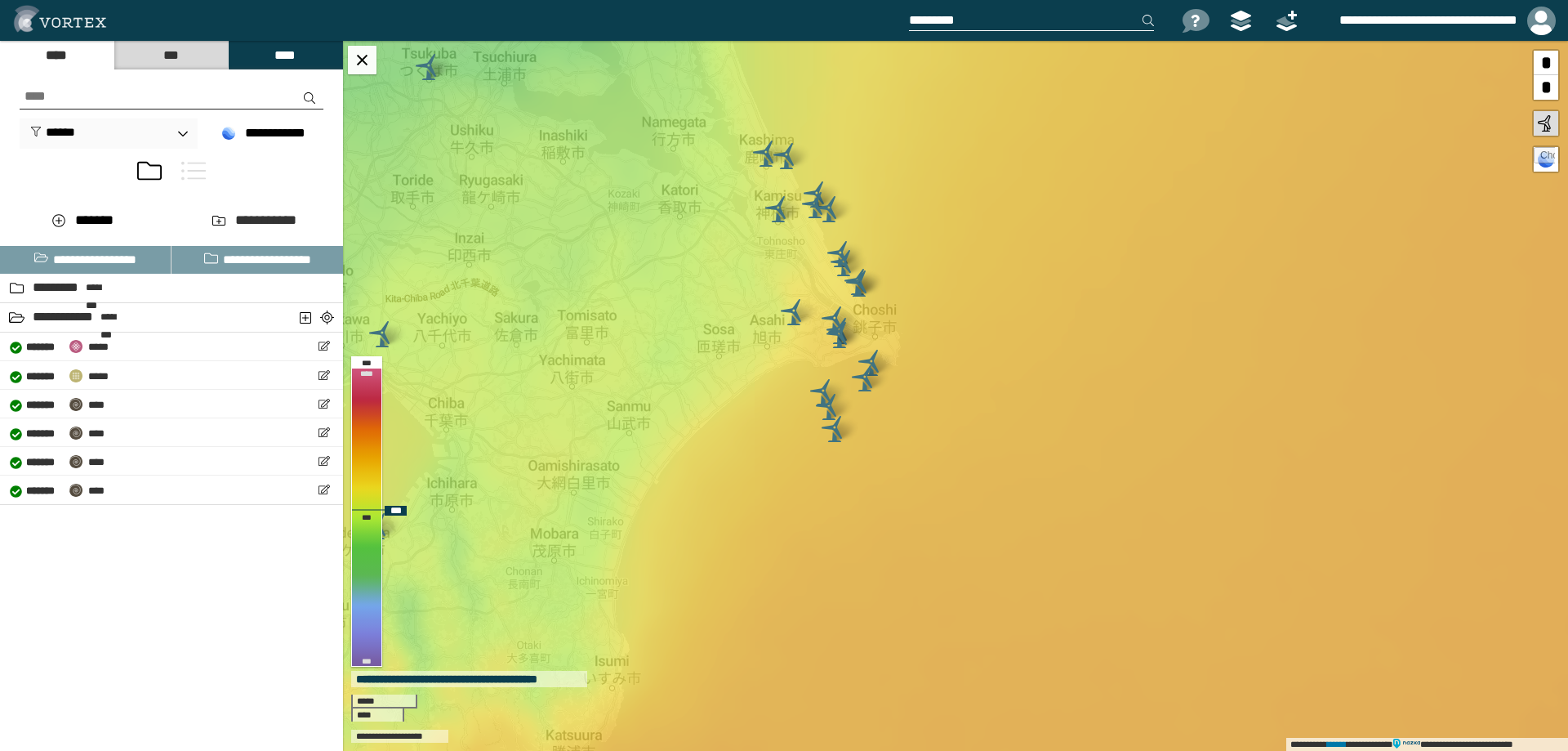click on "**********" at bounding box center [956, 396] 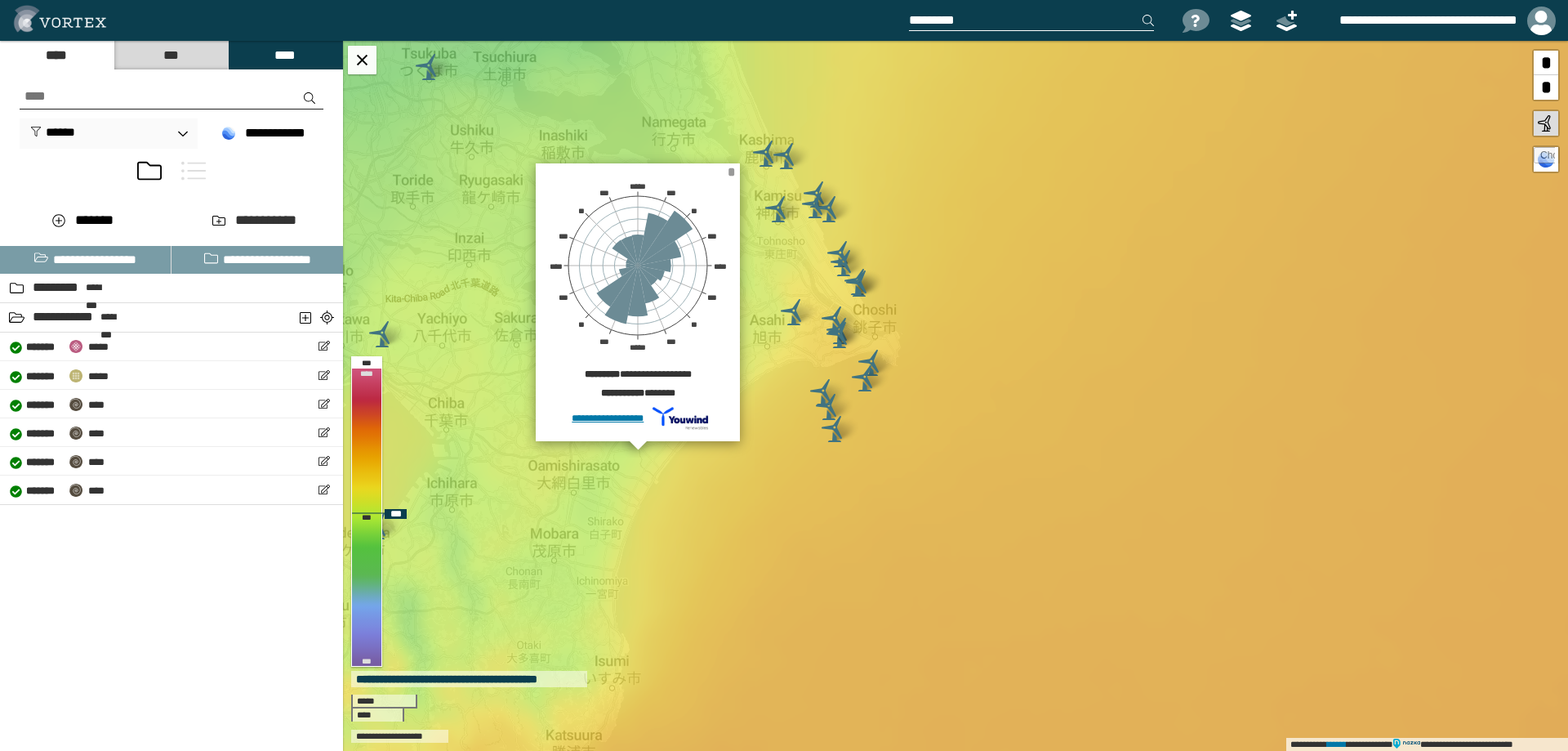click on "*" at bounding box center [731, 172] 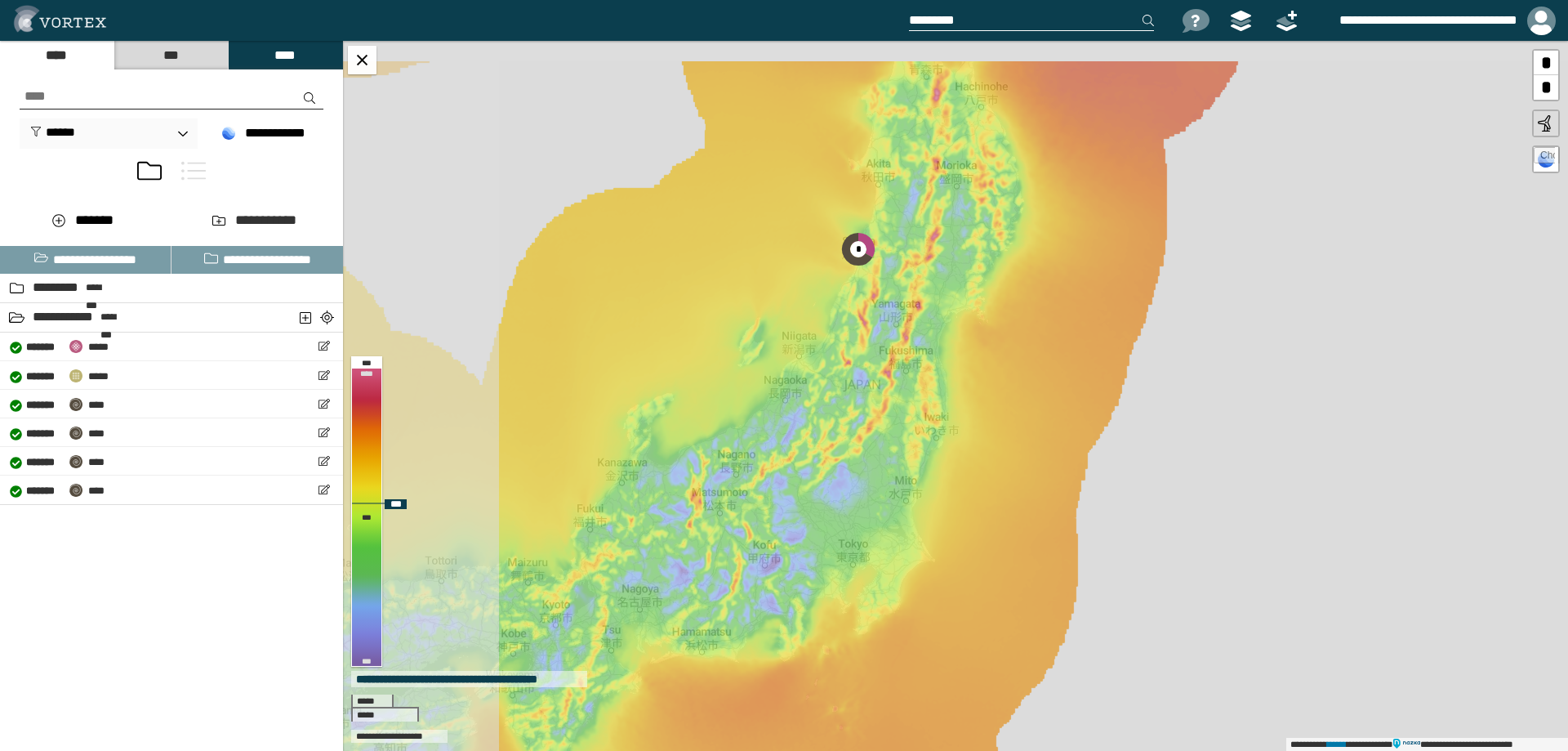 drag, startPoint x: 662, startPoint y: 538, endPoint x: 859, endPoint y: 572, distance: 199.91248 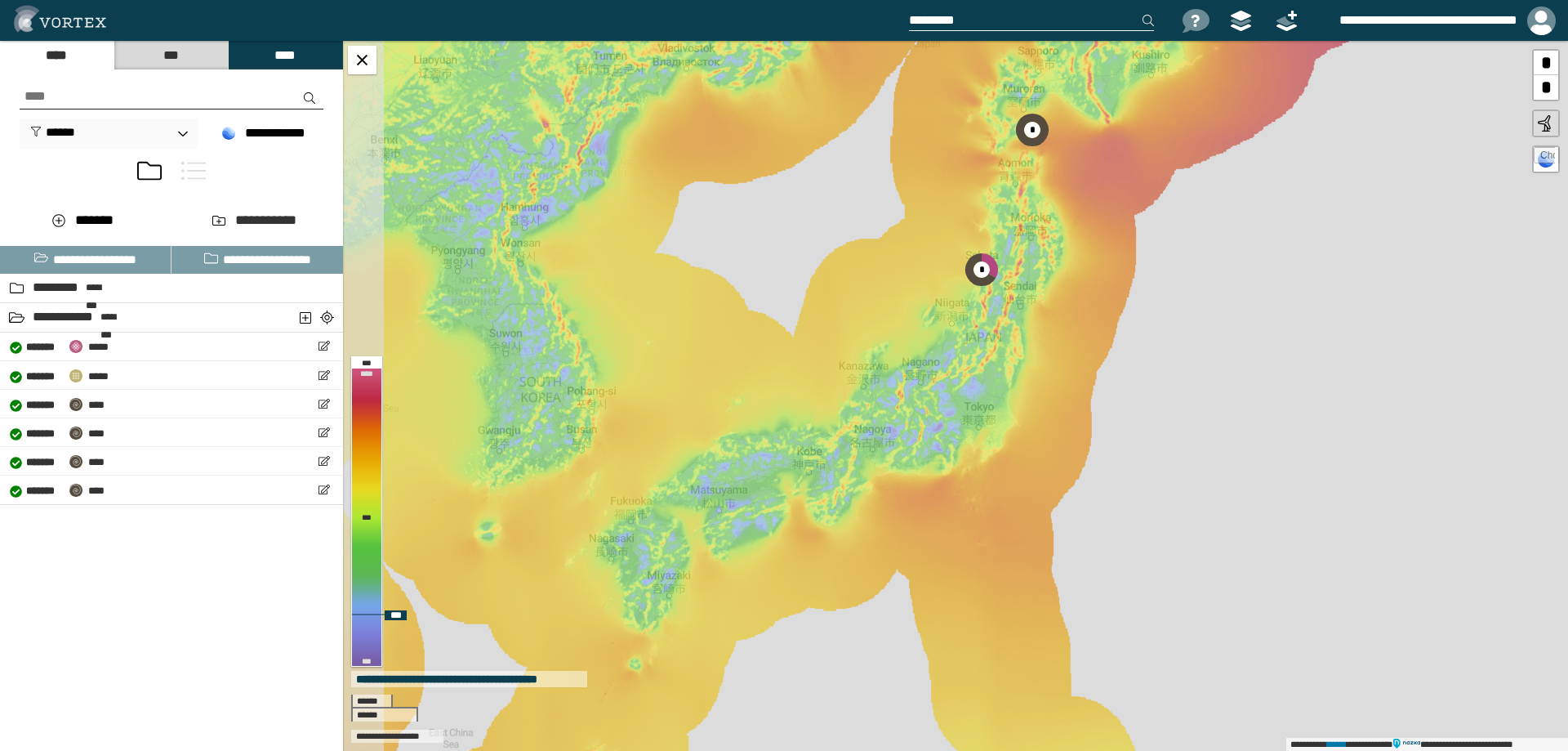 drag, startPoint x: 841, startPoint y: 560, endPoint x: 931, endPoint y: 446, distance: 145.24462 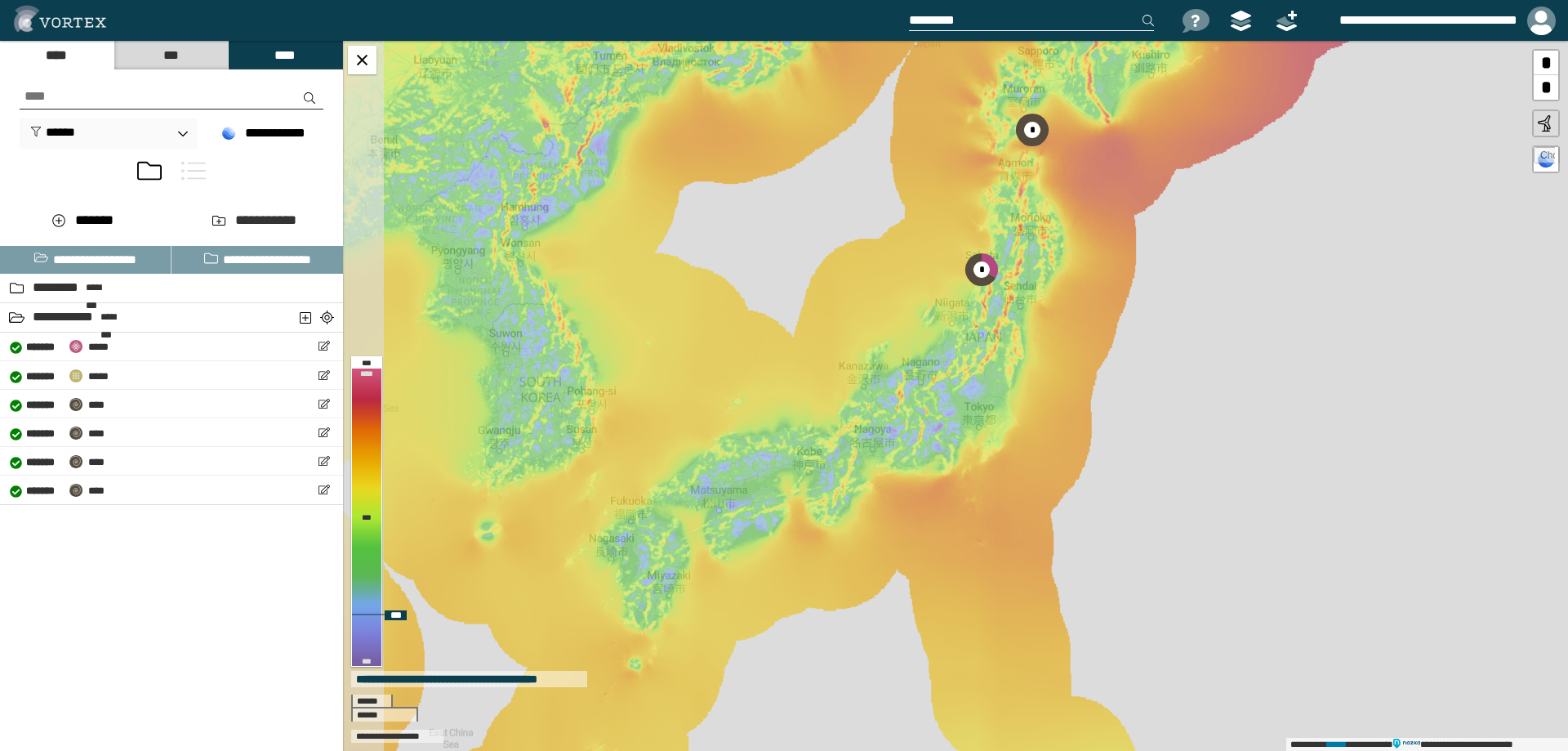 click on "**********" at bounding box center [956, 396] 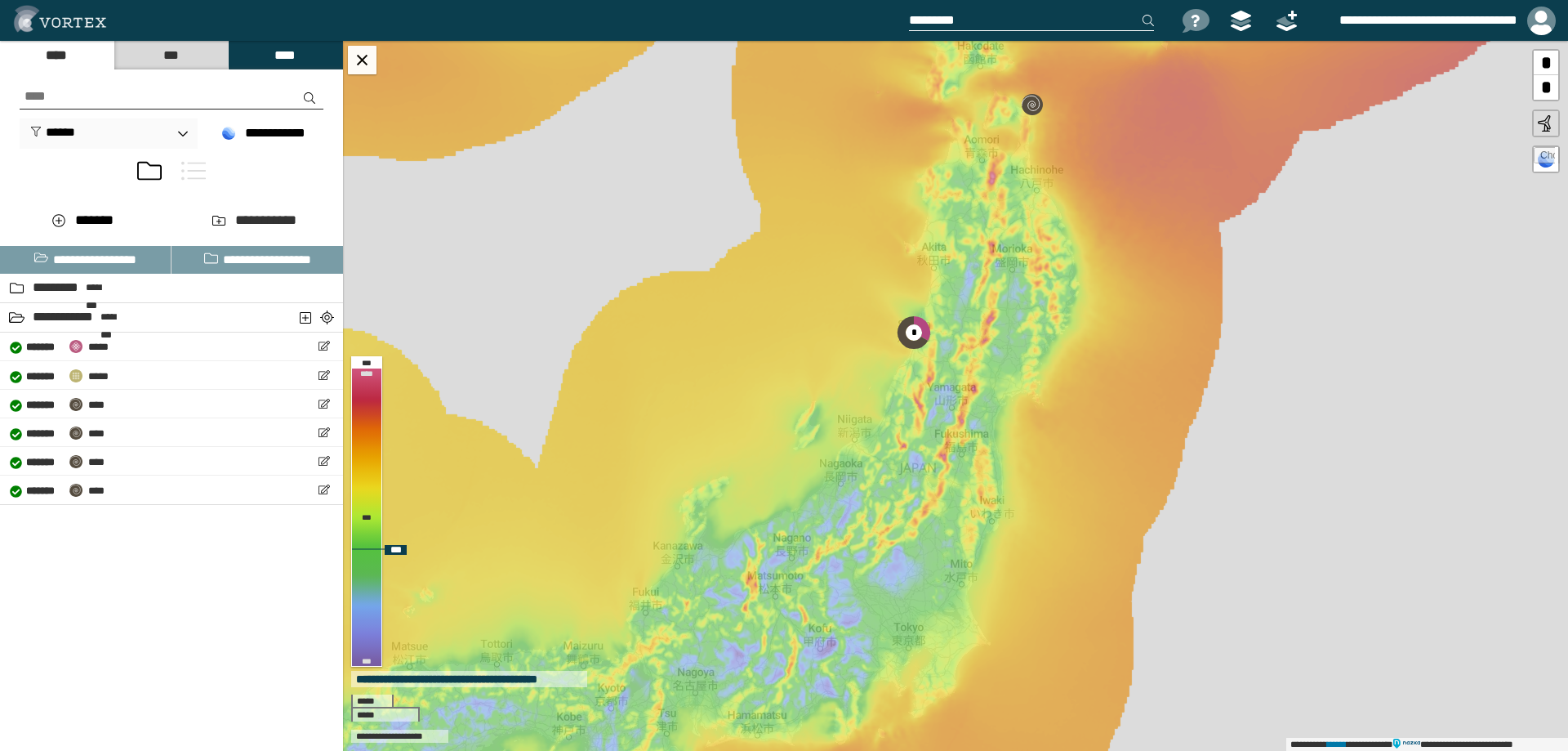 drag, startPoint x: 1036, startPoint y: 508, endPoint x: 1010, endPoint y: 382, distance: 128.65458 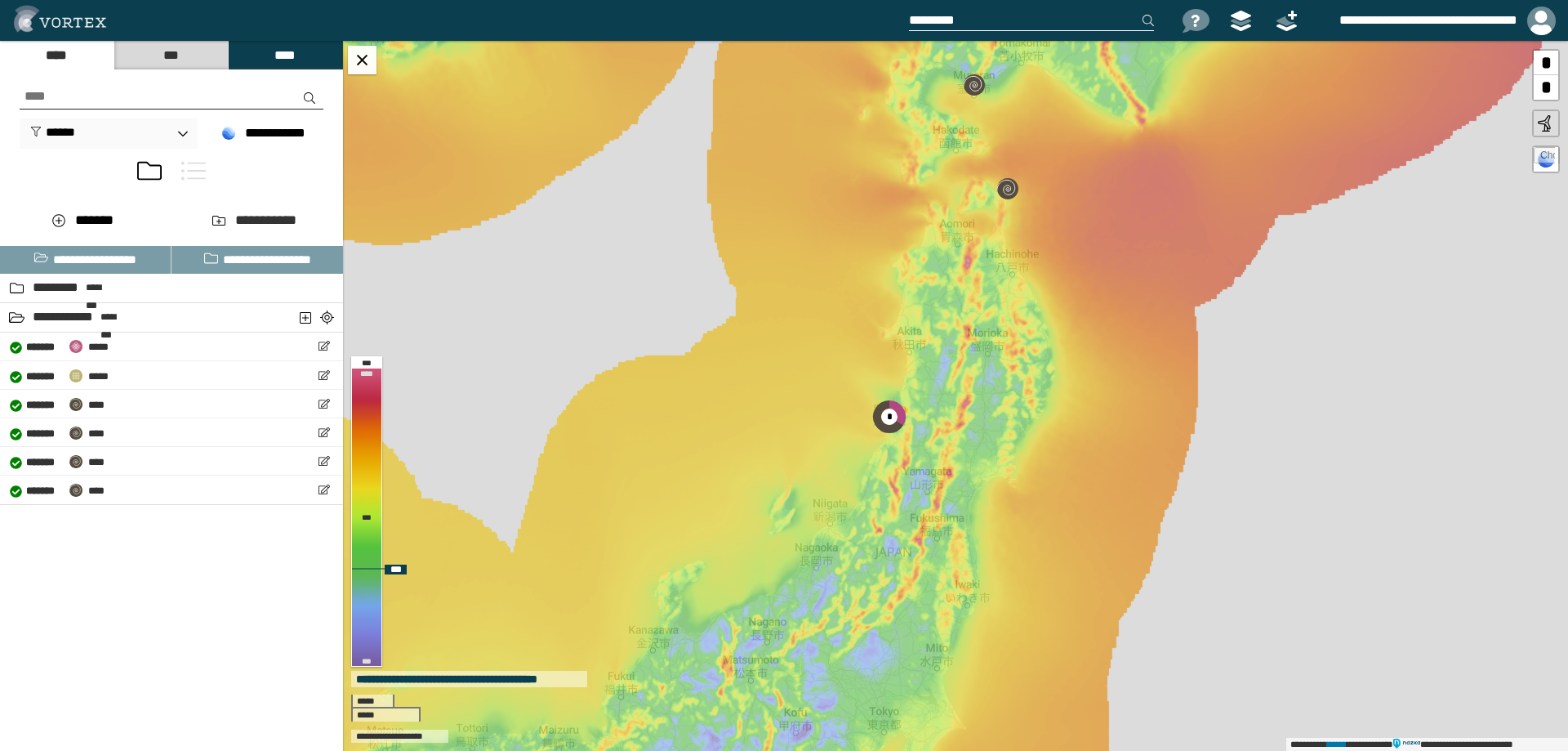 drag, startPoint x: 931, startPoint y: 525, endPoint x: 907, endPoint y: 609, distance: 87.36132 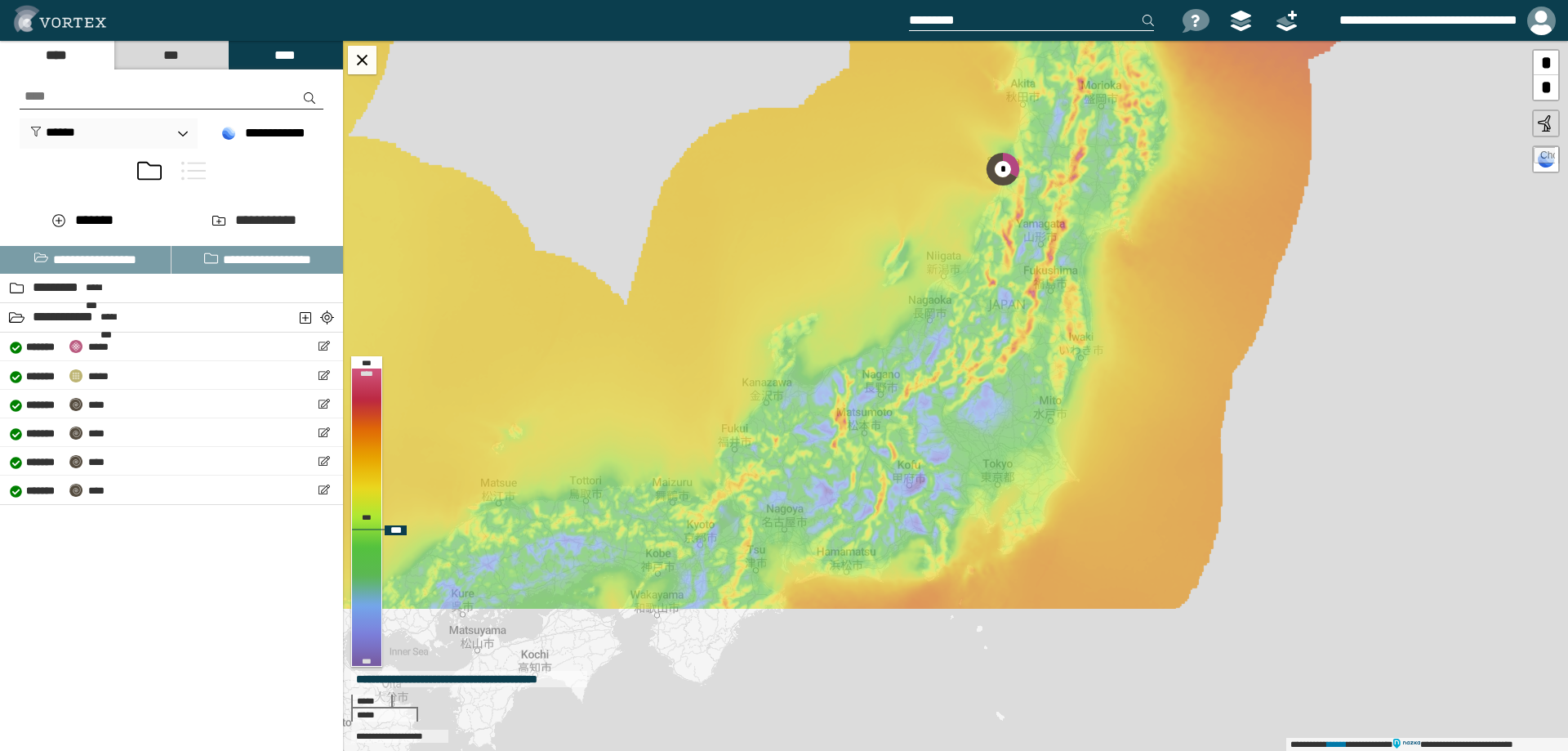 drag, startPoint x: 789, startPoint y: 574, endPoint x: 953, endPoint y: 268, distance: 347.1772 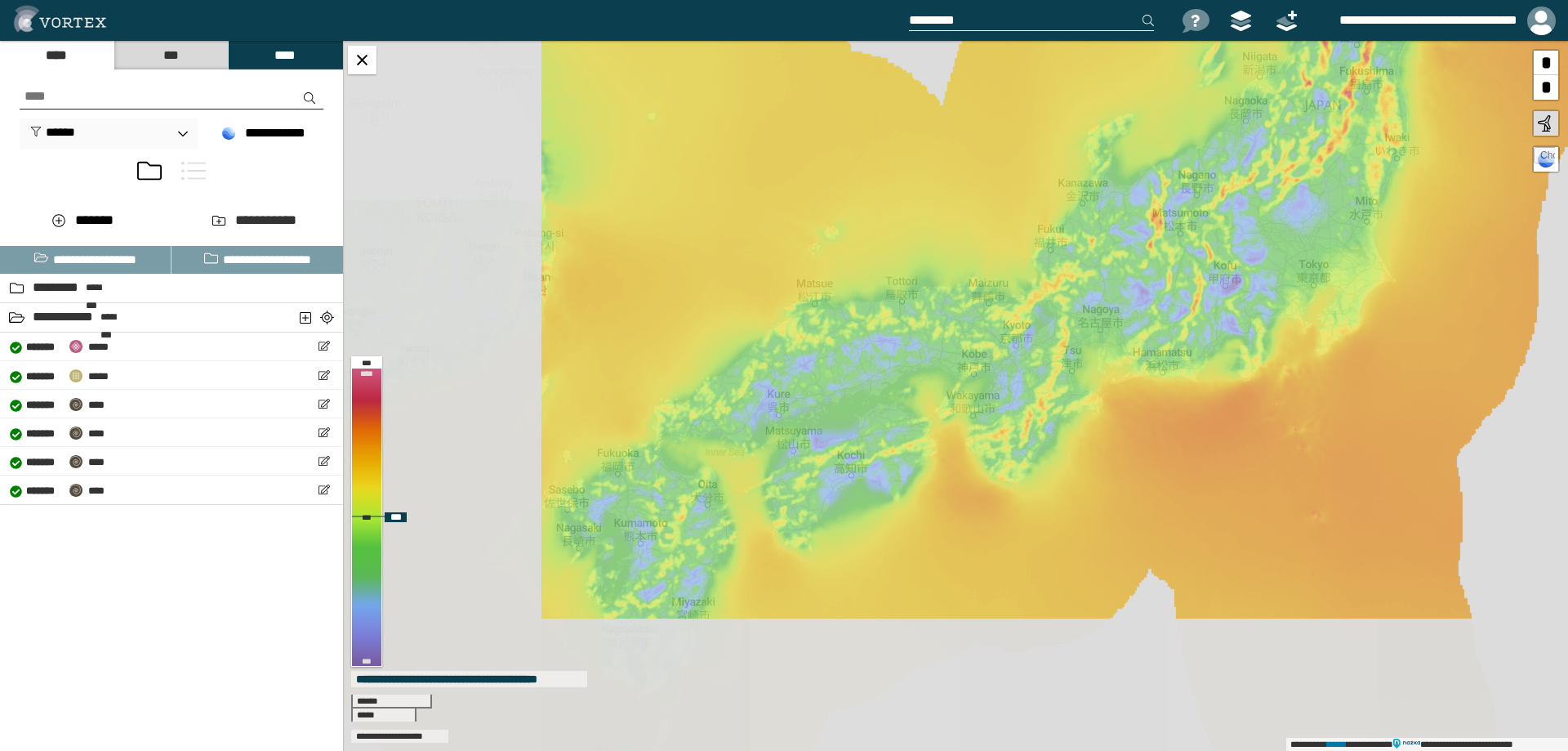 drag, startPoint x: 728, startPoint y: 621, endPoint x: 998, endPoint y: 474, distance: 307.42316 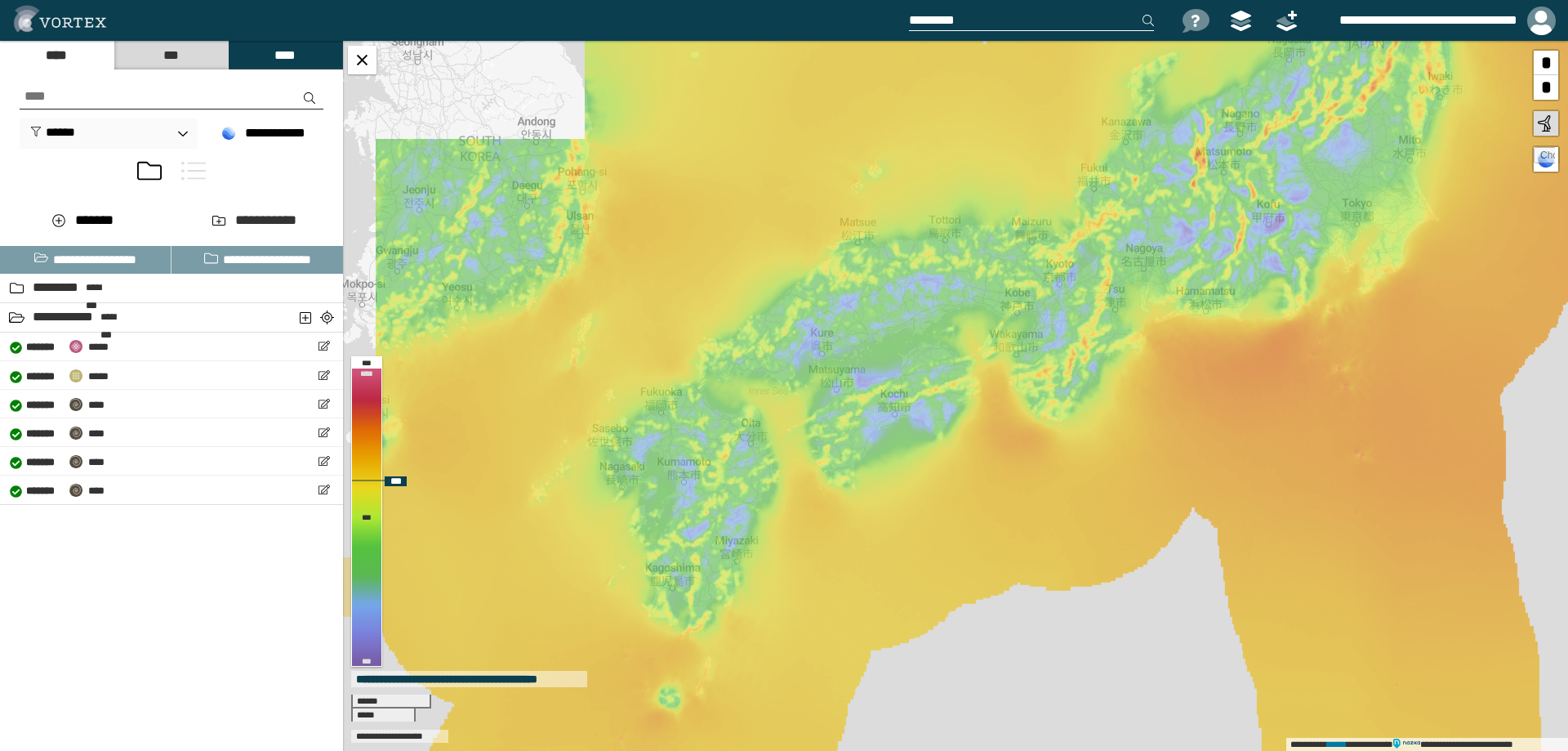 drag, startPoint x: 844, startPoint y: 566, endPoint x: 883, endPoint y: 511, distance: 67.424031 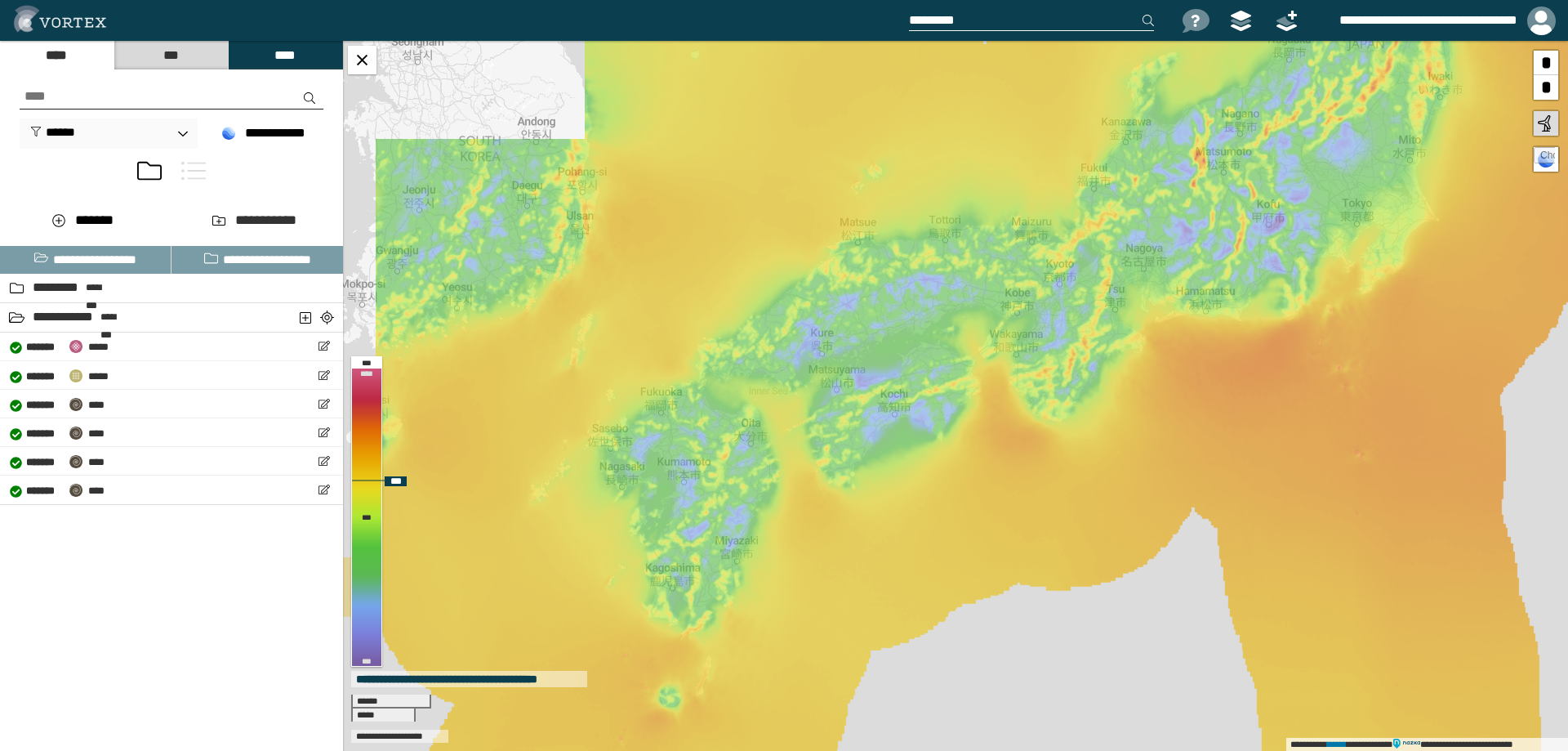 click on "[FIRST] [LAST] [STREET] [CITY] [STATE] [ZIP] [COUNTRY] [PHONE] [EMAIL] [DOB] [SSN] [DLN] [CC] [PASSPORT]" at bounding box center (956, 396) 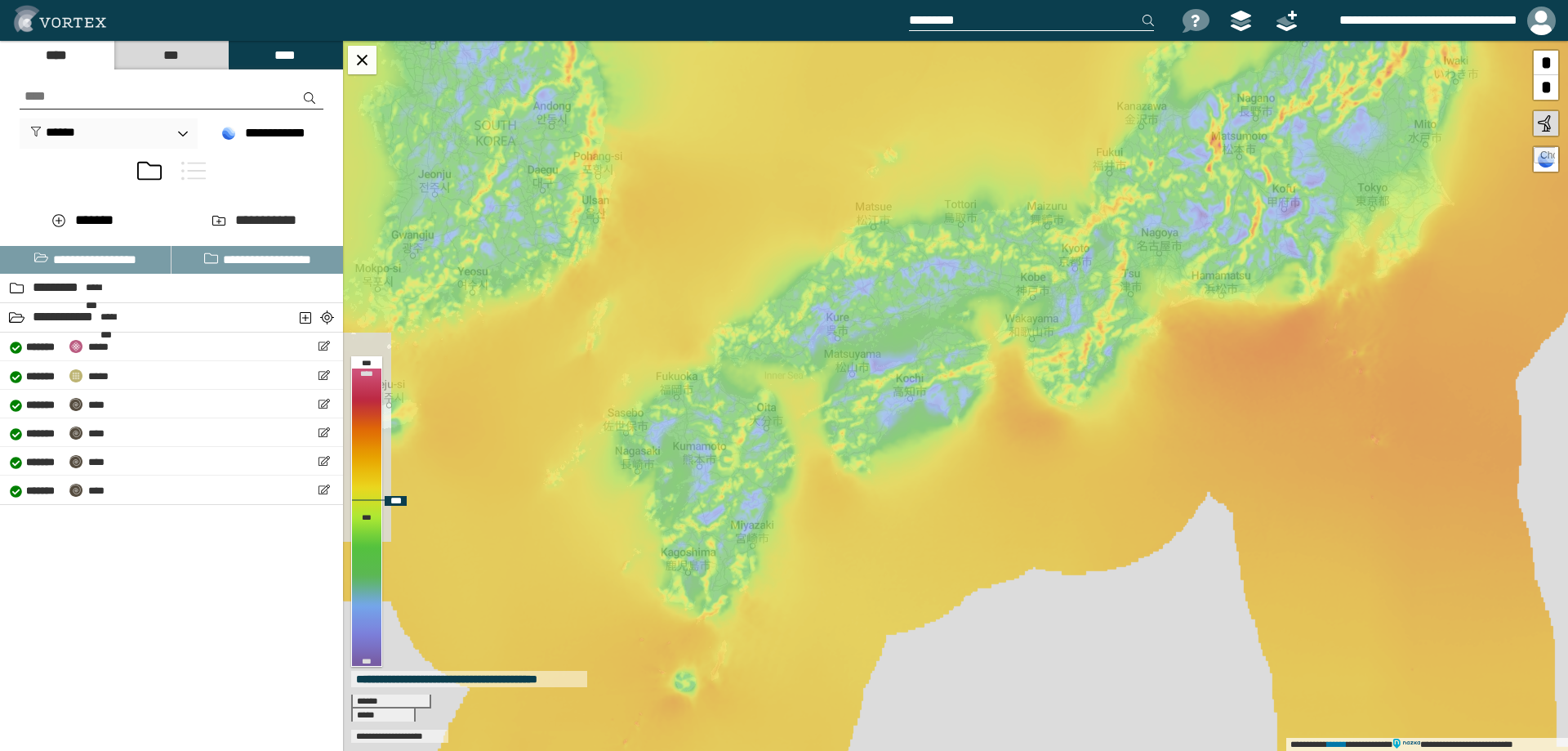 drag, startPoint x: 761, startPoint y: 546, endPoint x: 791, endPoint y: 516, distance: 42.42641 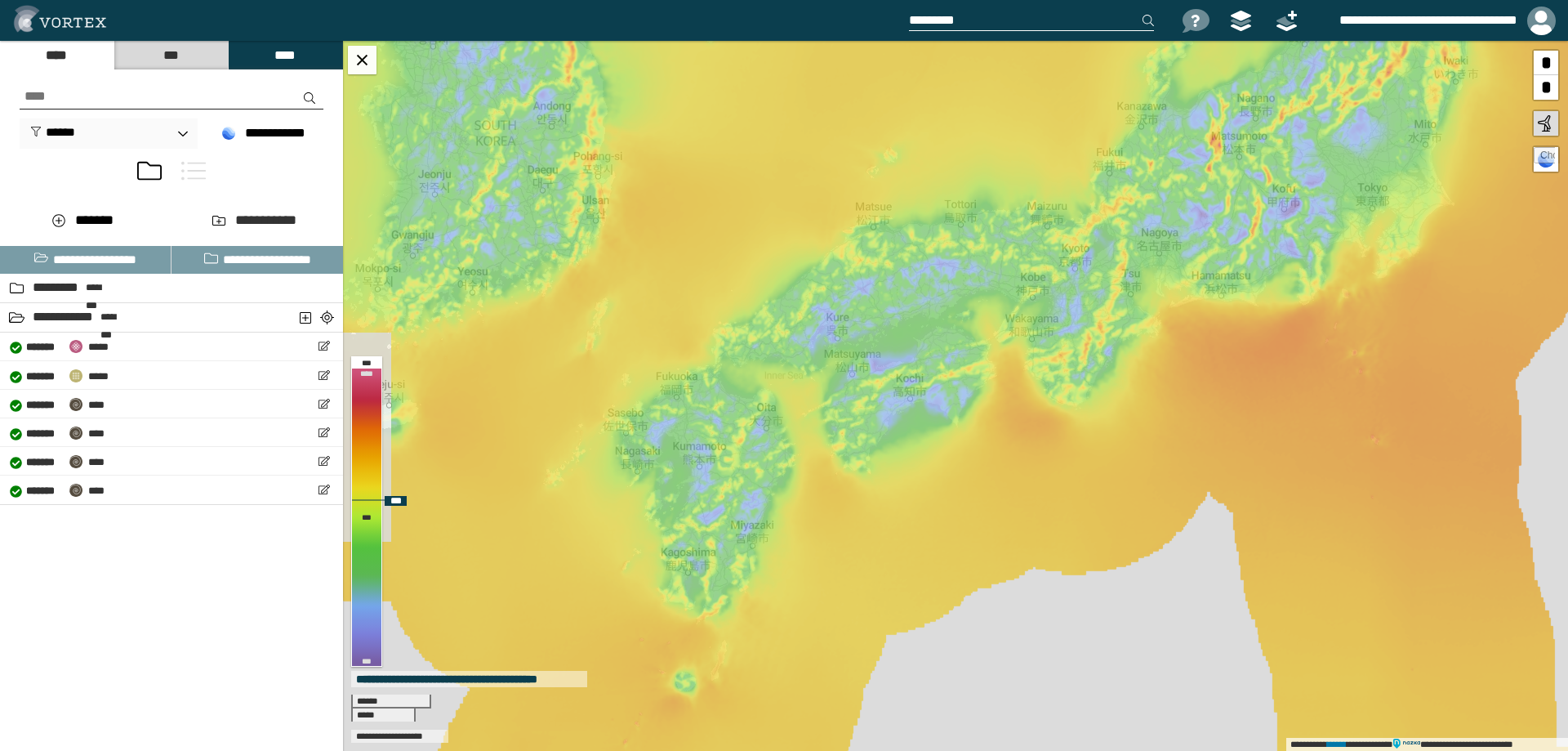 click on "[FIRST] [LAST] [STREET] [CITY] [STATE] [ZIP] [COUNTRY] [PHONE] [EMAIL] [DOB] [SSN] [DLN] [CC] [PASSPORT]" at bounding box center (956, 396) 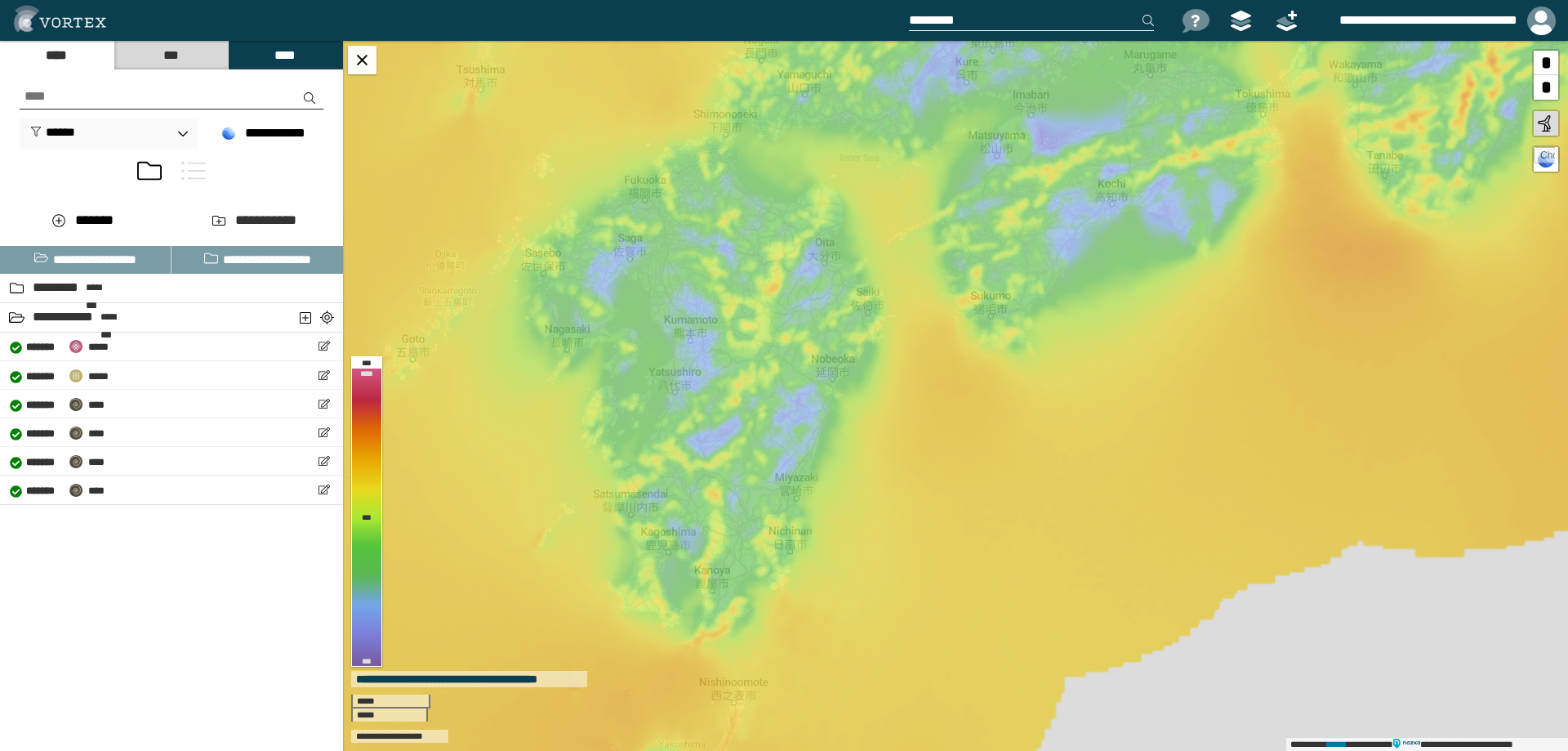drag, startPoint x: 696, startPoint y: 531, endPoint x: 751, endPoint y: 482, distance: 73.661387 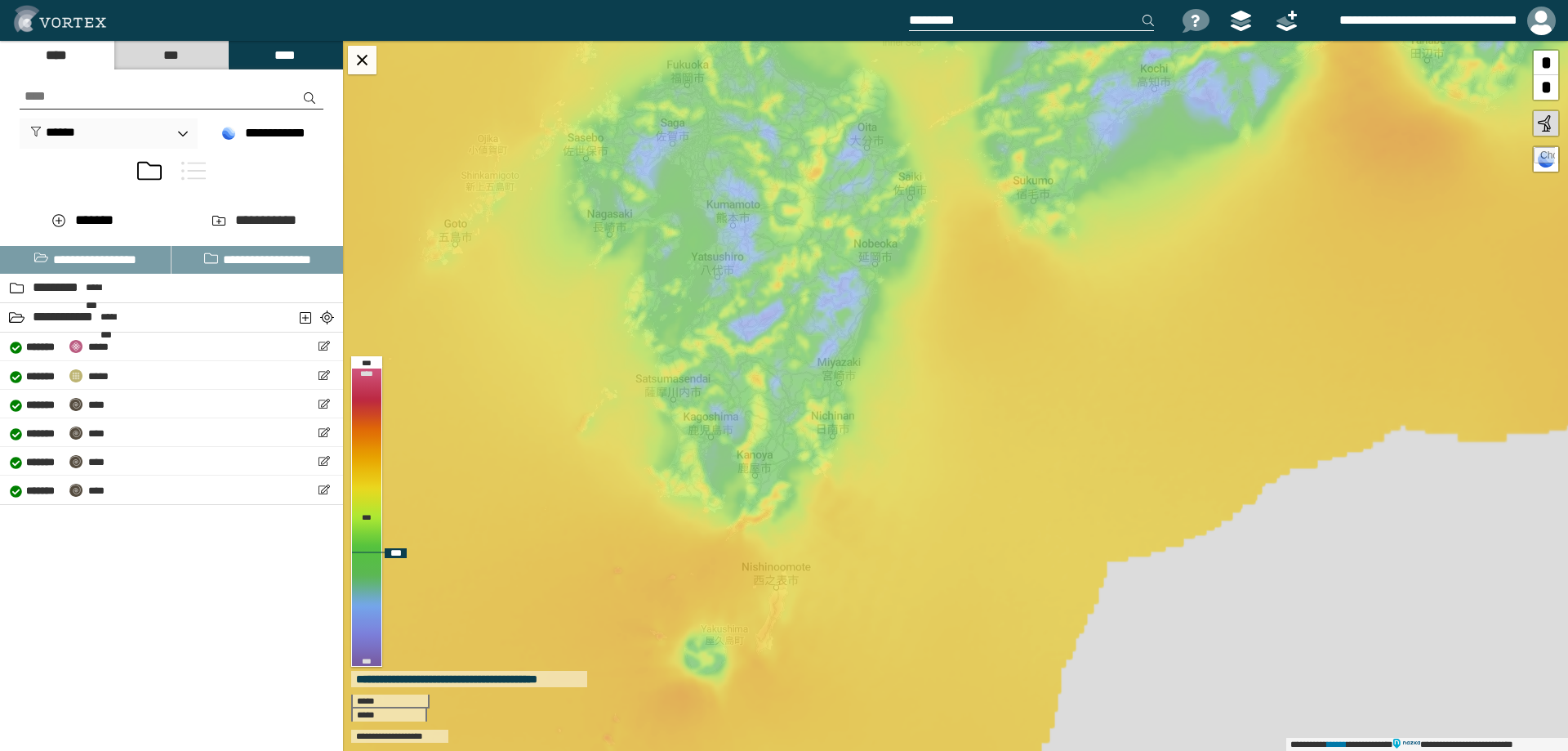 drag, startPoint x: 733, startPoint y: 548, endPoint x: 776, endPoint y: 433, distance: 122.77622 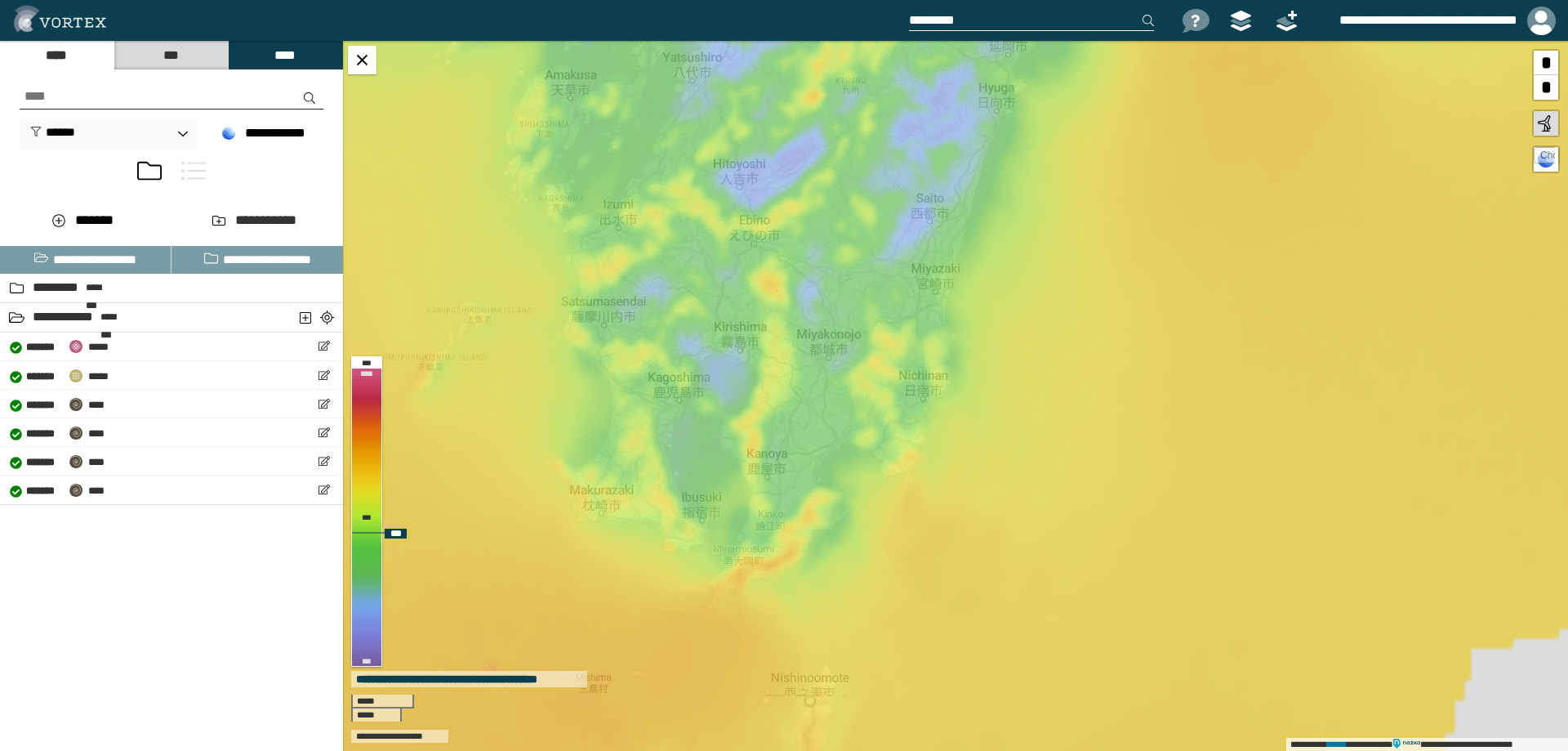 drag, startPoint x: 718, startPoint y: 542, endPoint x: 750, endPoint y: 486, distance: 64.49806 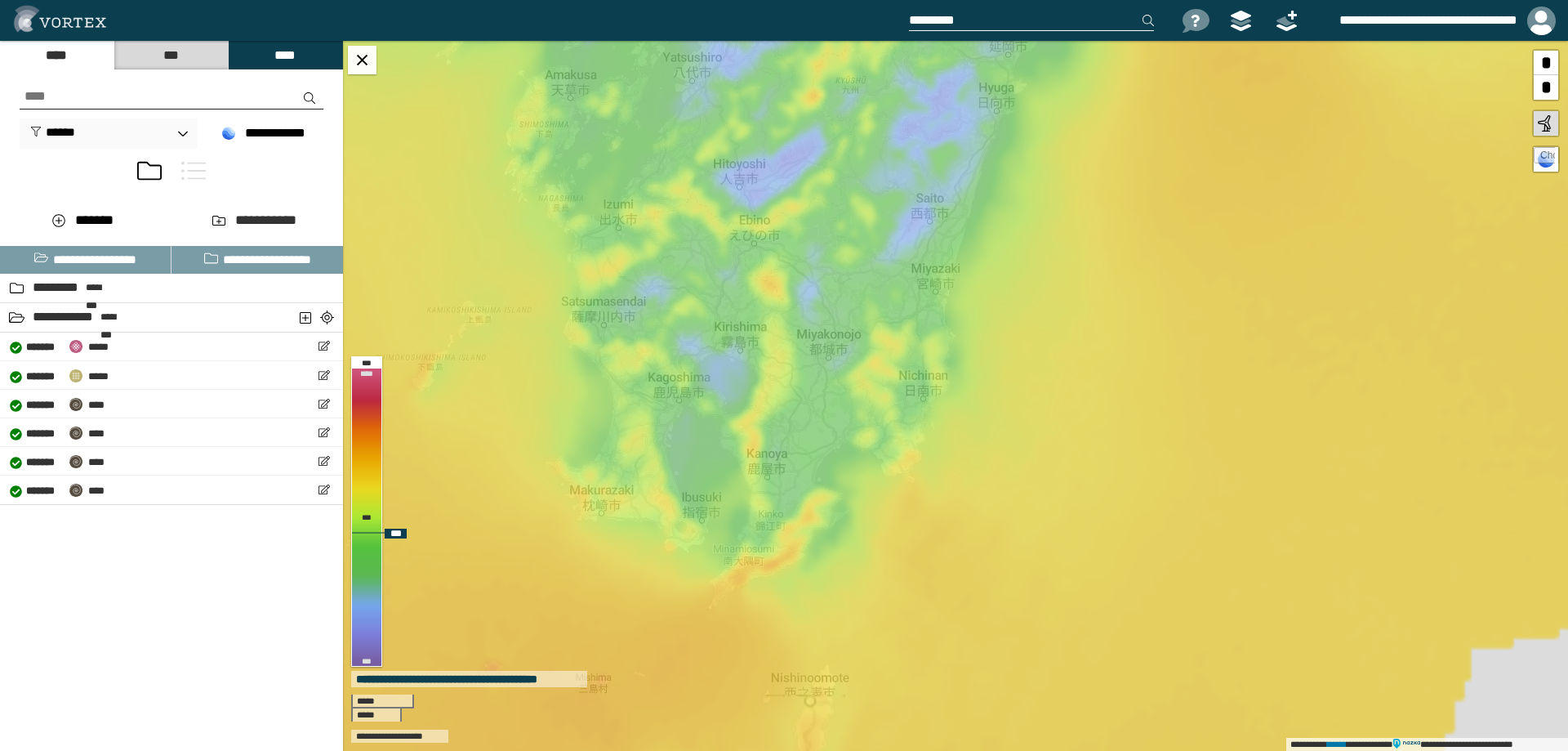 click on "**********" at bounding box center (956, 396) 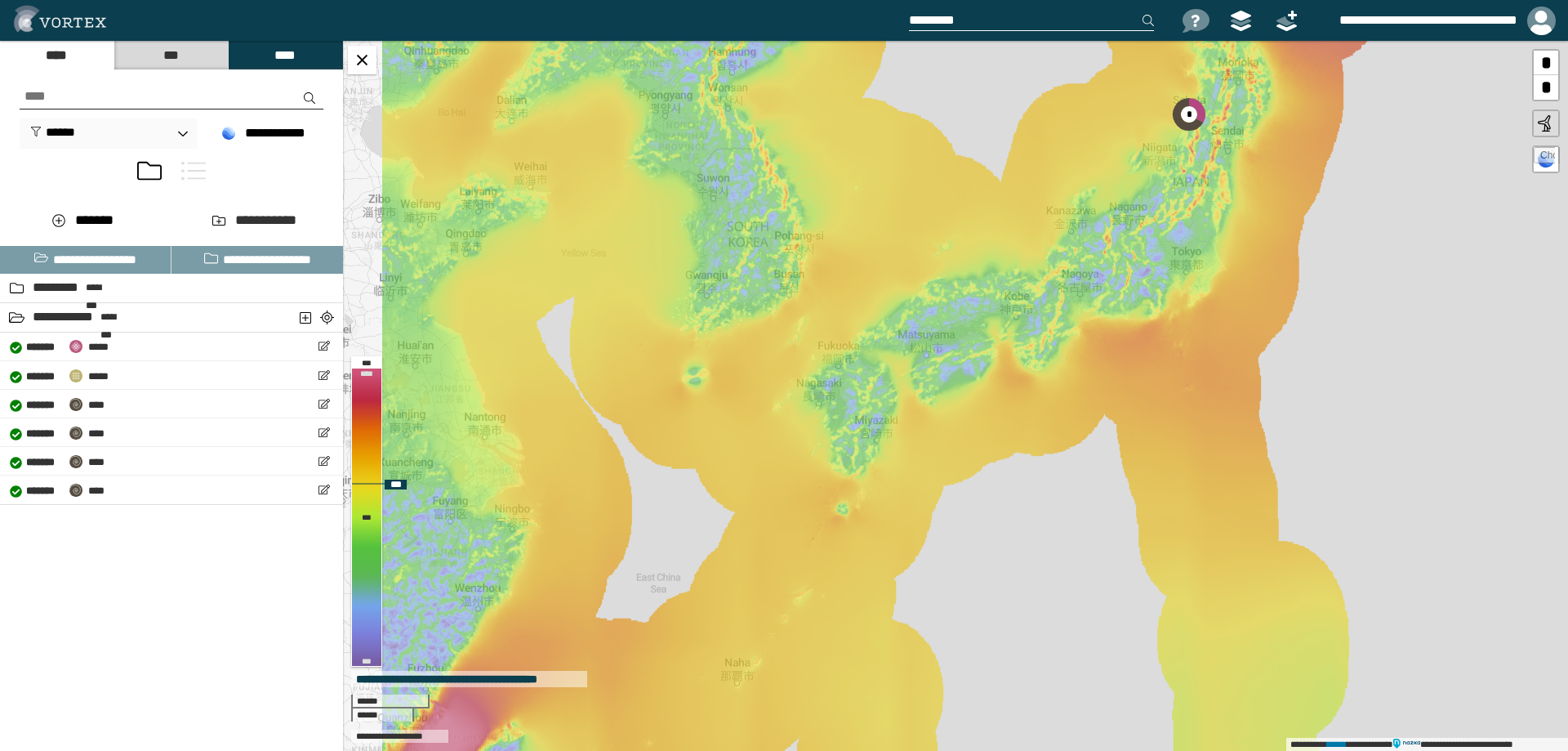 drag, startPoint x: 999, startPoint y: 300, endPoint x: 834, endPoint y: 511, distance: 267.85444 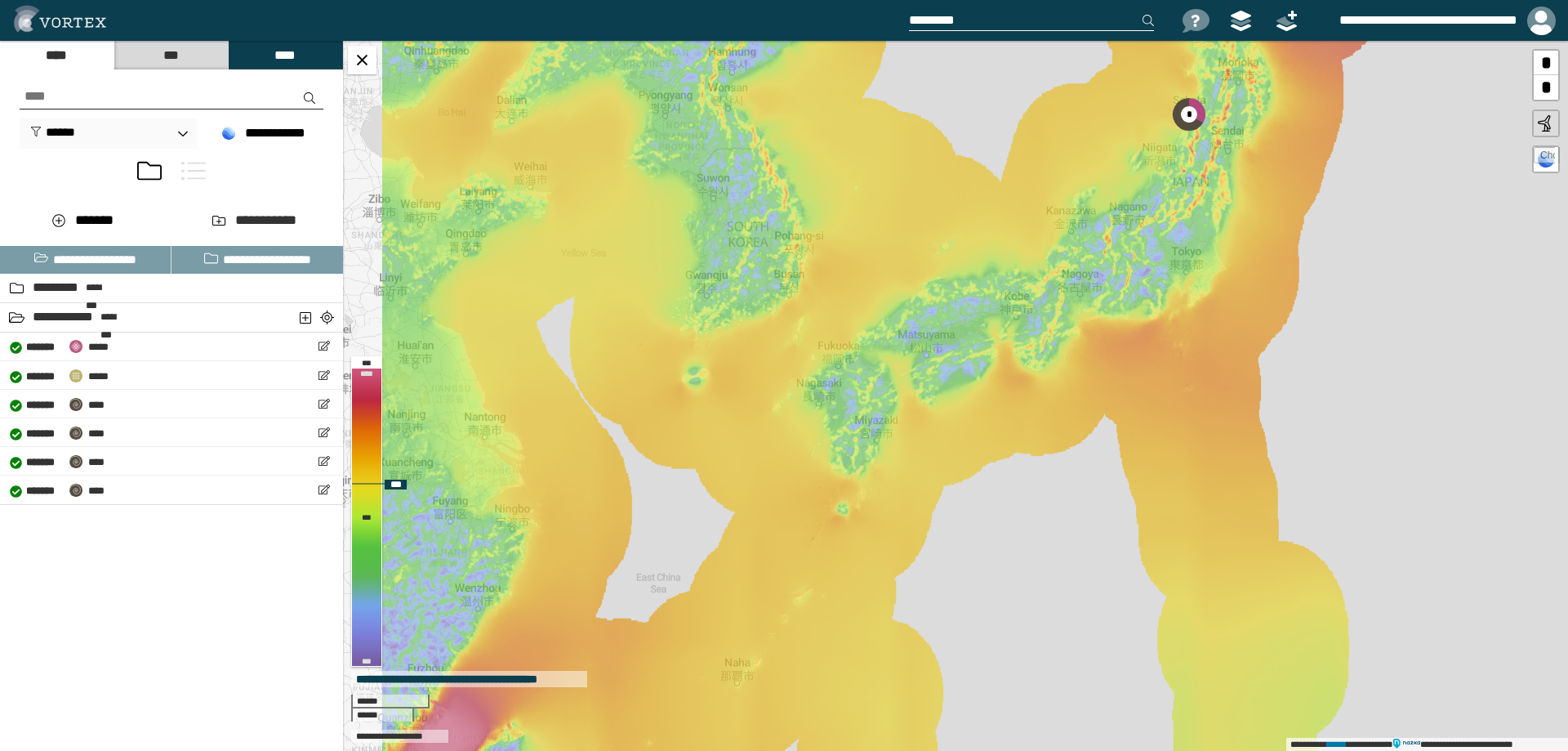click on "**********" at bounding box center (956, 396) 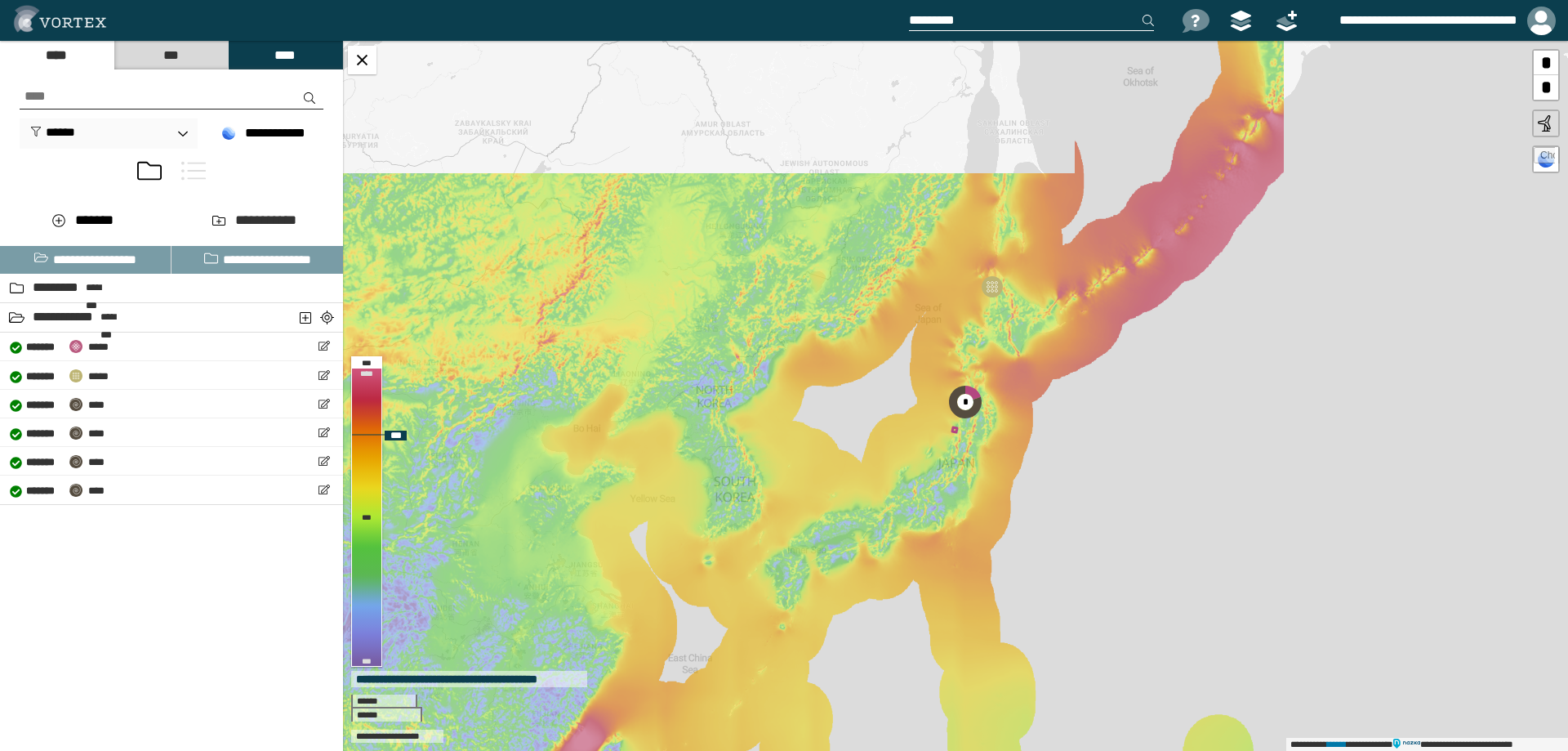 drag, startPoint x: 1009, startPoint y: 436, endPoint x: 918, endPoint y: 542, distance: 139.70326 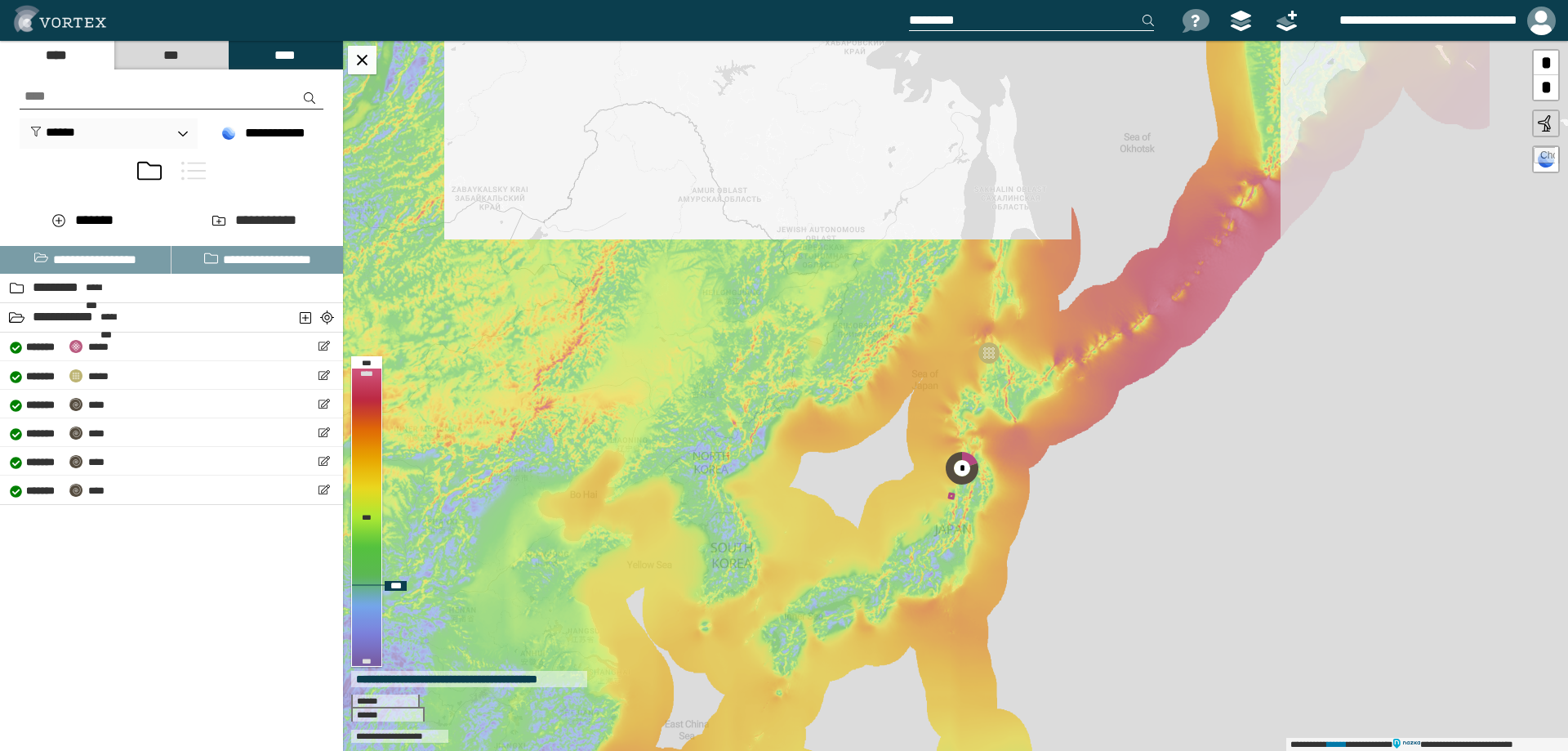 drag, startPoint x: 923, startPoint y: 512, endPoint x: 920, endPoint y: 578, distance: 66.06815 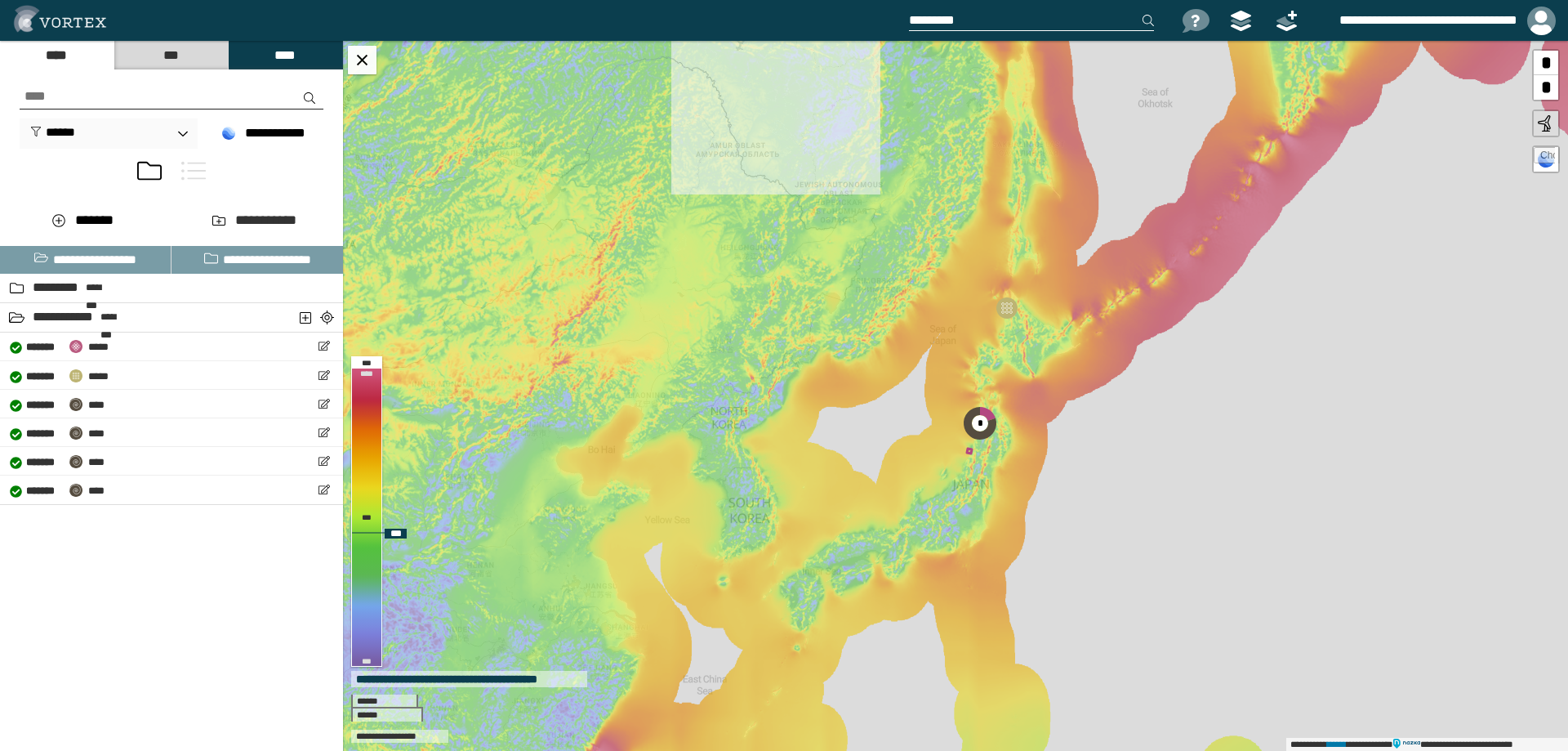 drag, startPoint x: 934, startPoint y: 546, endPoint x: 952, endPoint y: 501, distance: 48.466483 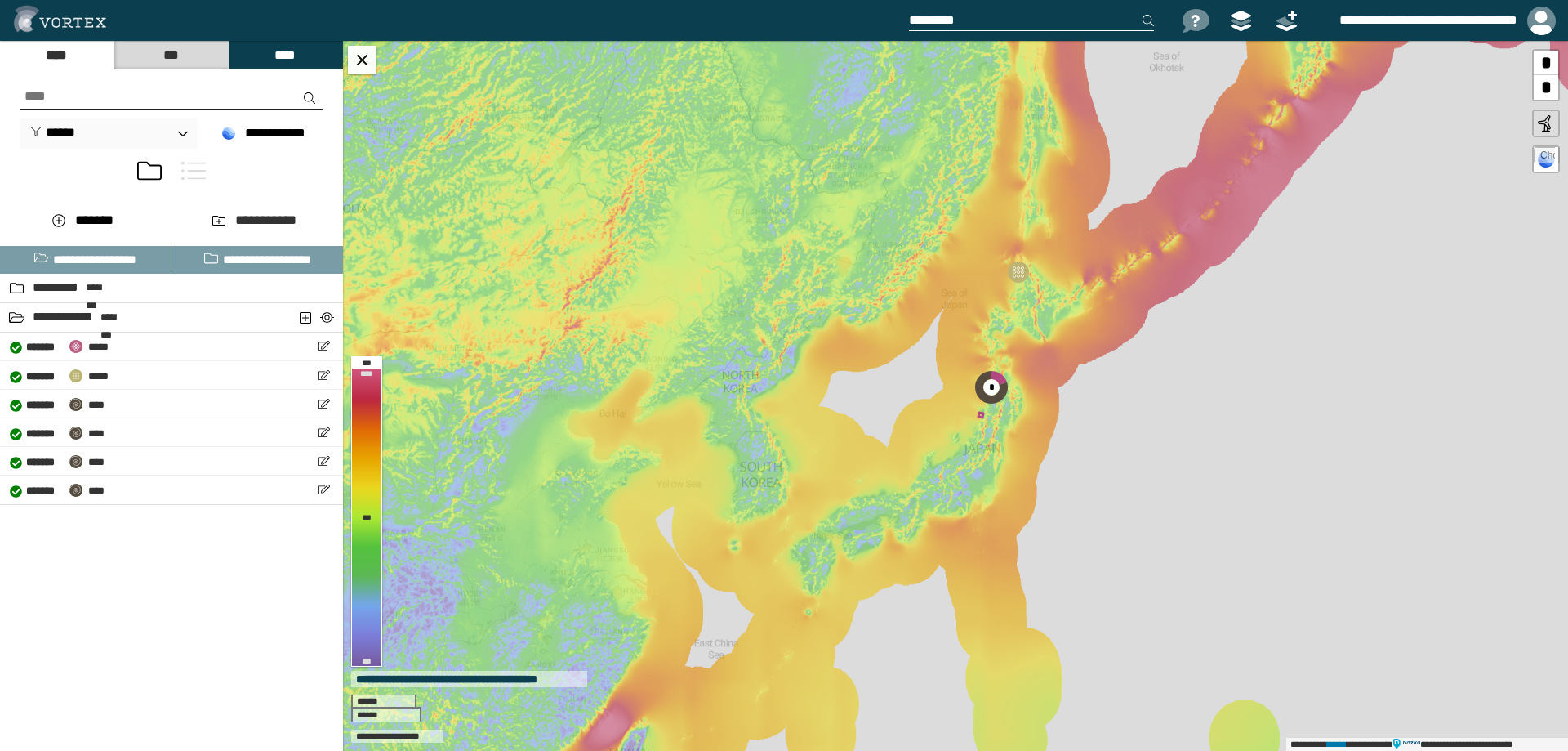 drag, startPoint x: 862, startPoint y: 454, endPoint x: 874, endPoint y: 418, distance: 37.947332 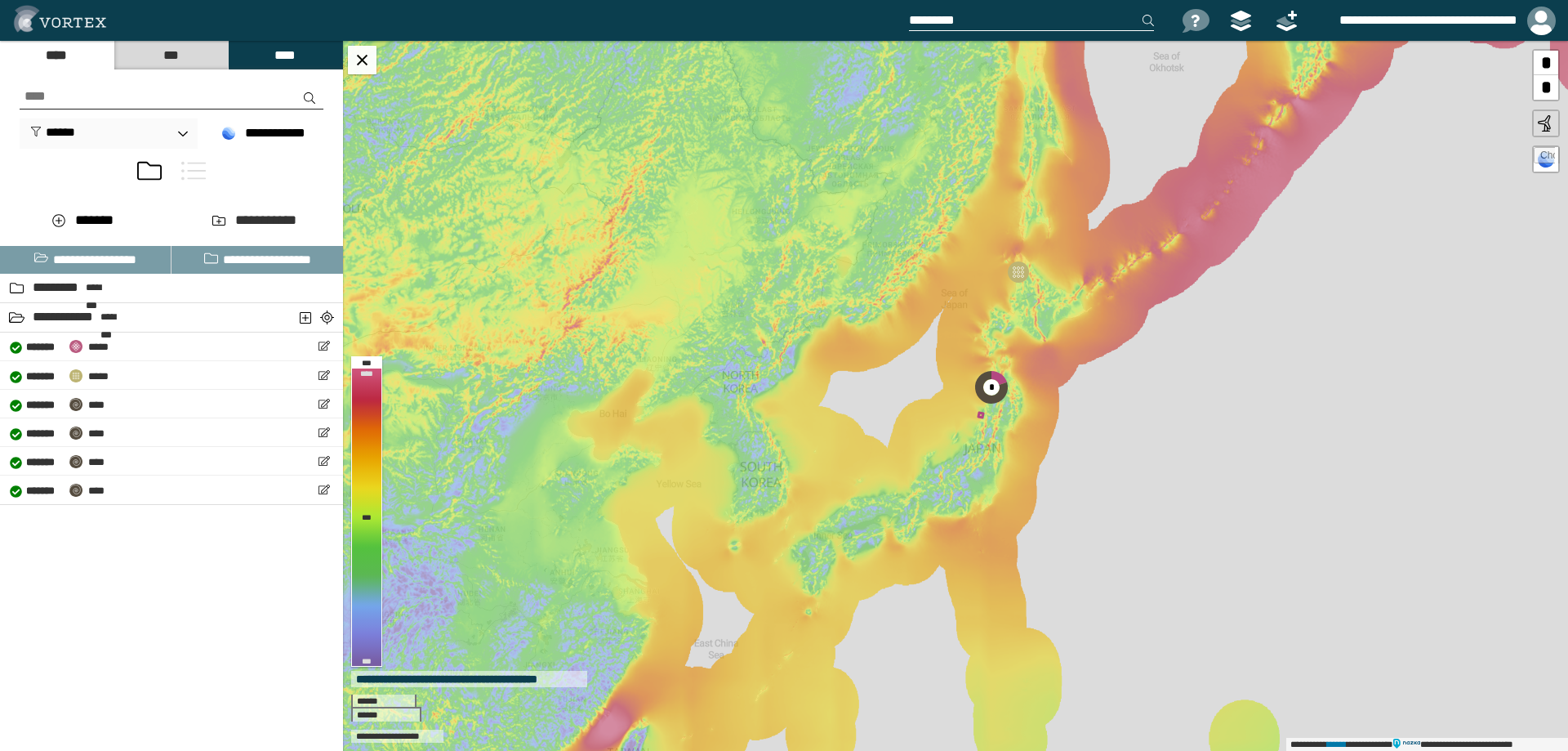click on "**********" at bounding box center (956, 396) 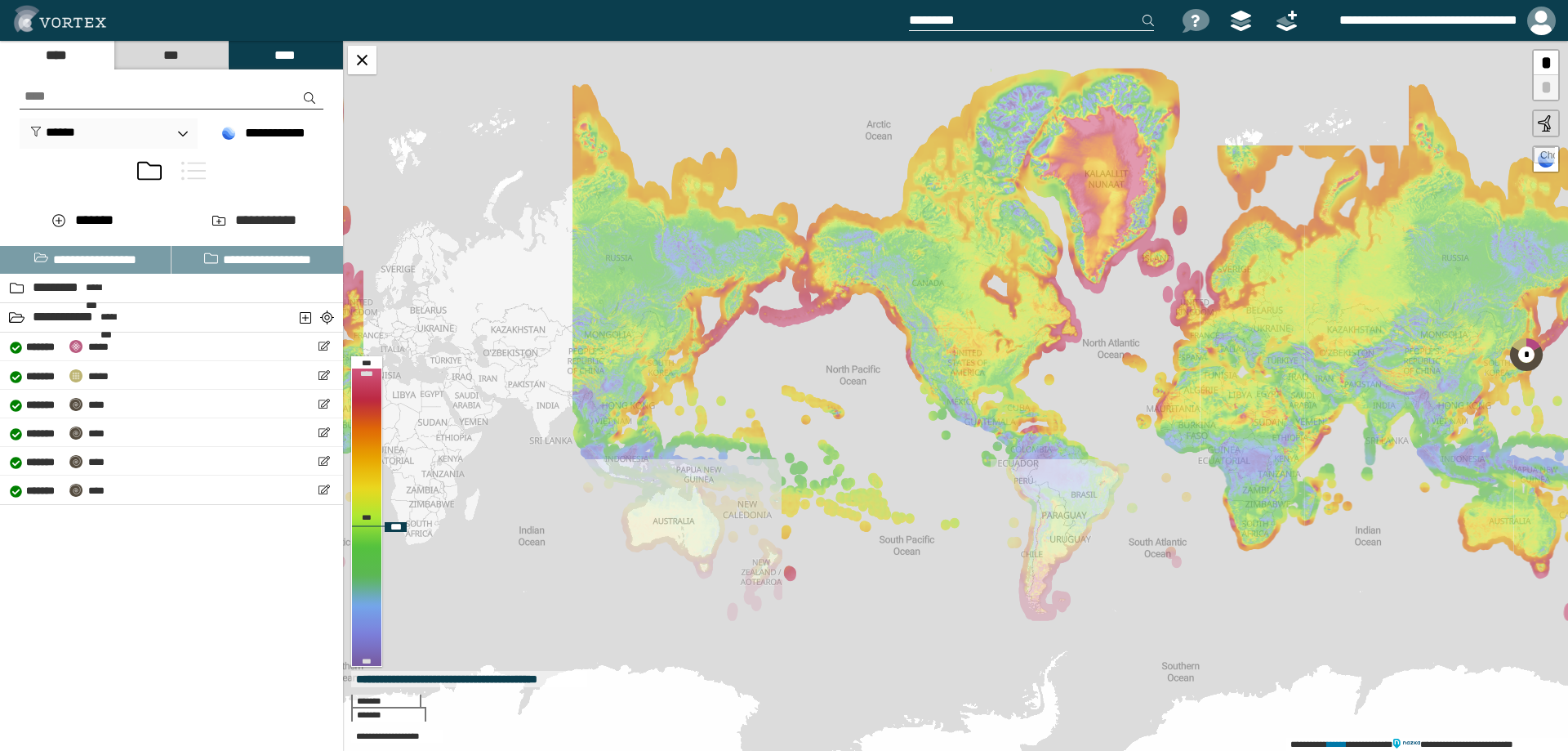 drag, startPoint x: 715, startPoint y: 341, endPoint x: 648, endPoint y: 436, distance: 116.24973 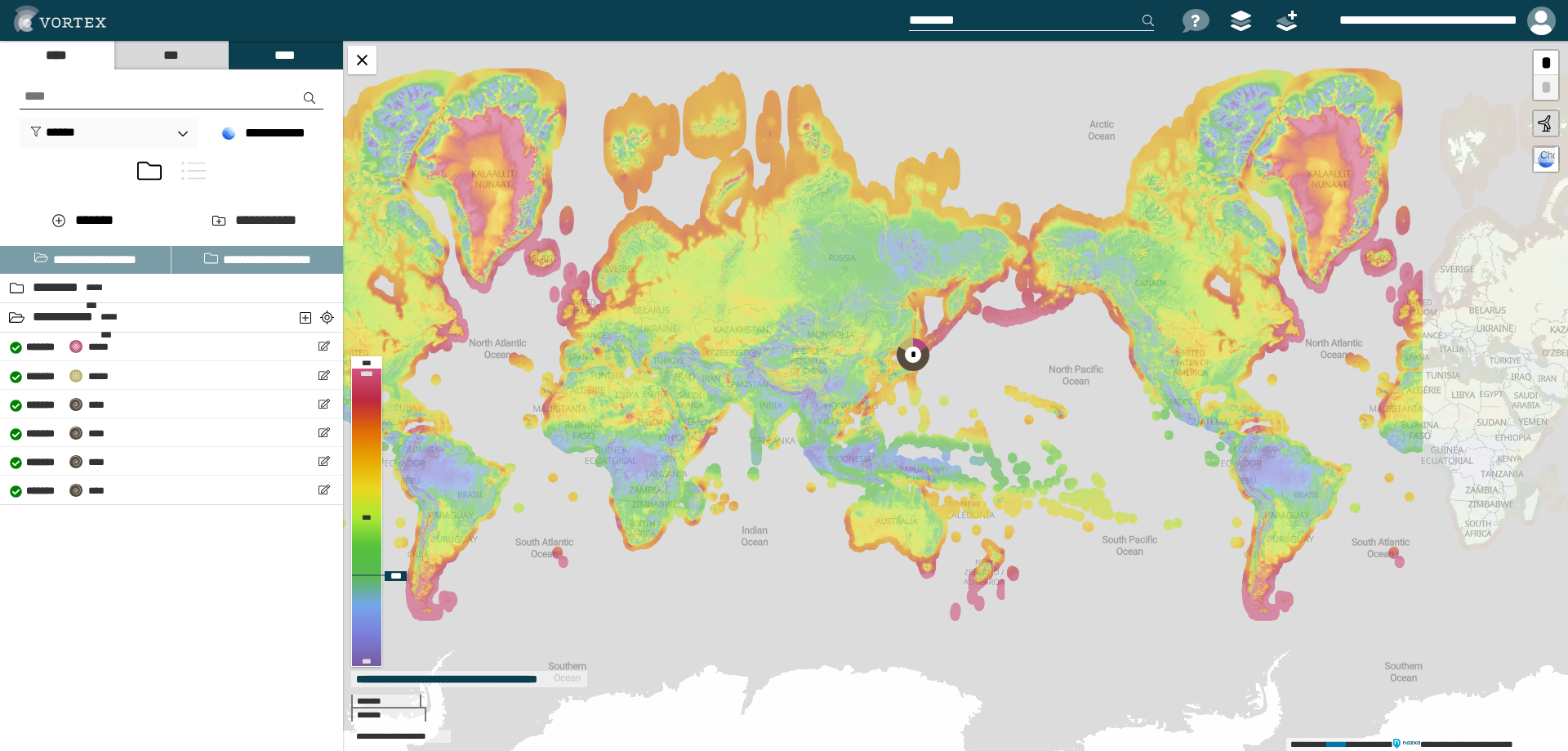 drag, startPoint x: 936, startPoint y: 372, endPoint x: 1159, endPoint y: 389, distance: 223.647 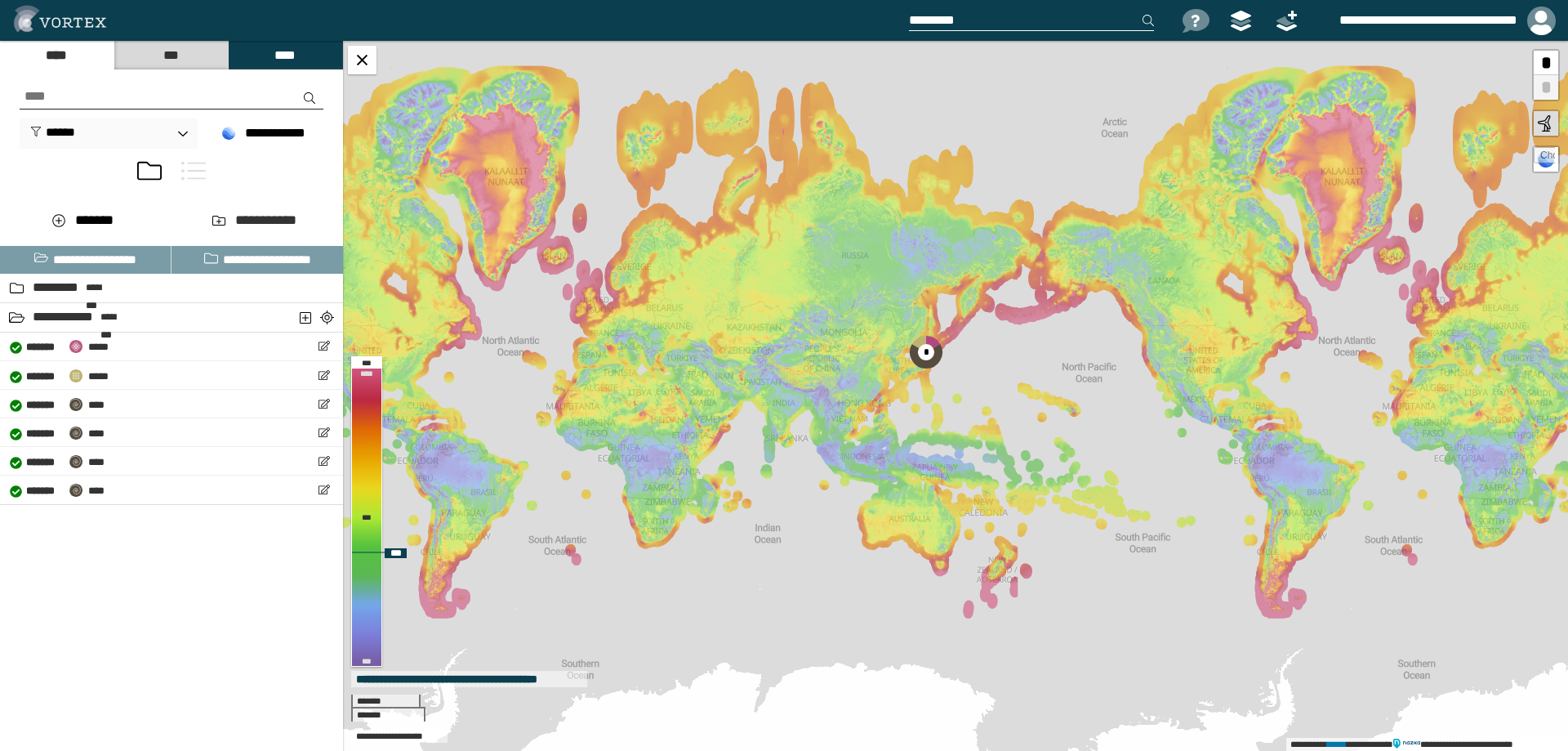 click on "[FIRST] [LAST] [STREET] [CITY] [STATE] [ZIP] [COUNTRY] [PHONE] [EMAIL] [DOB] [SSN] [DLN] [CC] [PASSPORT]" at bounding box center (956, 396) 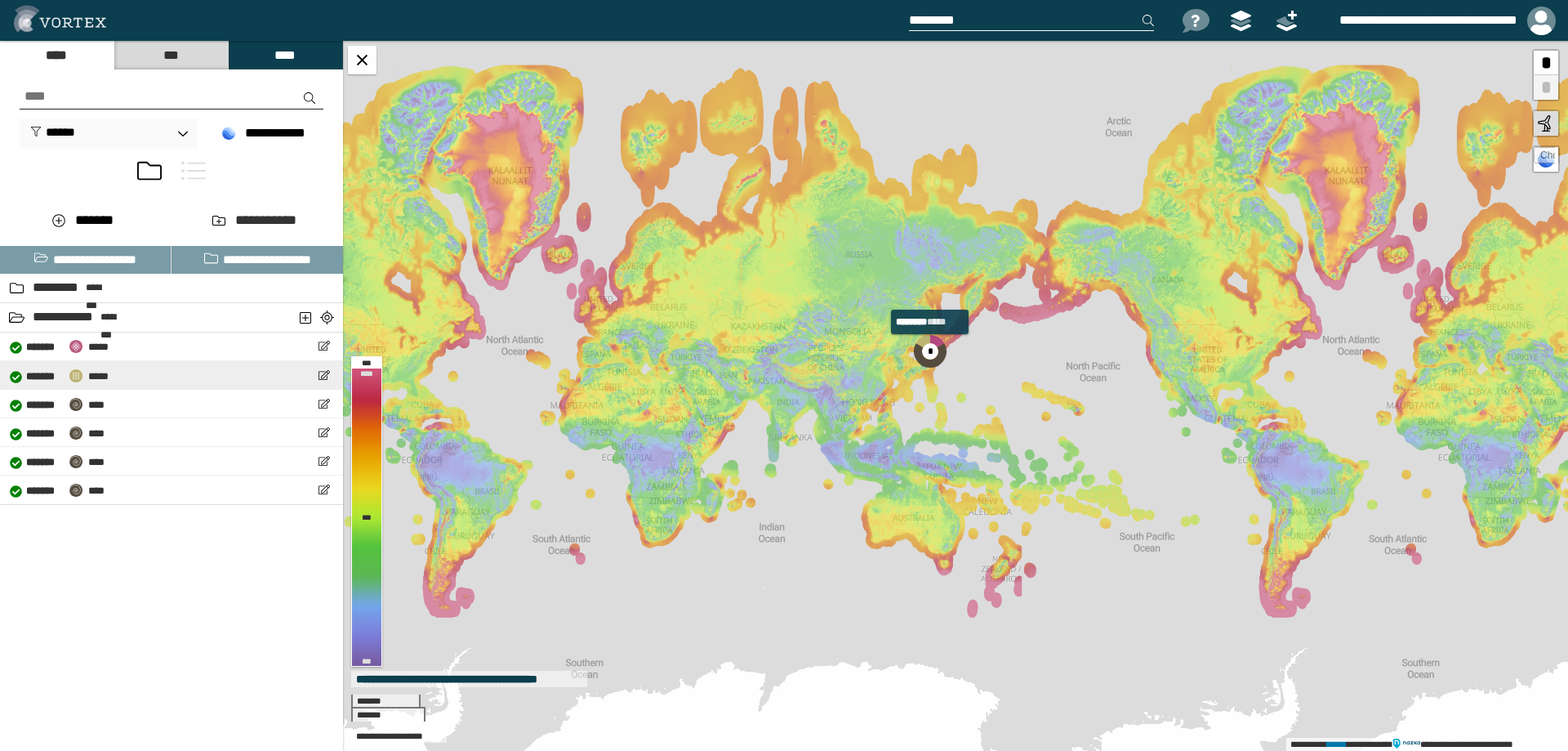 click on "*****" at bounding box center (98, 376) 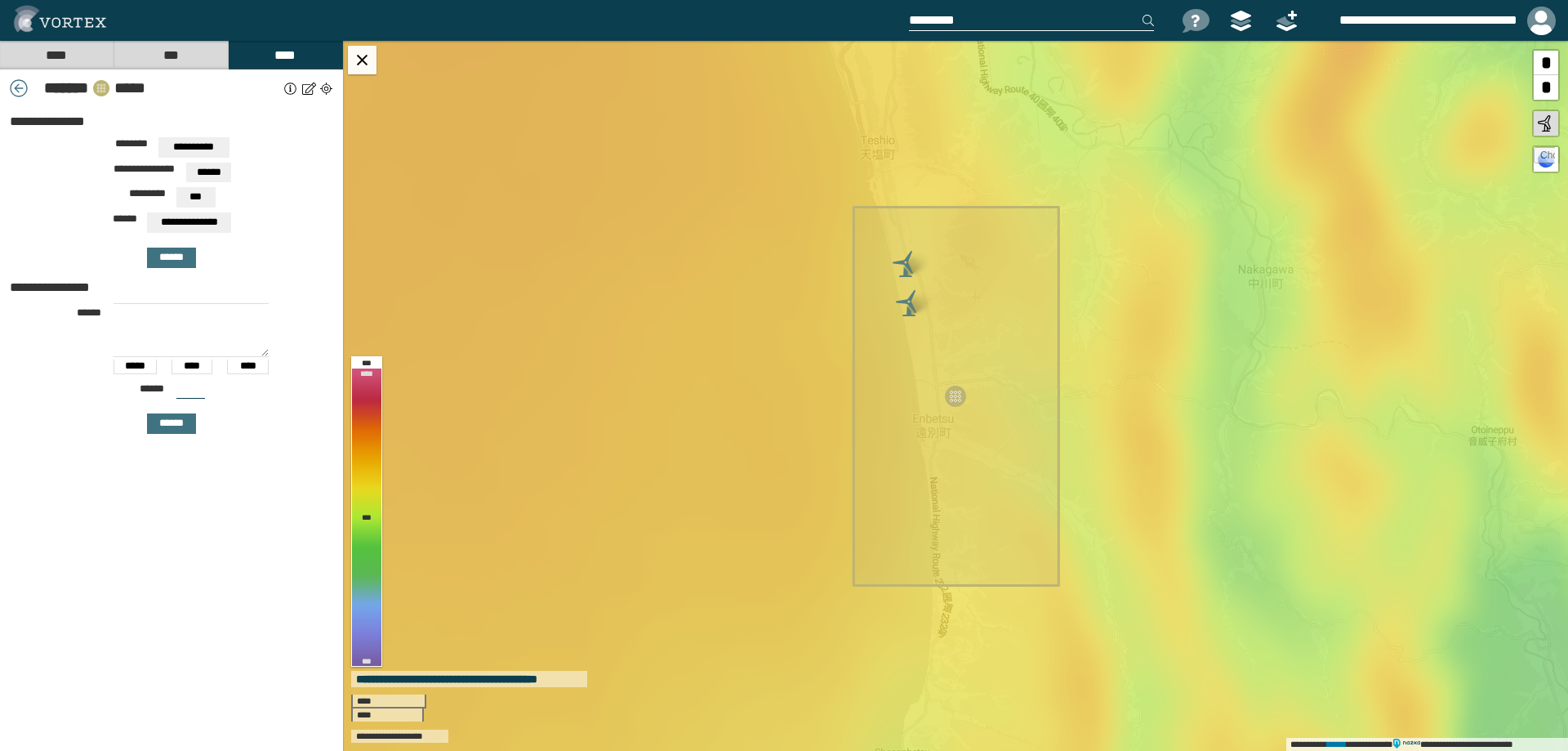 click on "****" at bounding box center [56, 55] 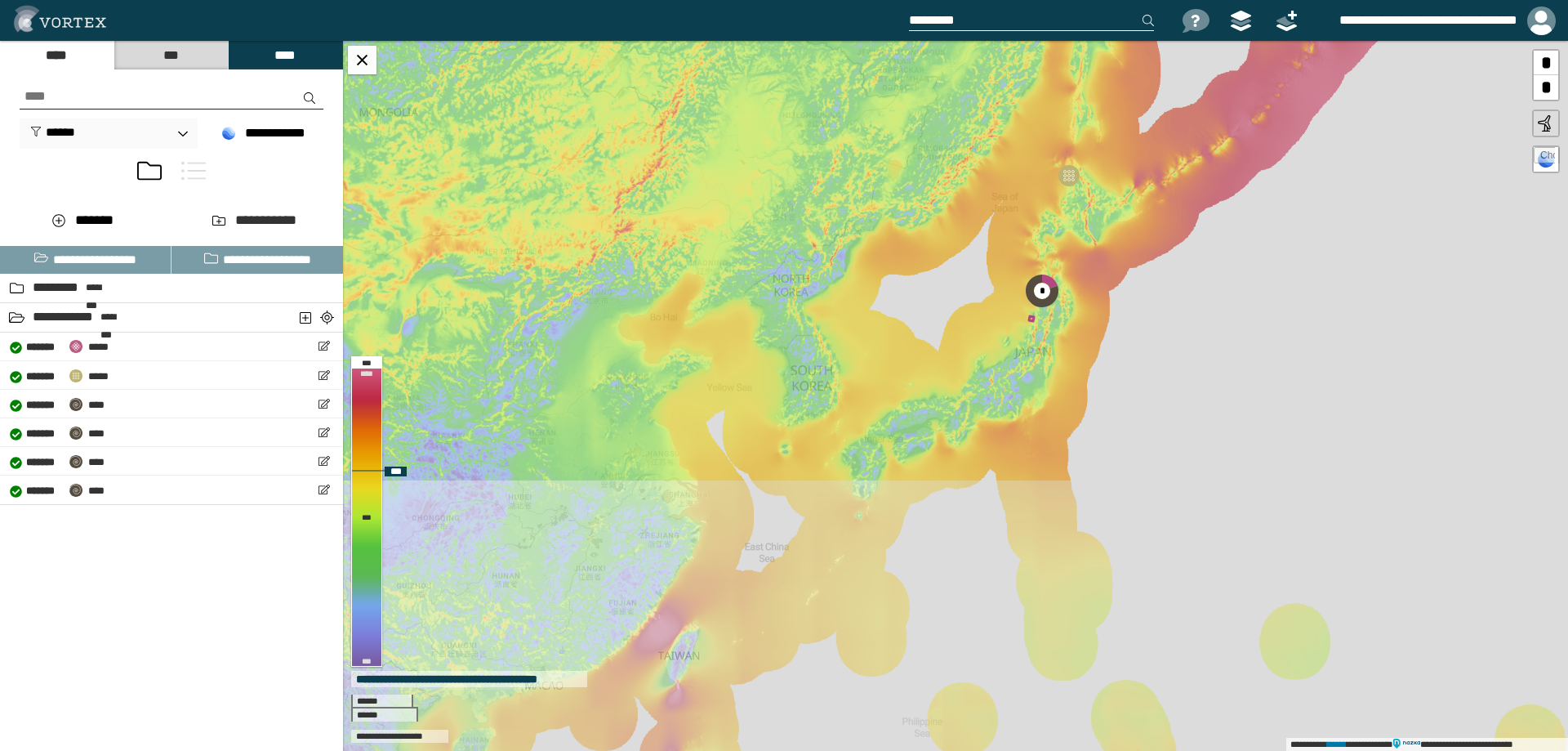 drag, startPoint x: 873, startPoint y: 589, endPoint x: 1009, endPoint y: 306, distance: 313.98248 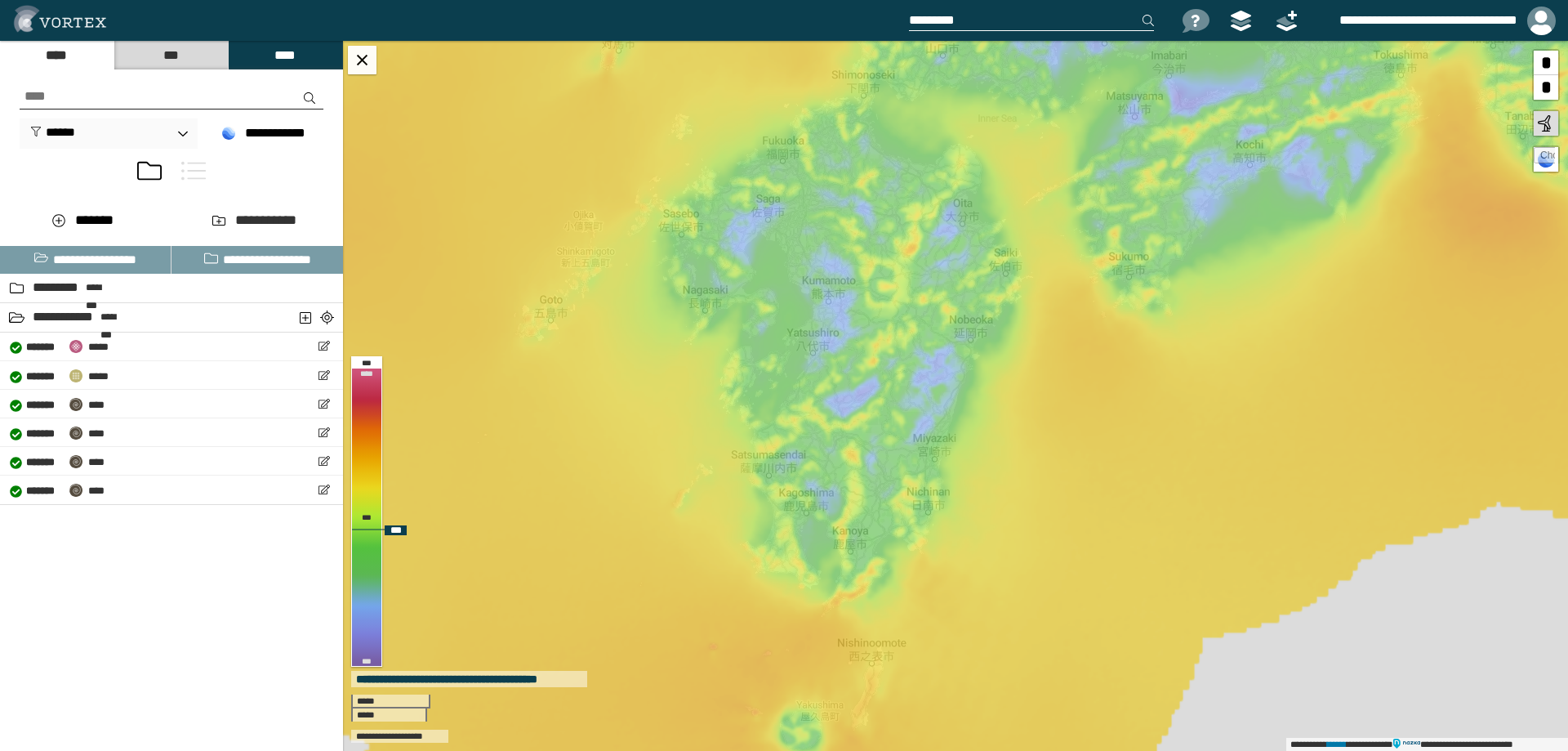 drag, startPoint x: 855, startPoint y: 545, endPoint x: 844, endPoint y: 436, distance: 109.55364 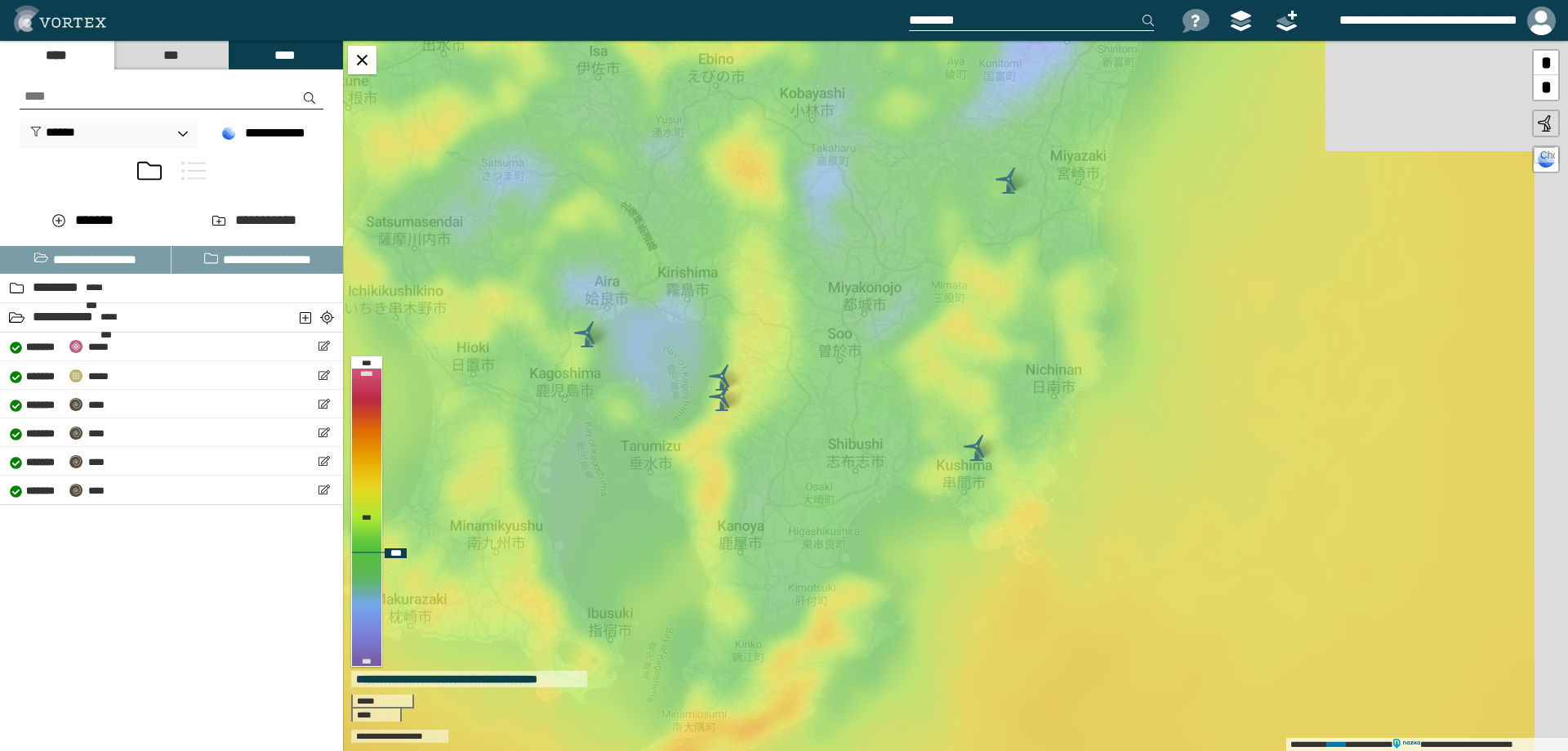 drag, startPoint x: 747, startPoint y: 458, endPoint x: 771, endPoint y: 434, distance: 33.94113 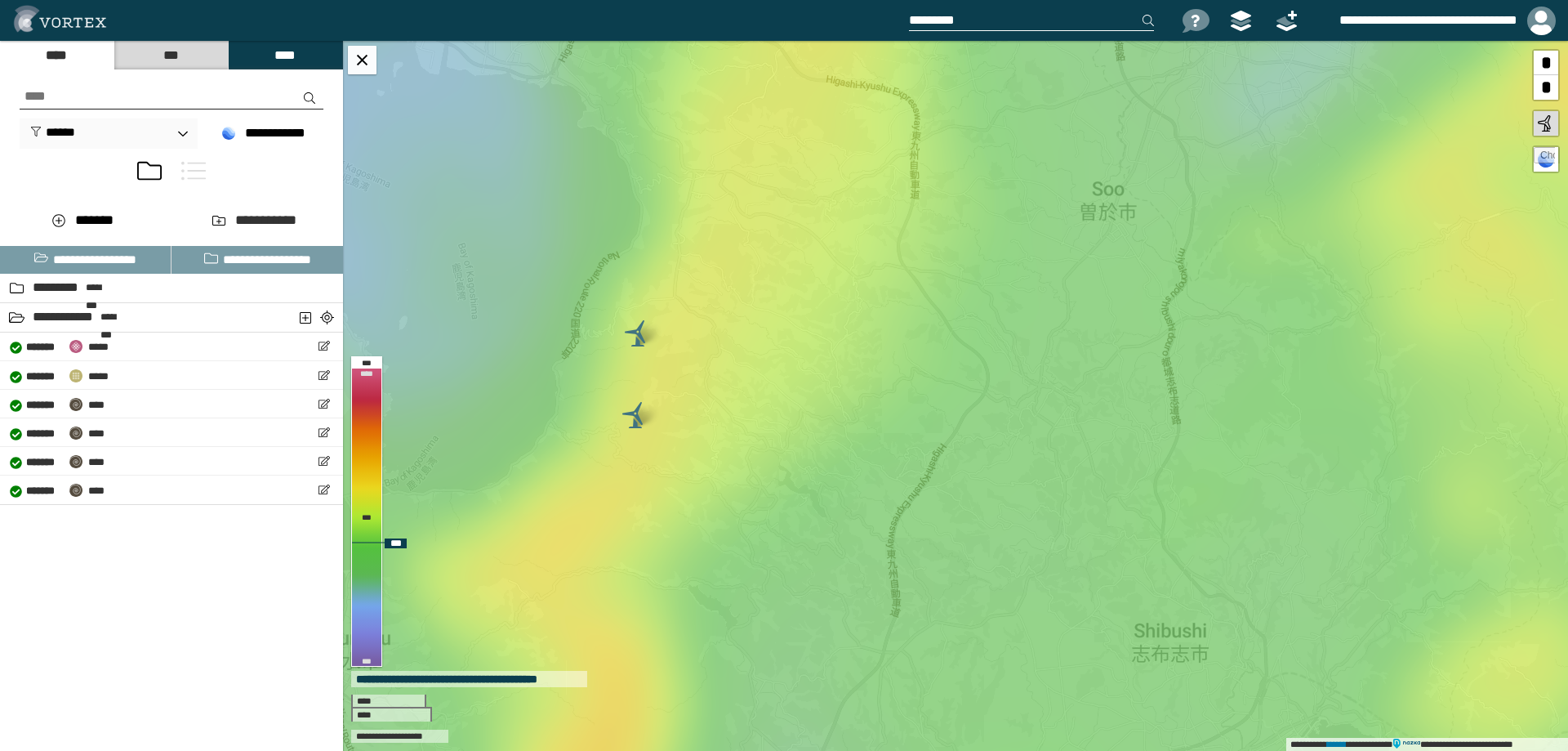 drag, startPoint x: 795, startPoint y: 365, endPoint x: 790, endPoint y: 490, distance: 125.1 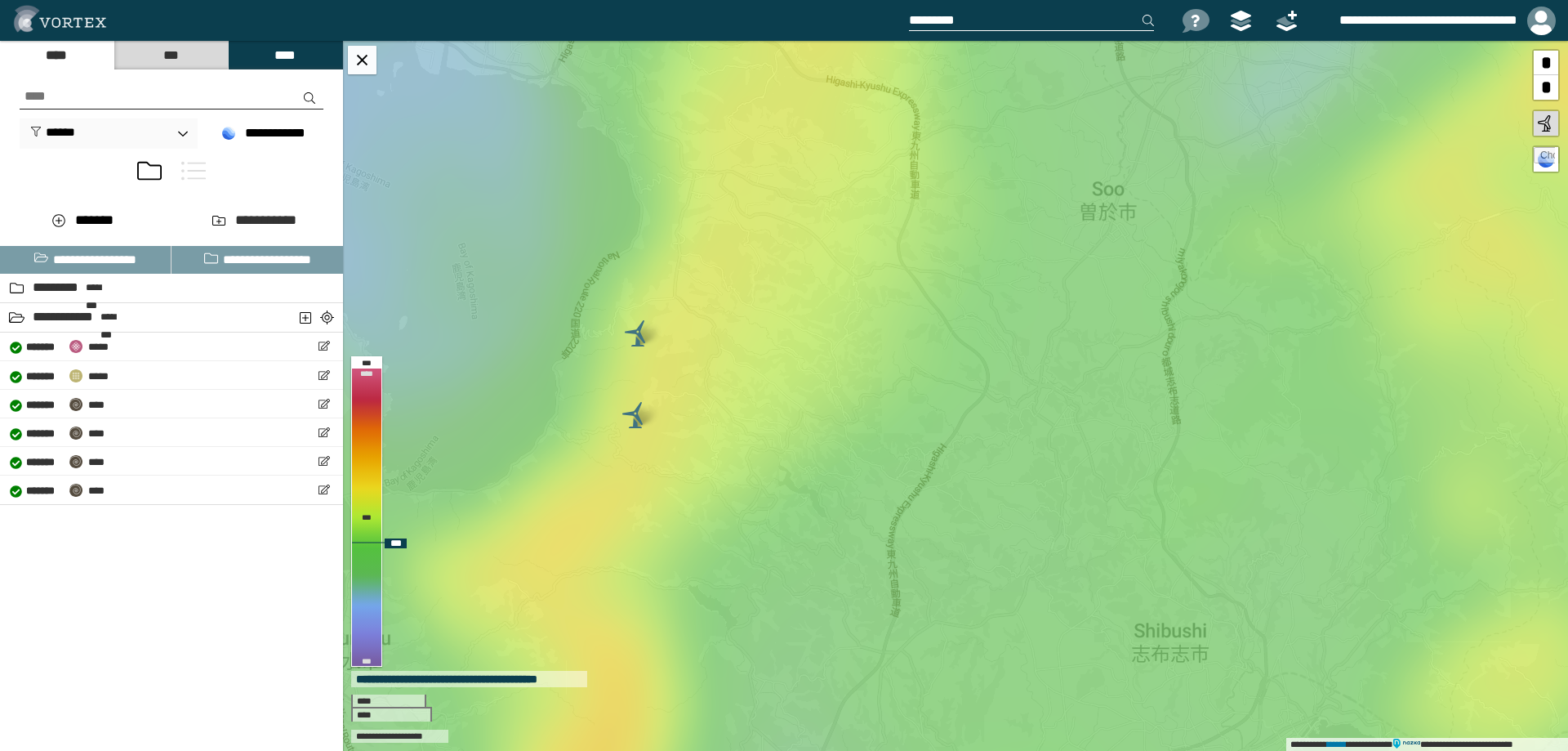click on "**********" at bounding box center [956, 396] 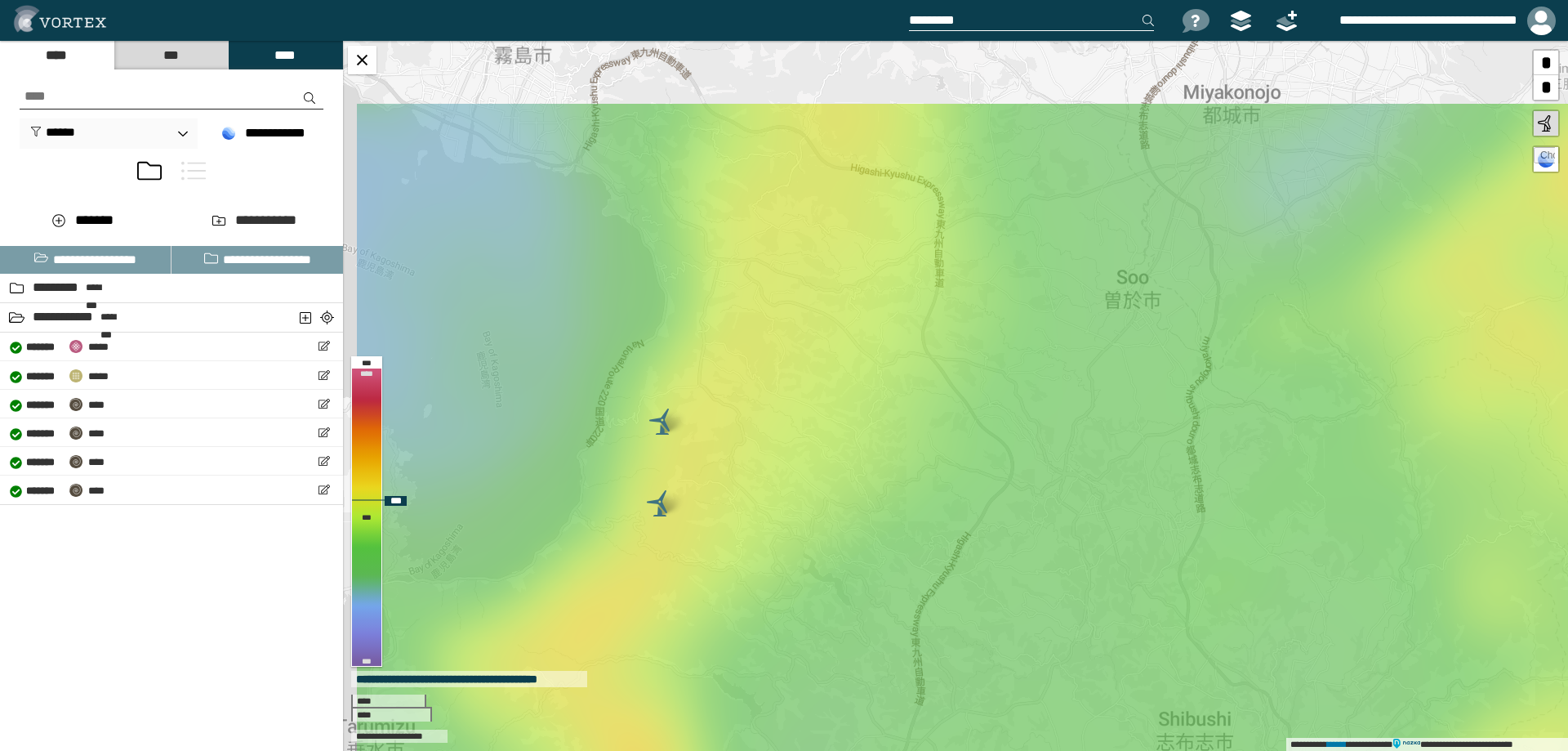 drag, startPoint x: 653, startPoint y: 331, endPoint x: 675, endPoint y: 443, distance: 114.14026 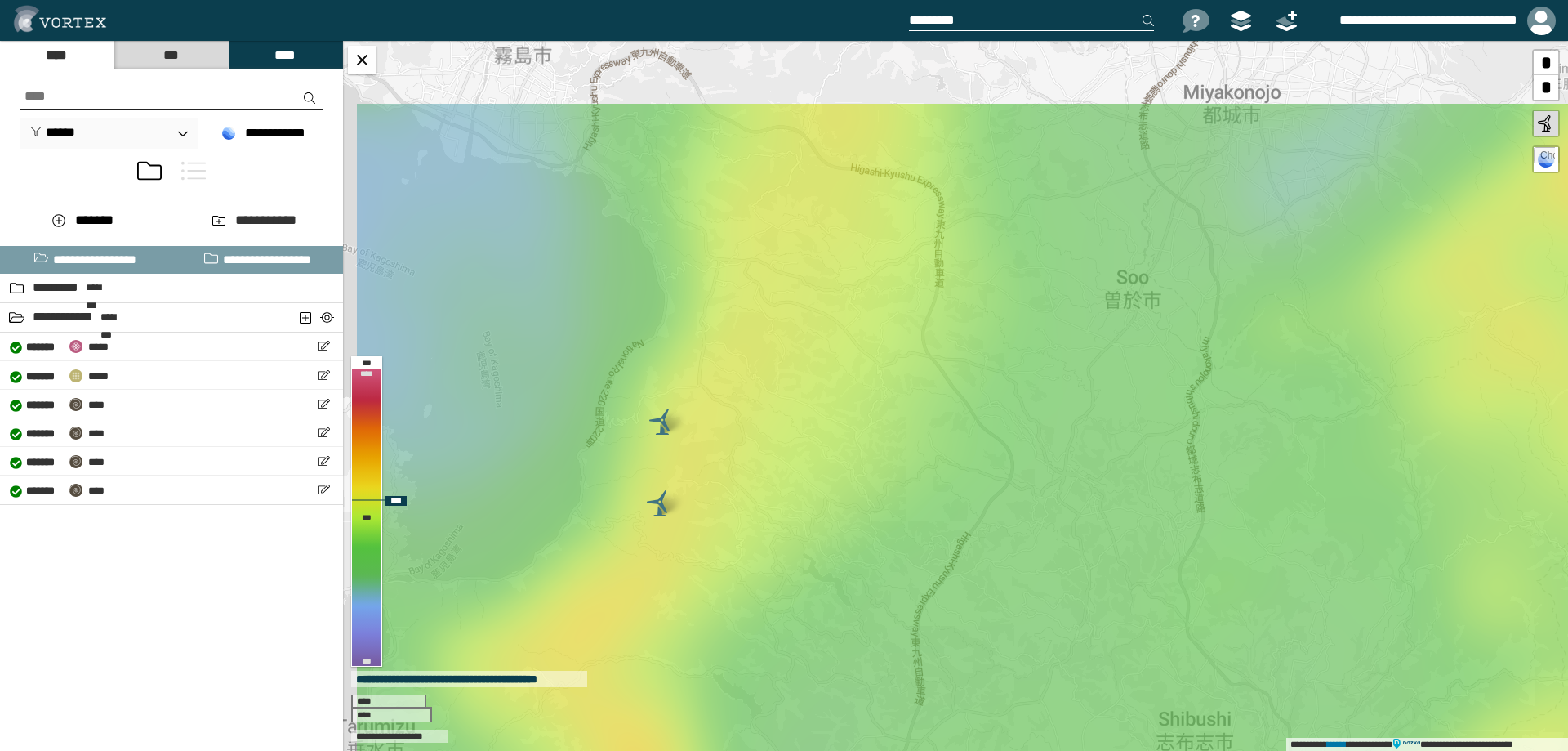 click on "**********" at bounding box center (956, 396) 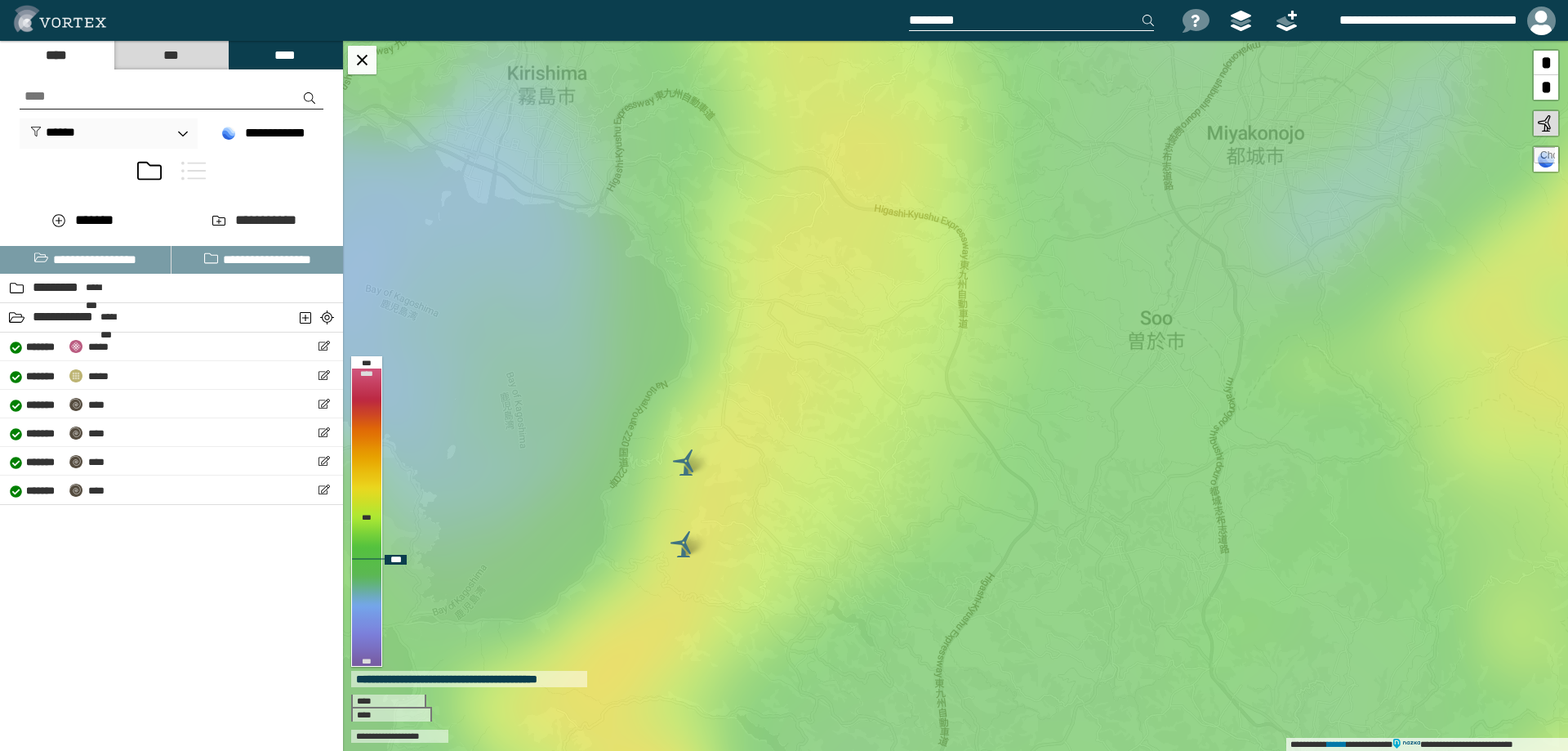 drag, startPoint x: 624, startPoint y: 348, endPoint x: 674, endPoint y: 362, distance: 51.92302 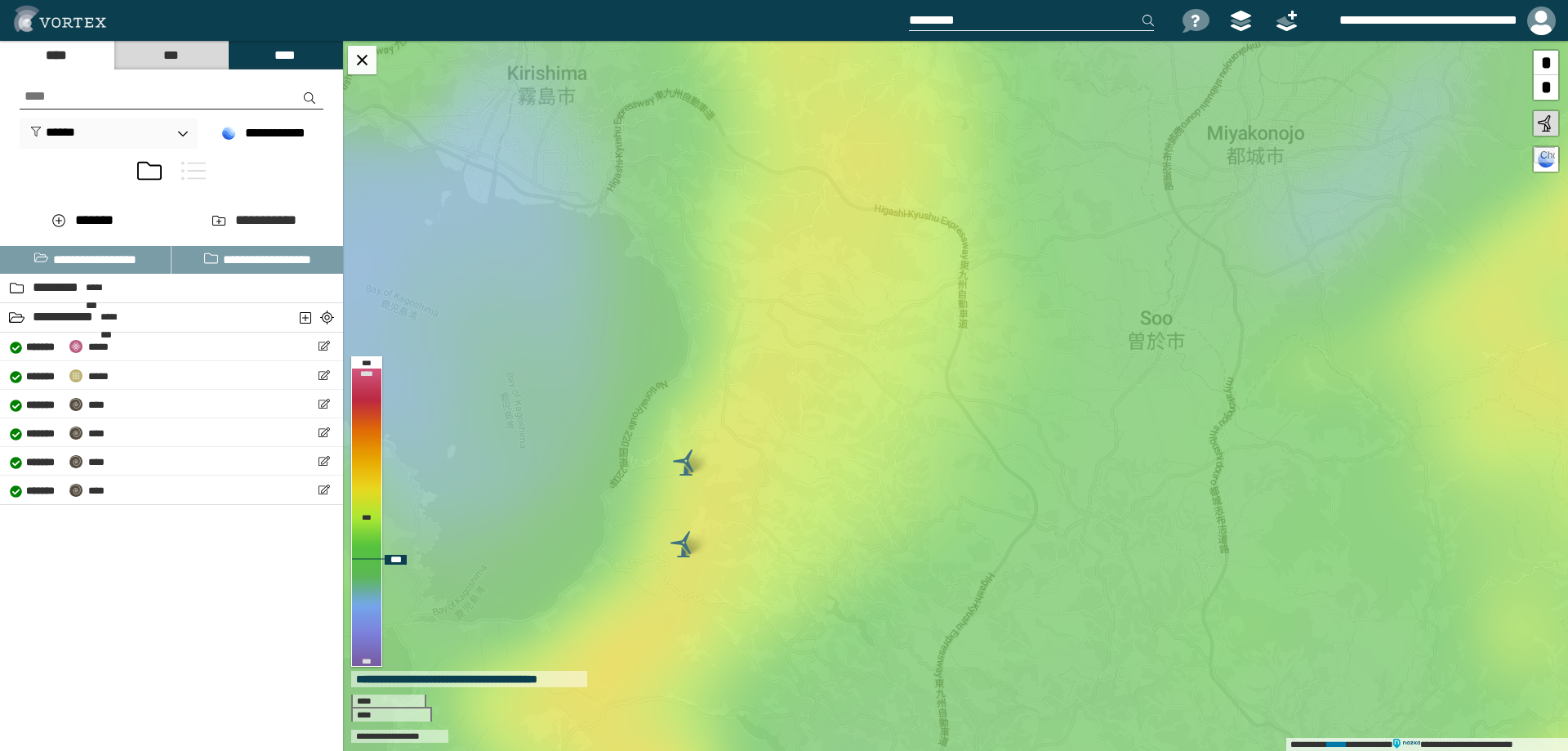 click on "**********" at bounding box center (956, 396) 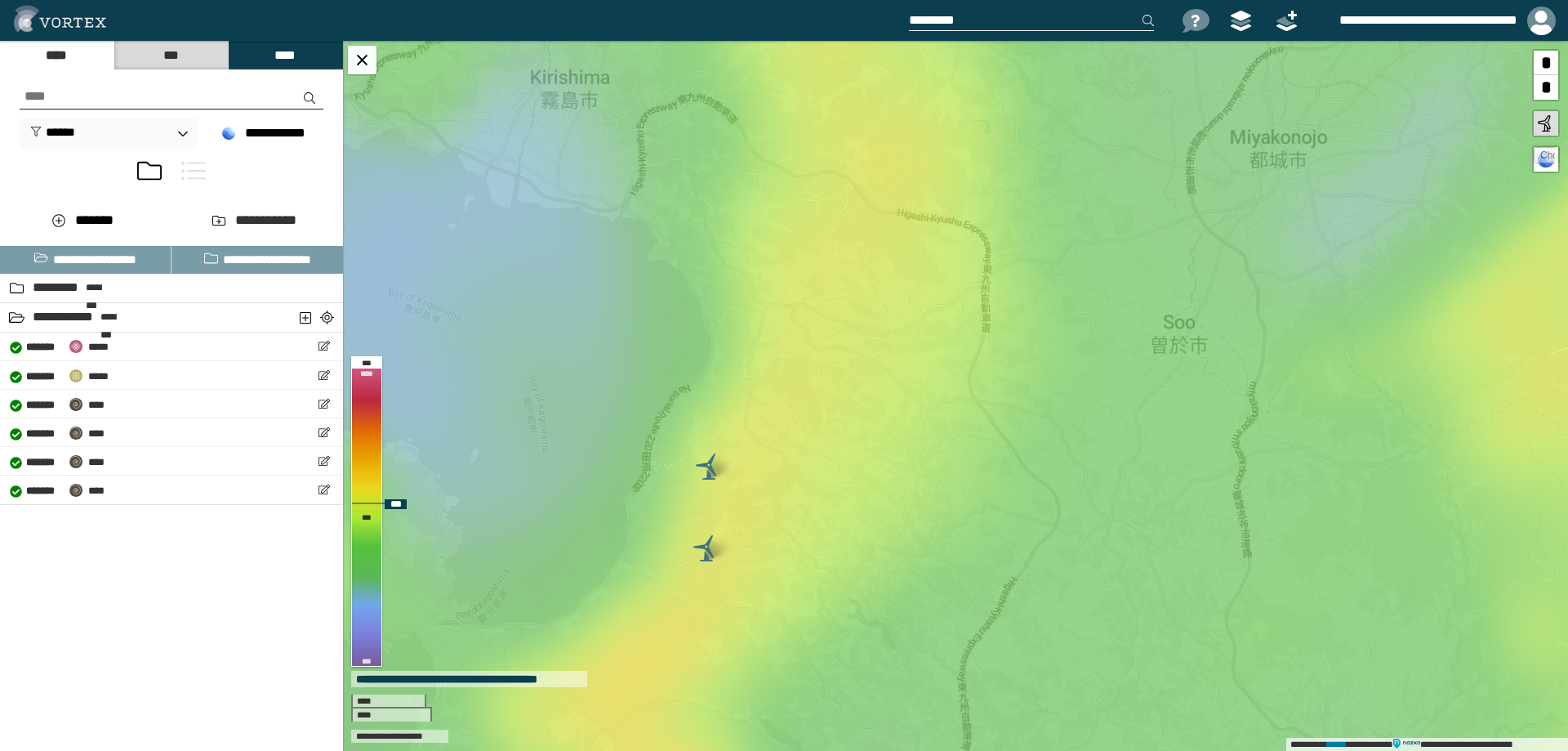 click on "**********" at bounding box center (956, 396) 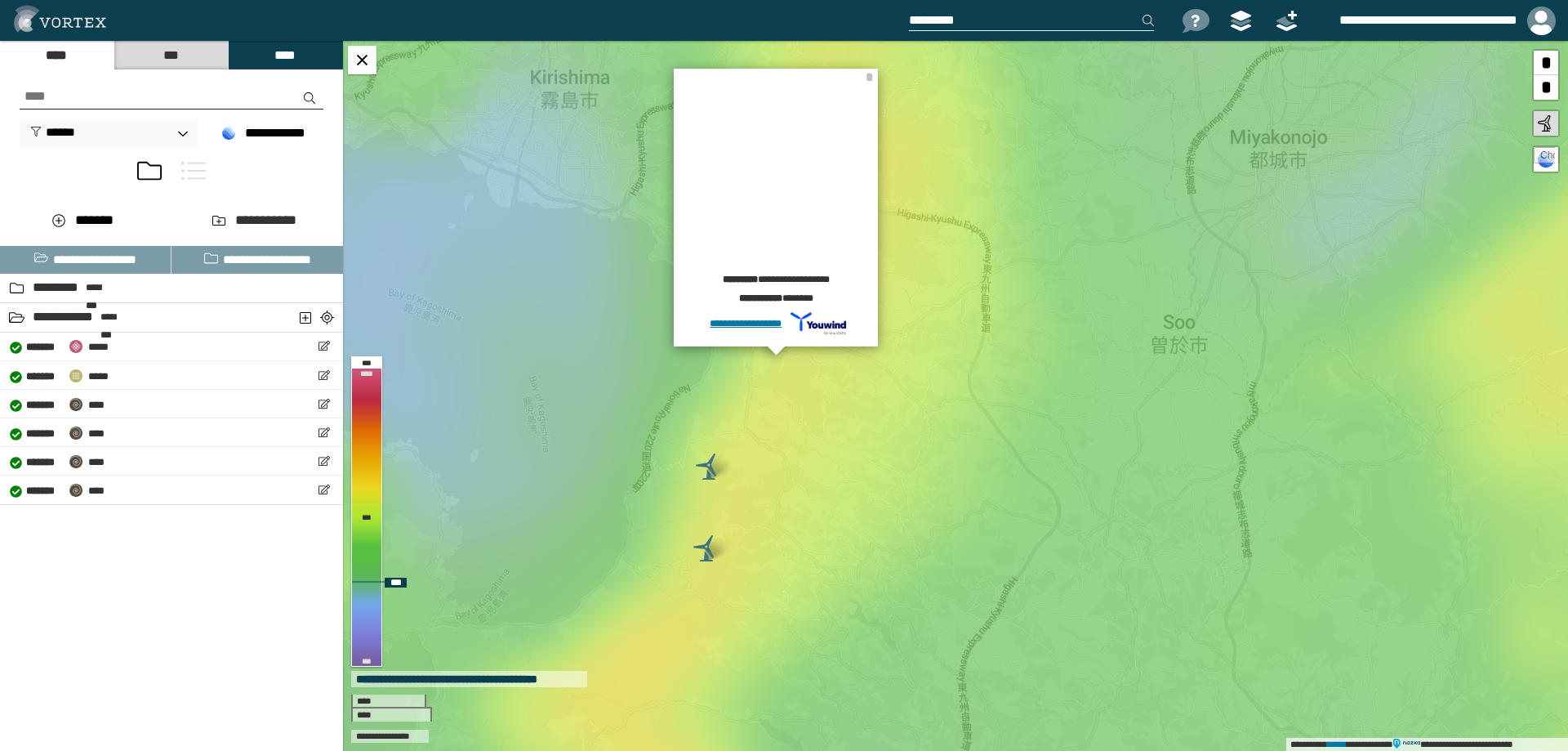 click on "[FIRST] [LAST] [PRODUCT]
[STREET] [CITY]
[STATE]
[FIRST] [LAST] [STREET] [CITY] [STATE] [ZIP] [COUNTRY] [PHONE] [EMAIL] [DOB] [SSN] [DLN] [CC] [PASSPORT]" at bounding box center (956, 396) 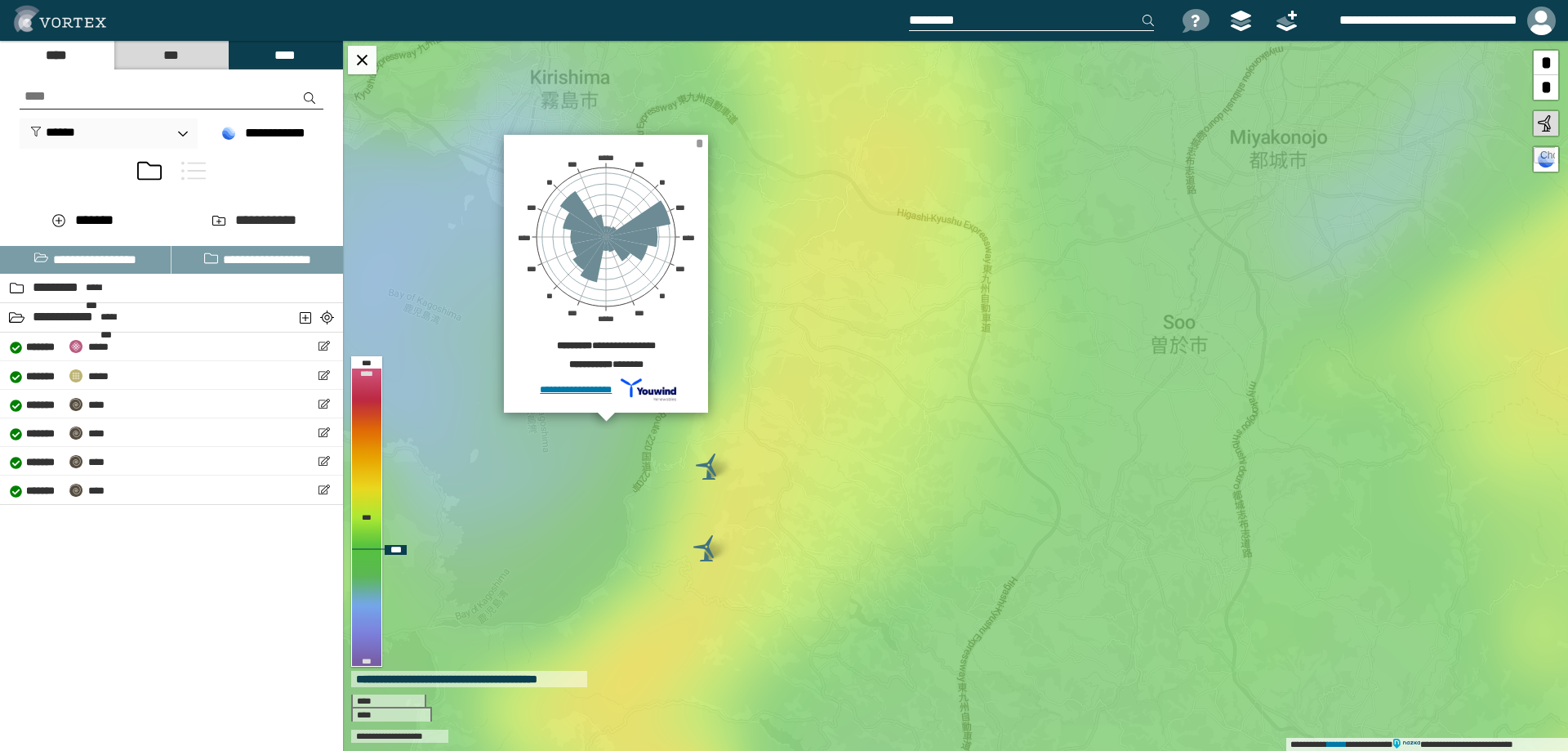 click on "*" at bounding box center (699, 143) 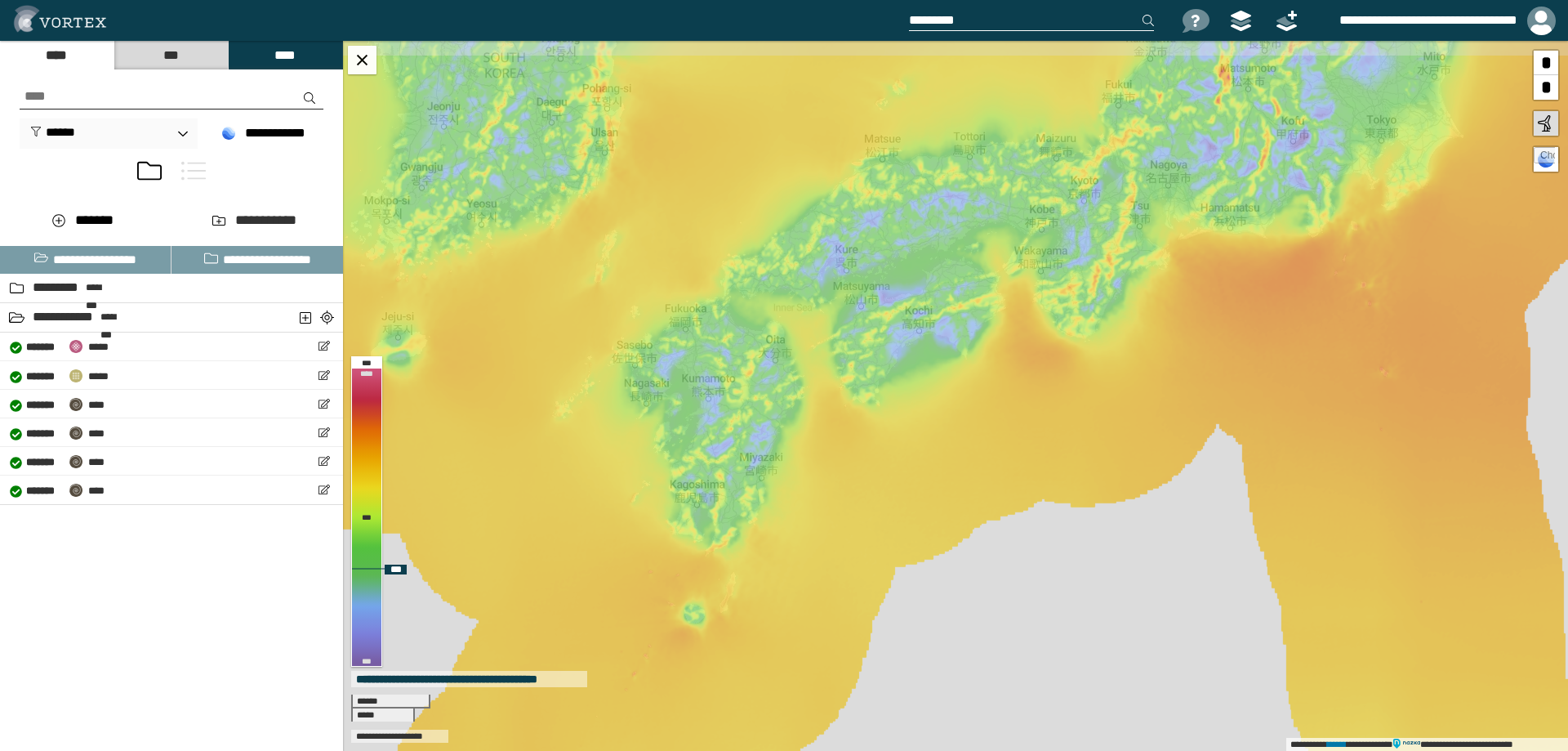 drag, startPoint x: 763, startPoint y: 319, endPoint x: 742, endPoint y: 447, distance: 129.7112 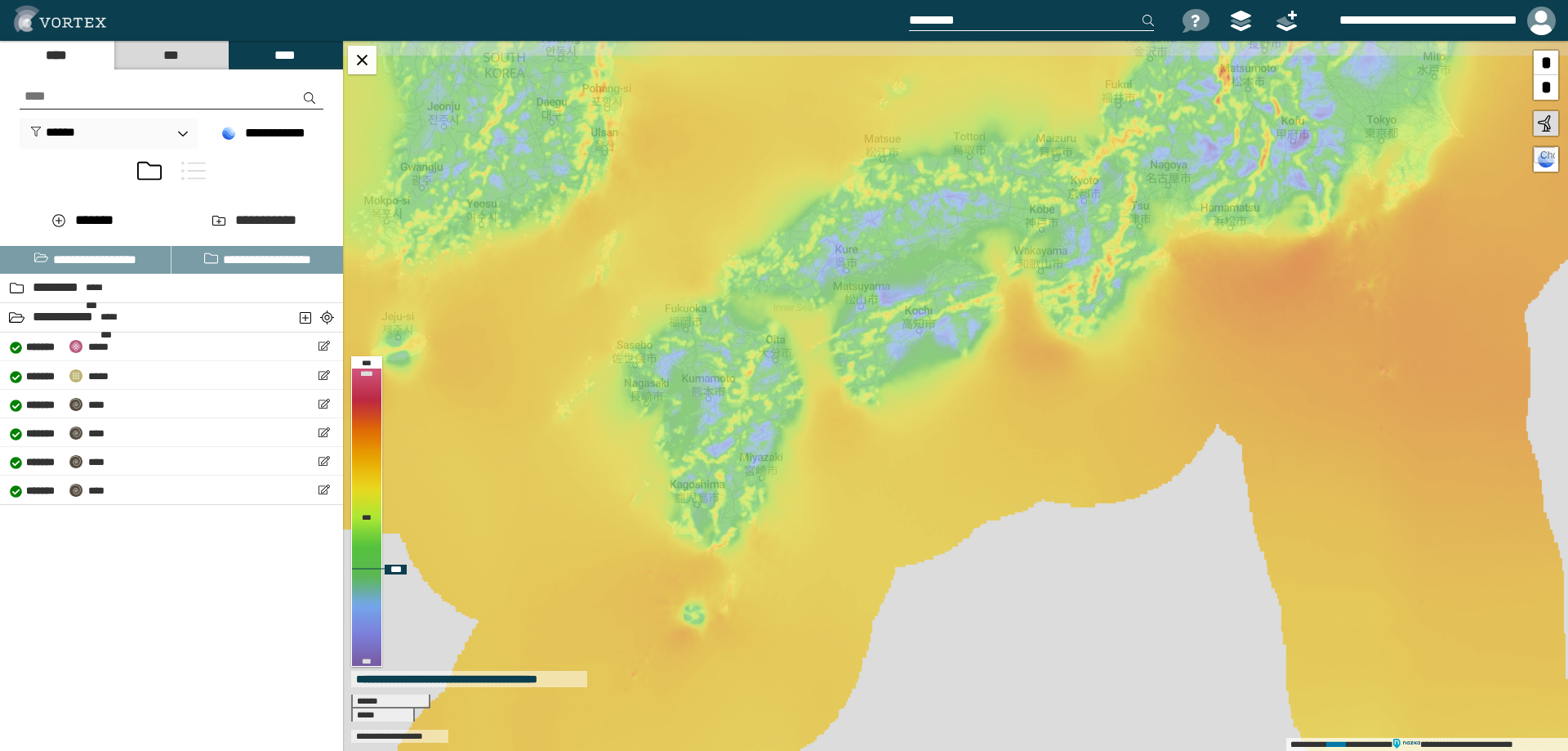 click on "[FIRST] [LAST] [STREET] [CITY] [STATE] [ZIP] [COUNTRY] [PHONE] [EMAIL] [DOB] [SSN] [DLN] [CC] [PASSPORT]" at bounding box center (956, 396) 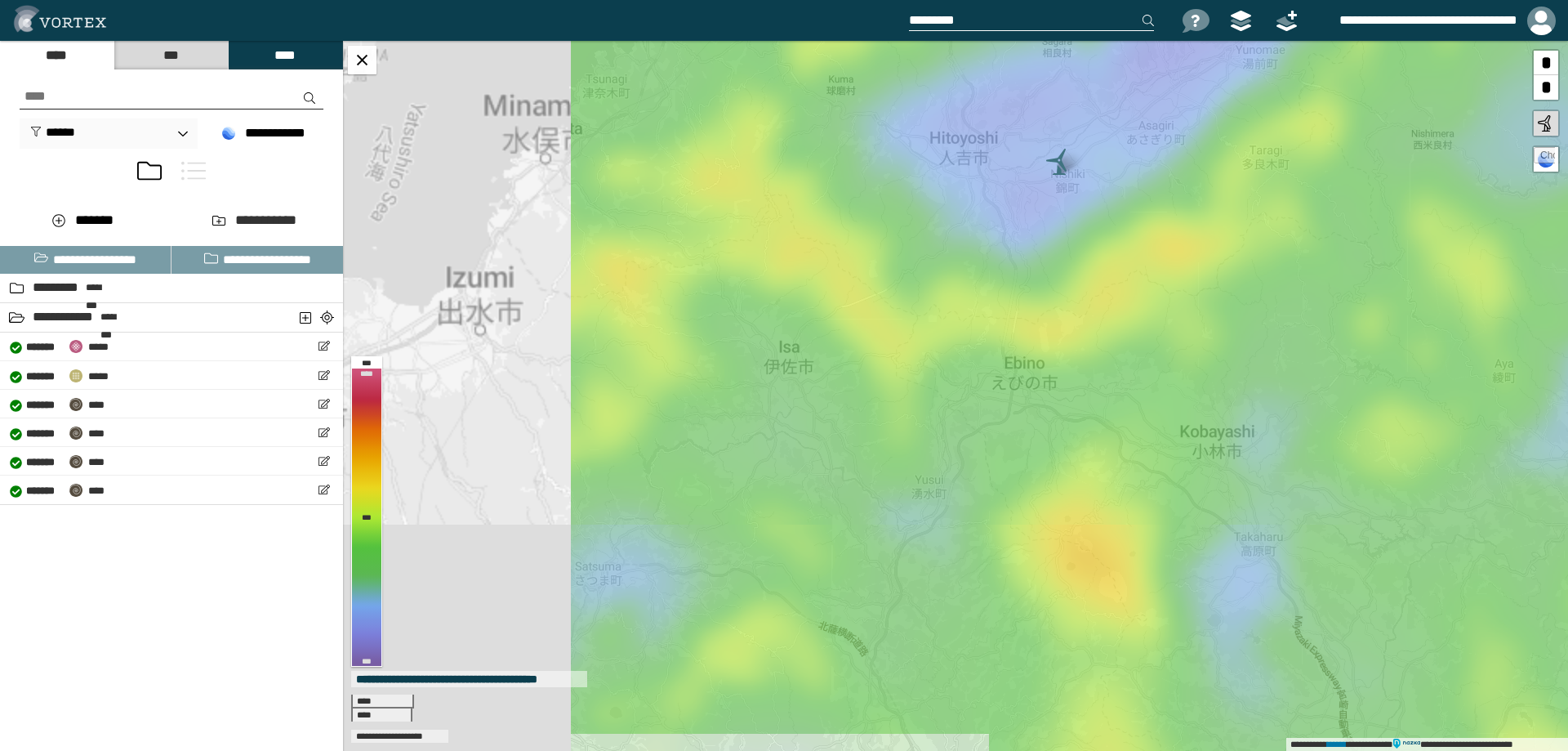 drag, startPoint x: 738, startPoint y: 505, endPoint x: 1068, endPoint y: 460, distance: 333.05405 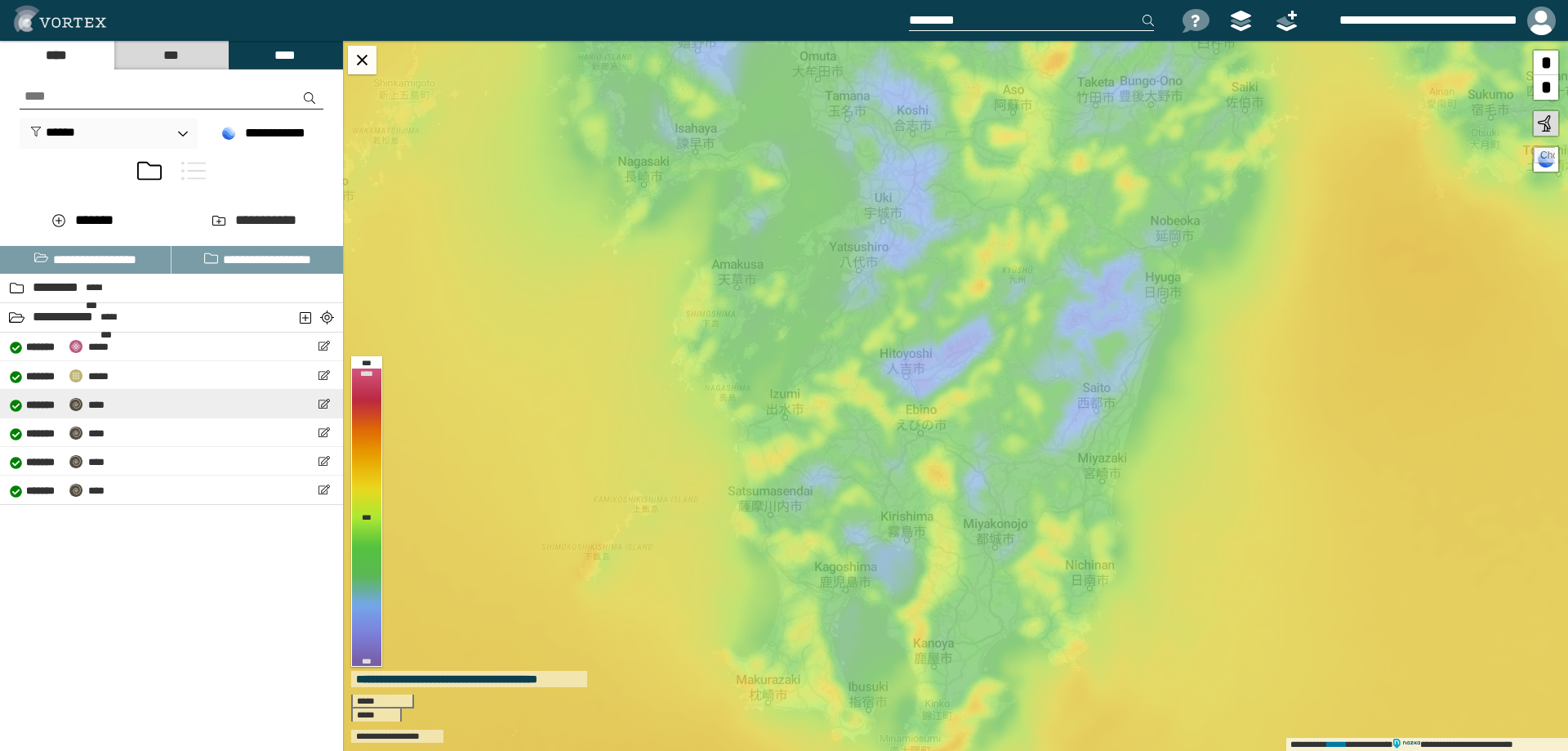 click on "**********" at bounding box center [172, 404] 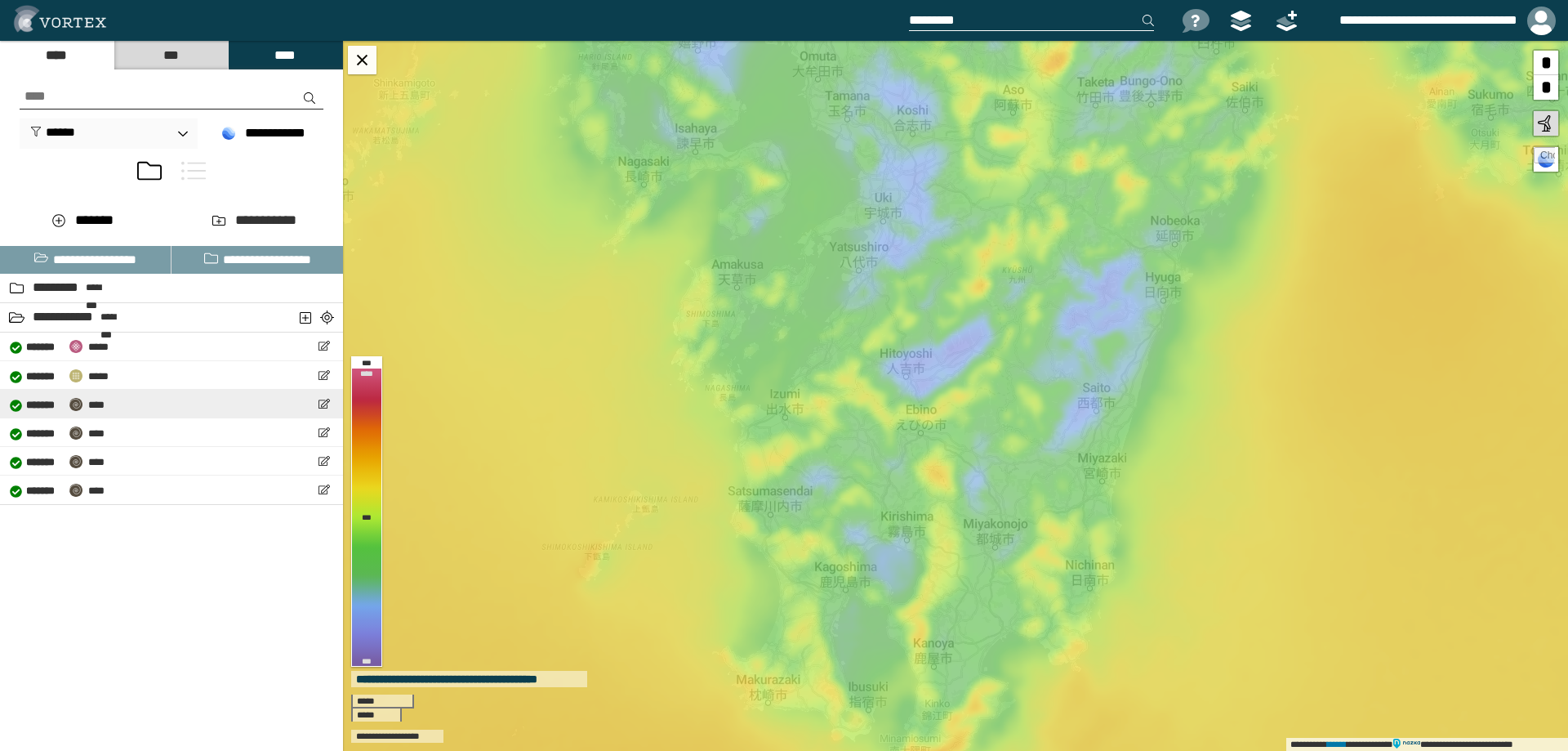 select on "**" 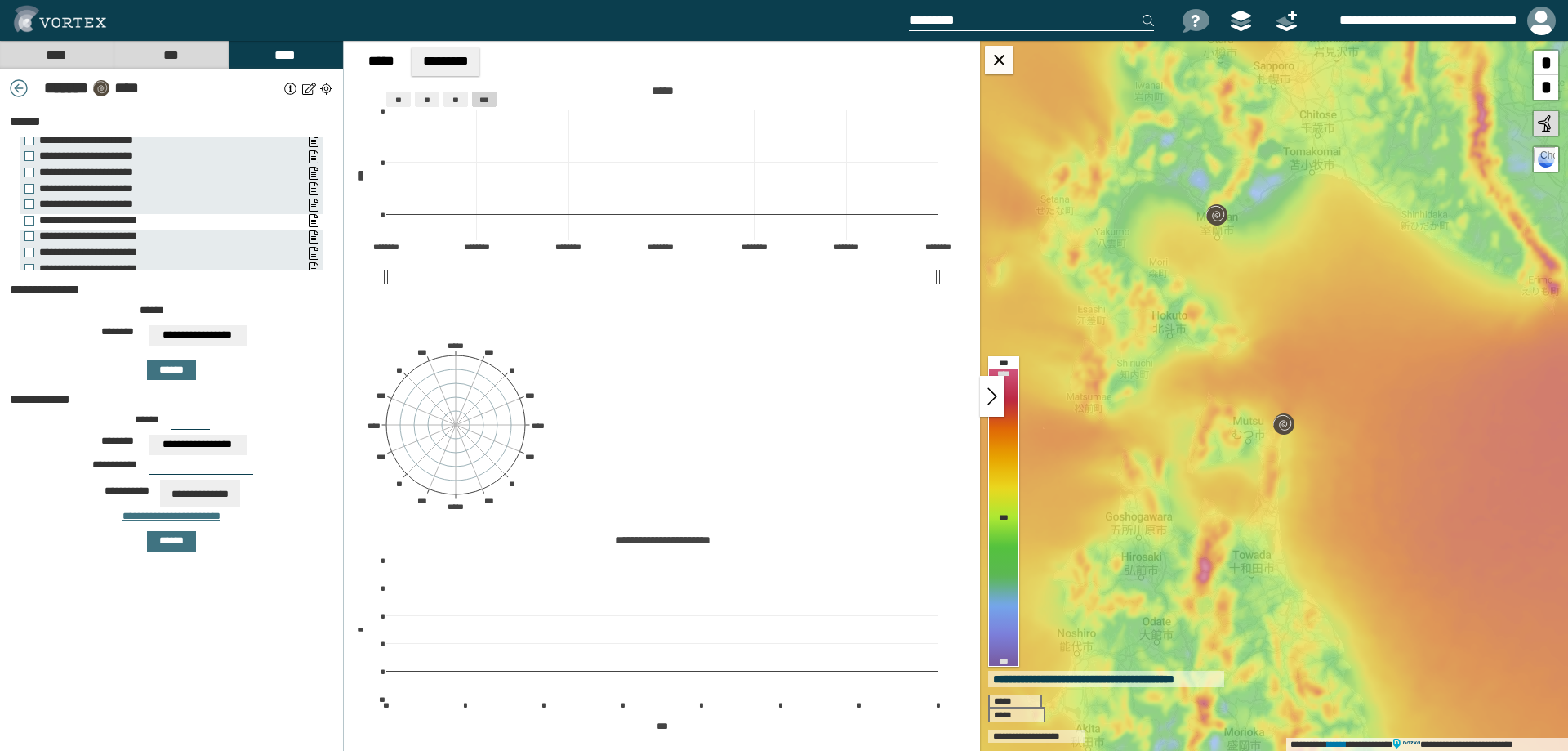 scroll, scrollTop: 0, scrollLeft: 0, axis: both 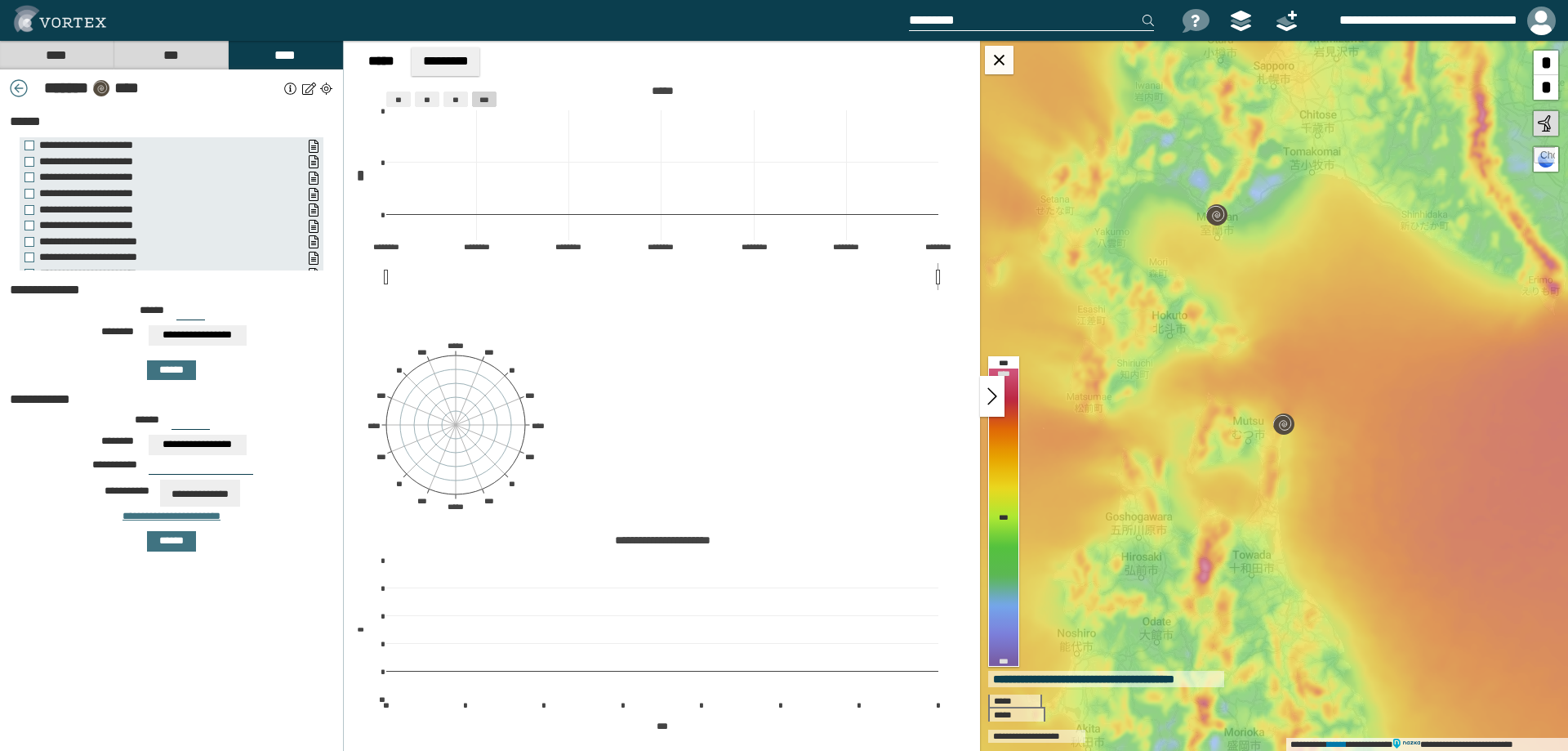 click on "****" at bounding box center (56, 55) 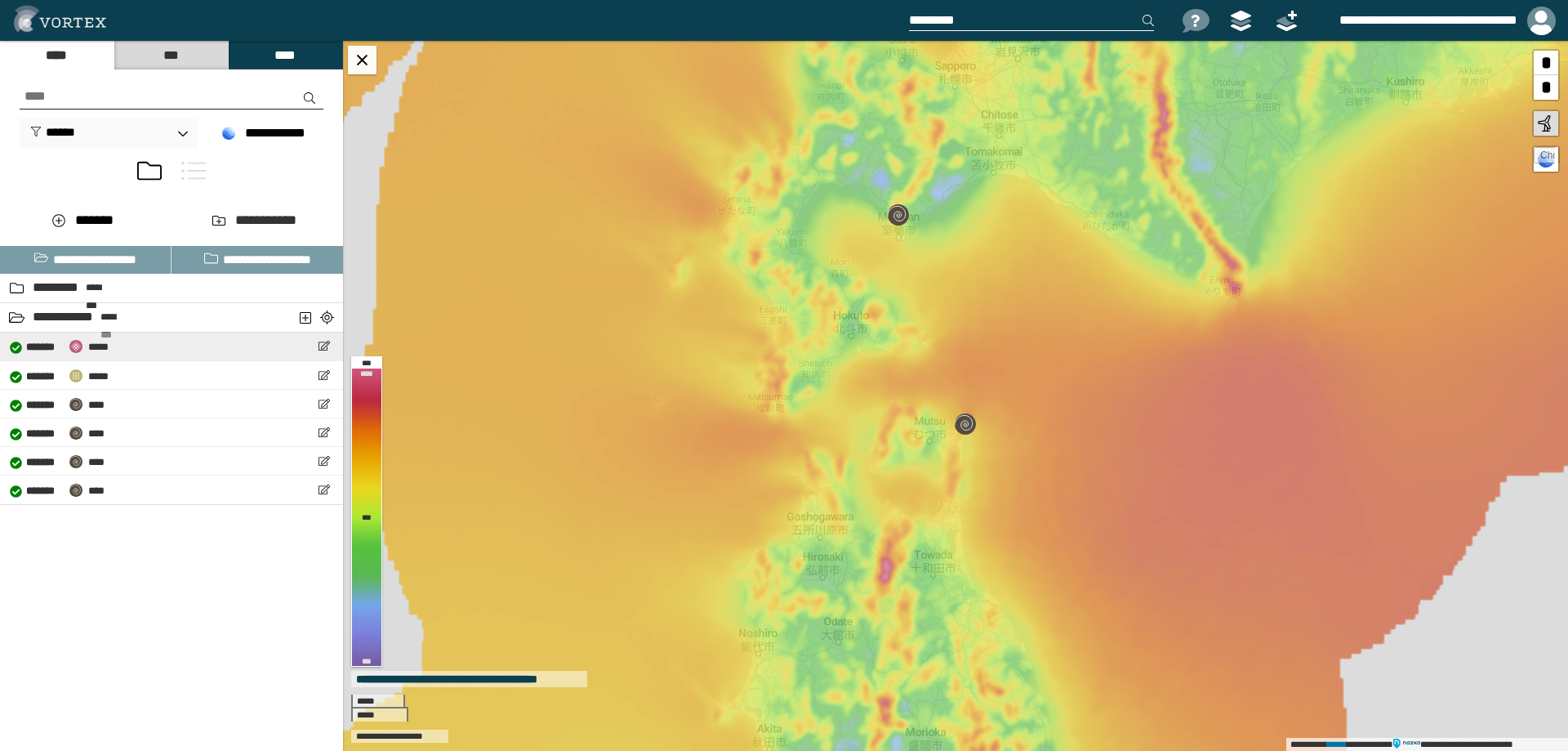 click on "*****" at bounding box center [98, 346] 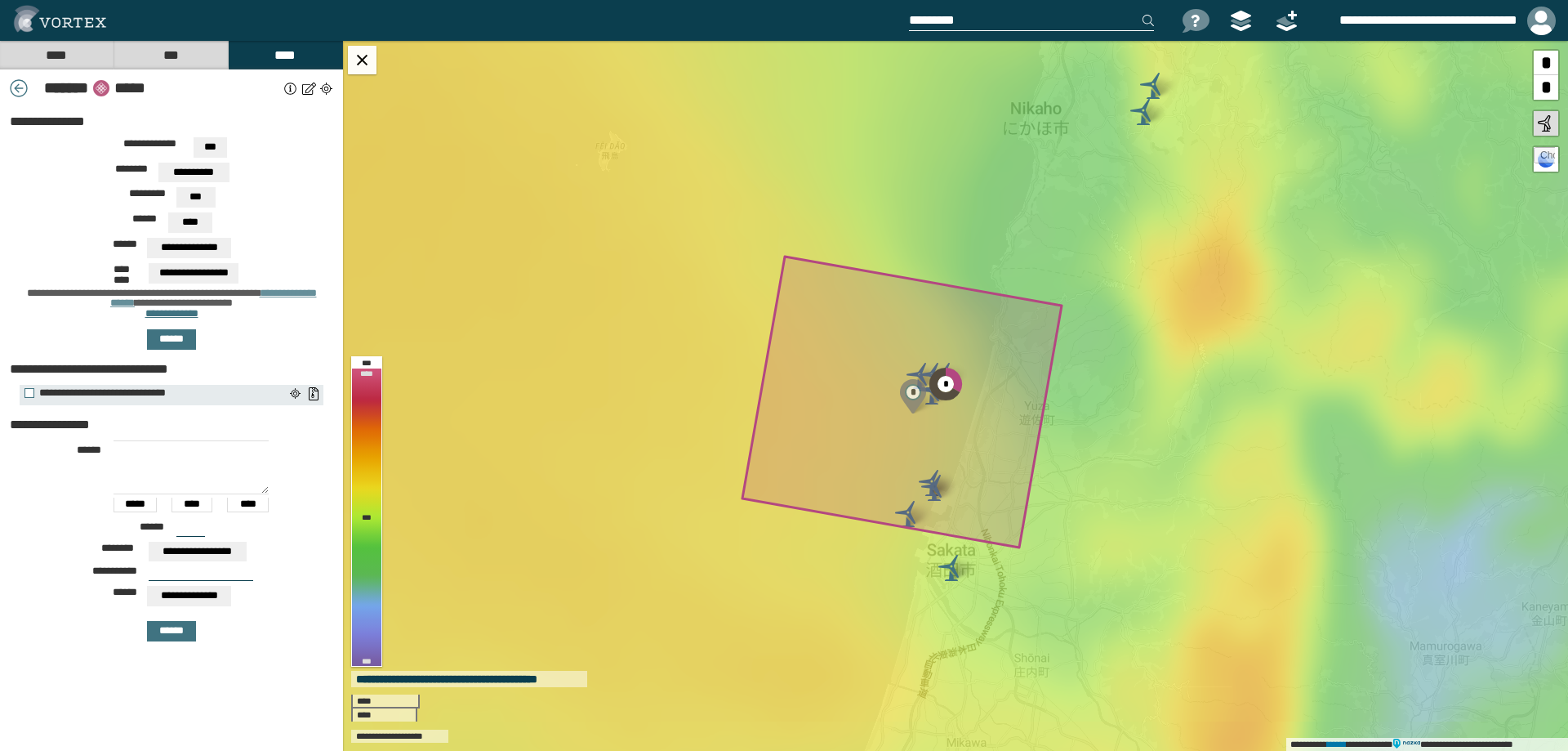 click on "***" at bounding box center (210, 147) 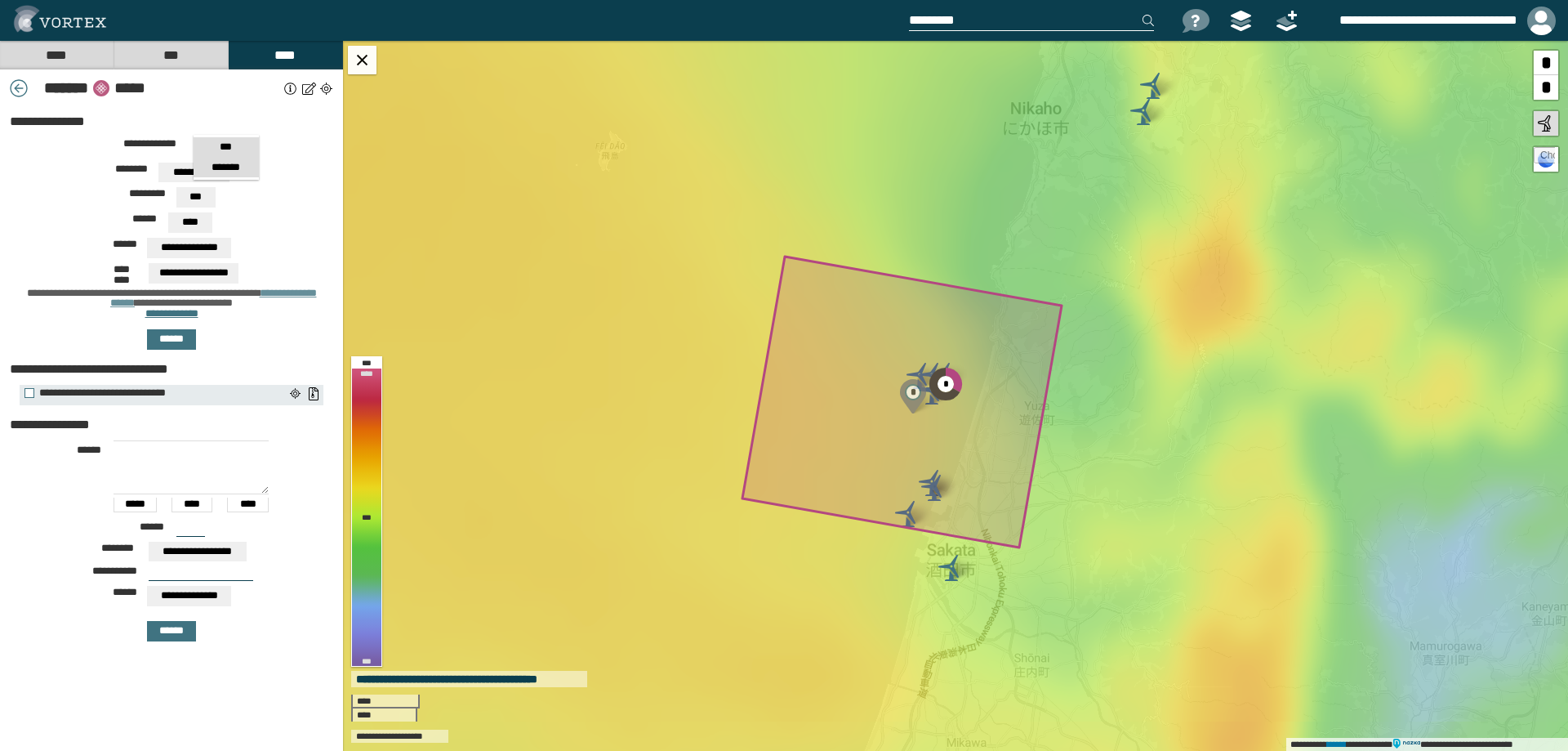 click on "*******" at bounding box center (226, 168) 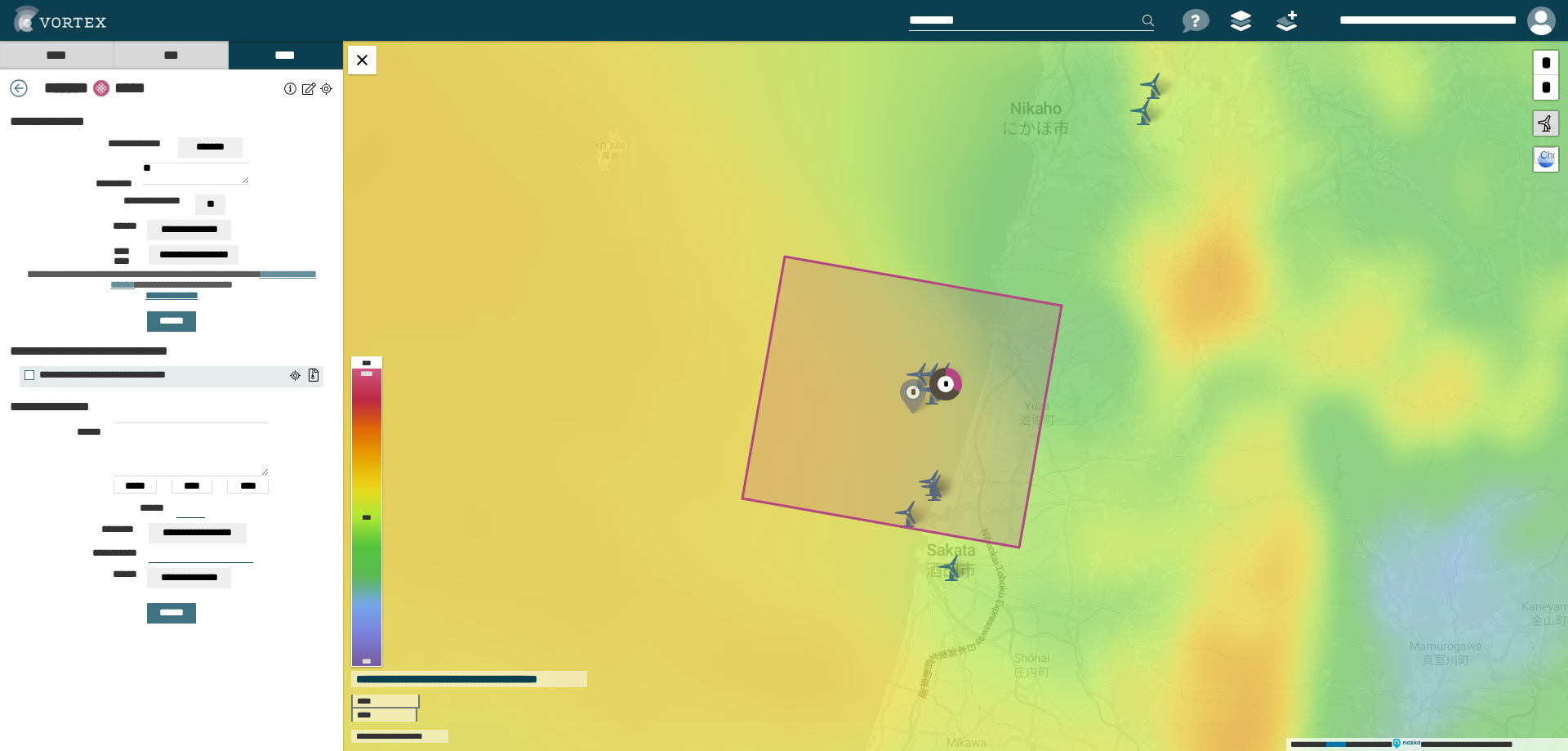 click on "**" at bounding box center (196, 174) 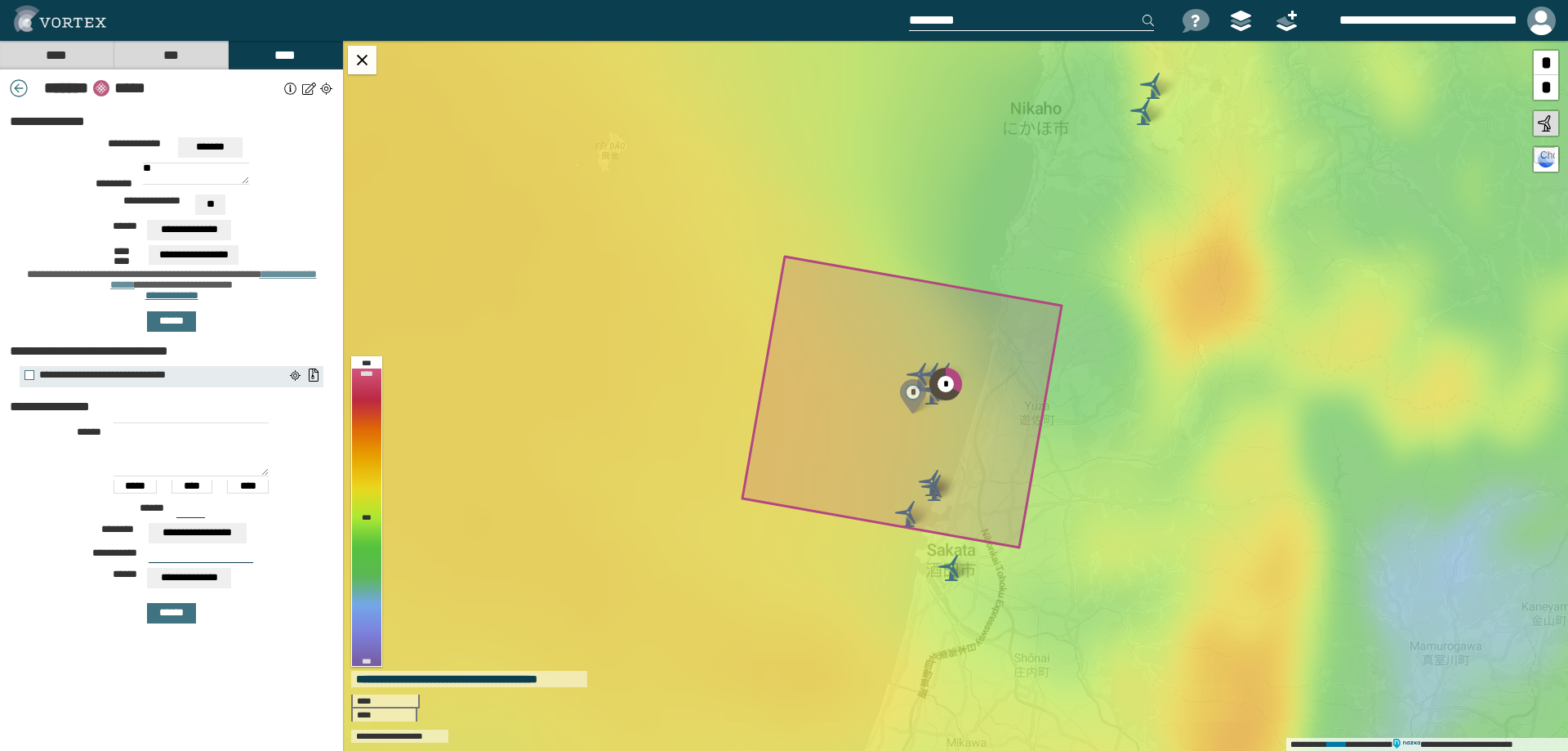 click on "**" at bounding box center (210, 204) 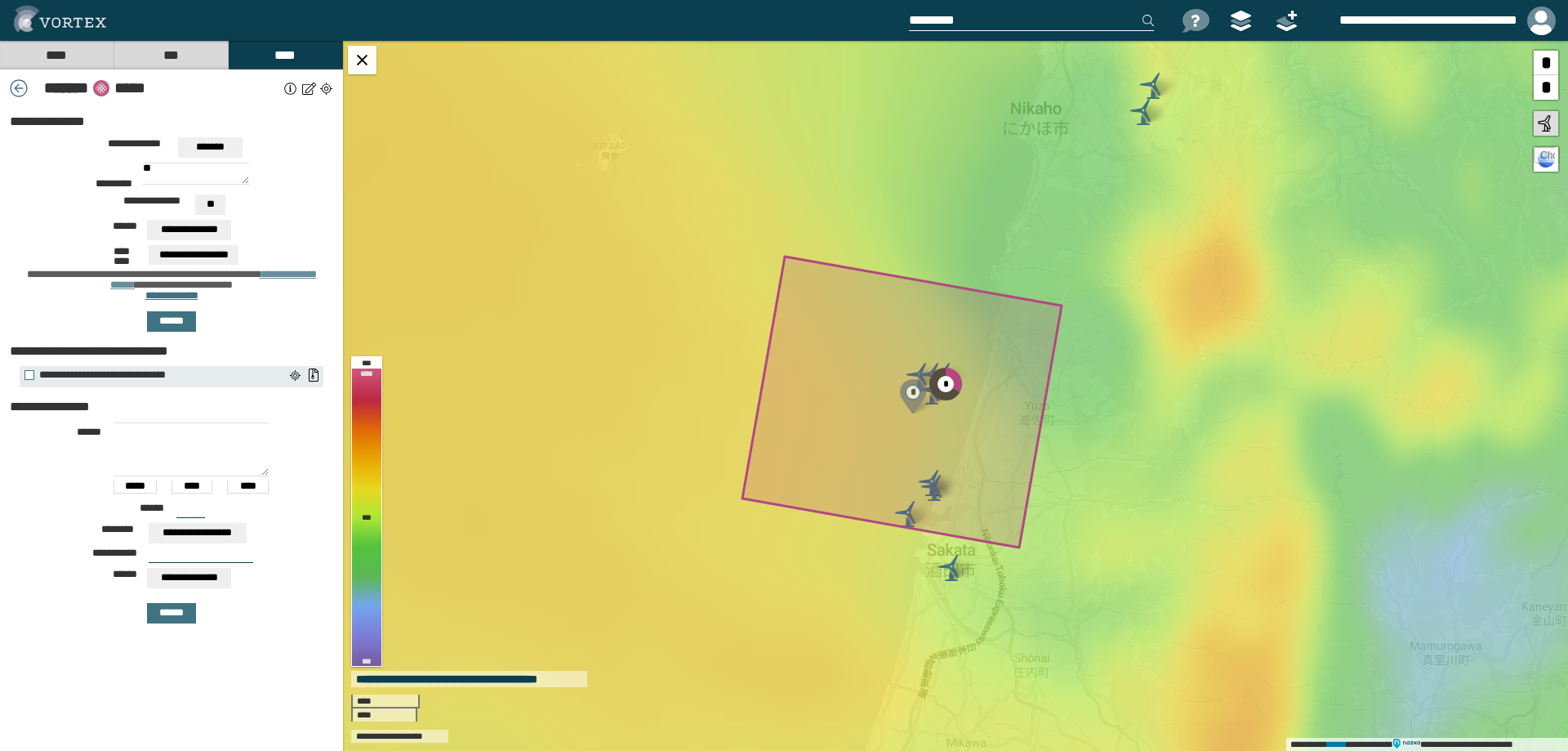 click on "**********" at bounding box center (189, 230) 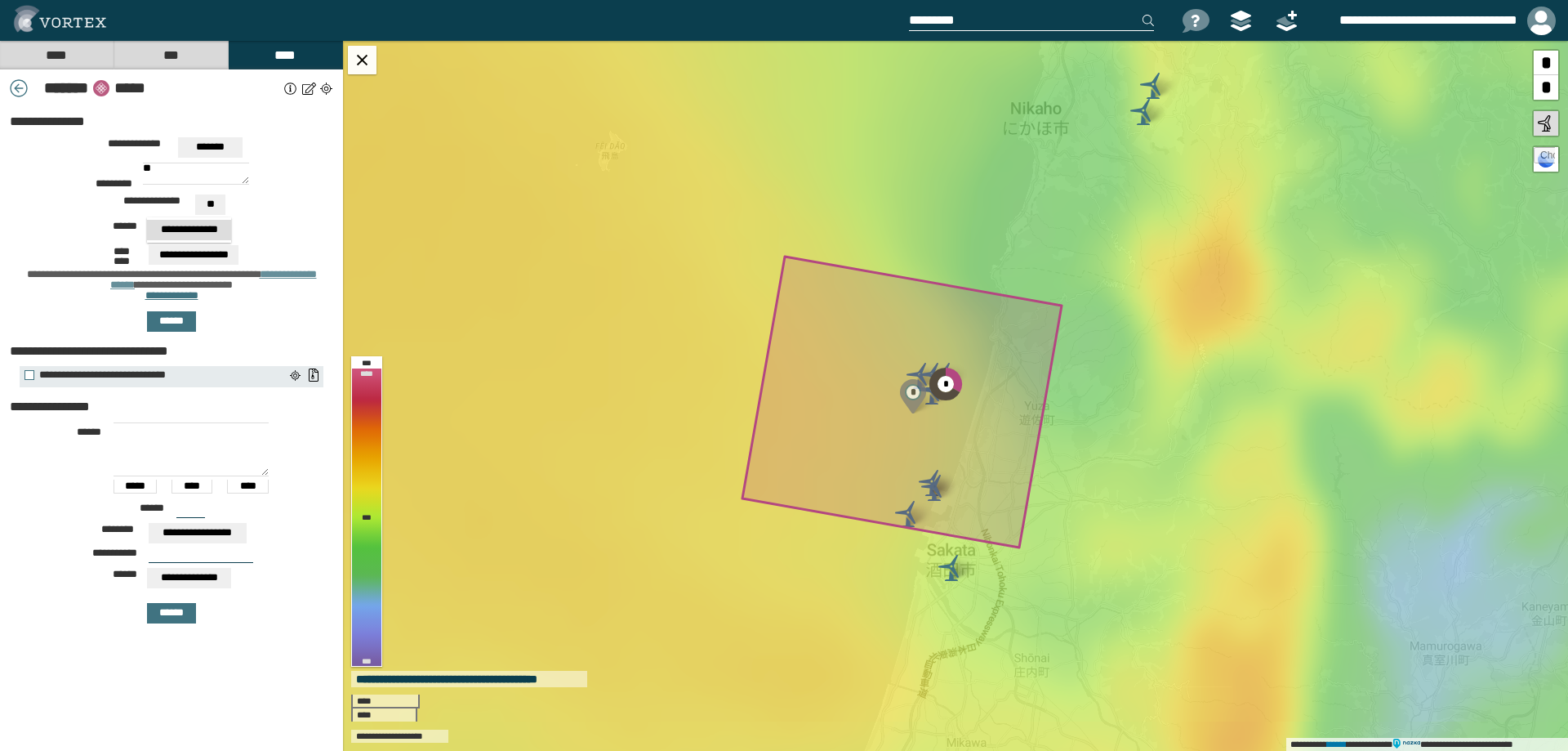 click on "**********" at bounding box center [189, 230] 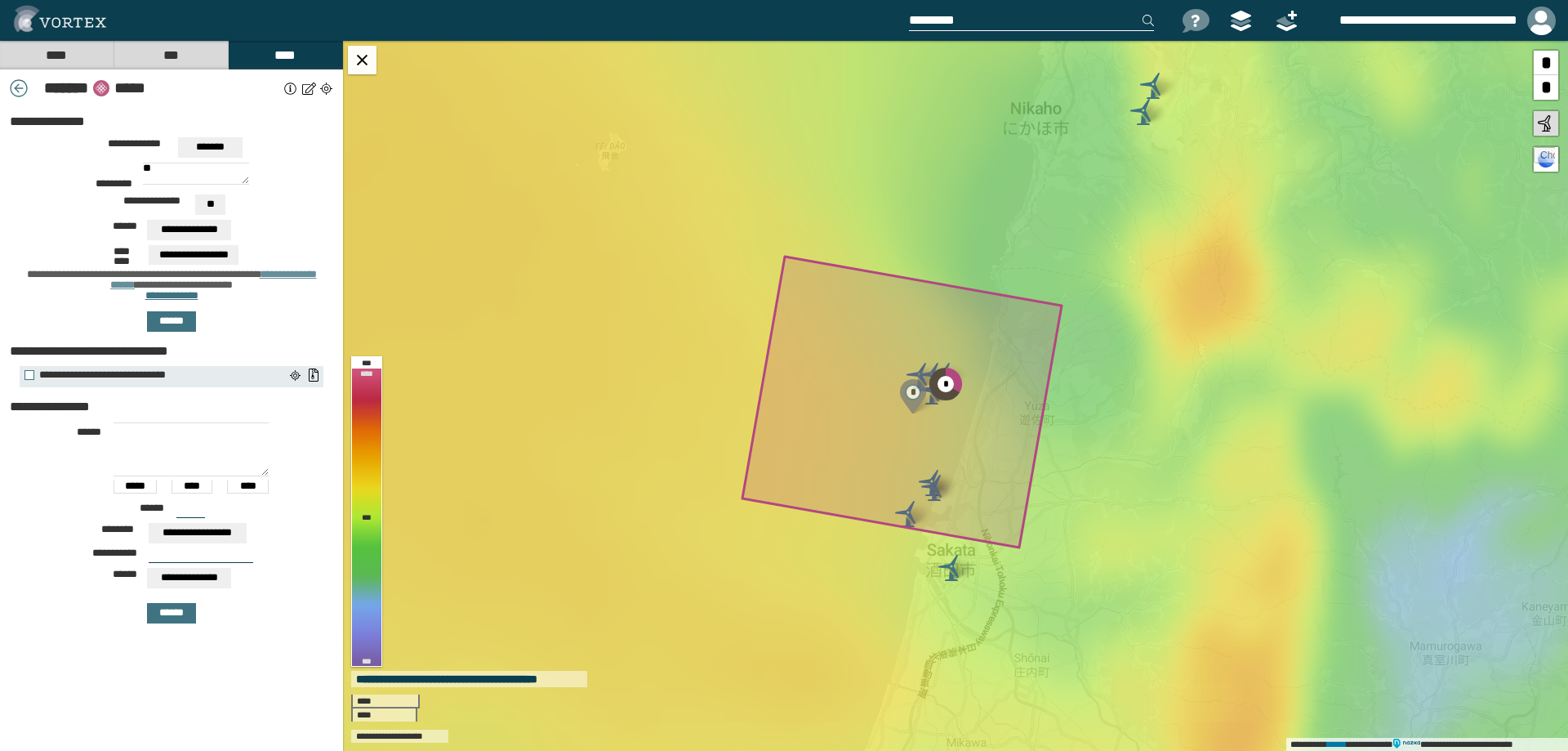click on "**********" at bounding box center (194, 255) 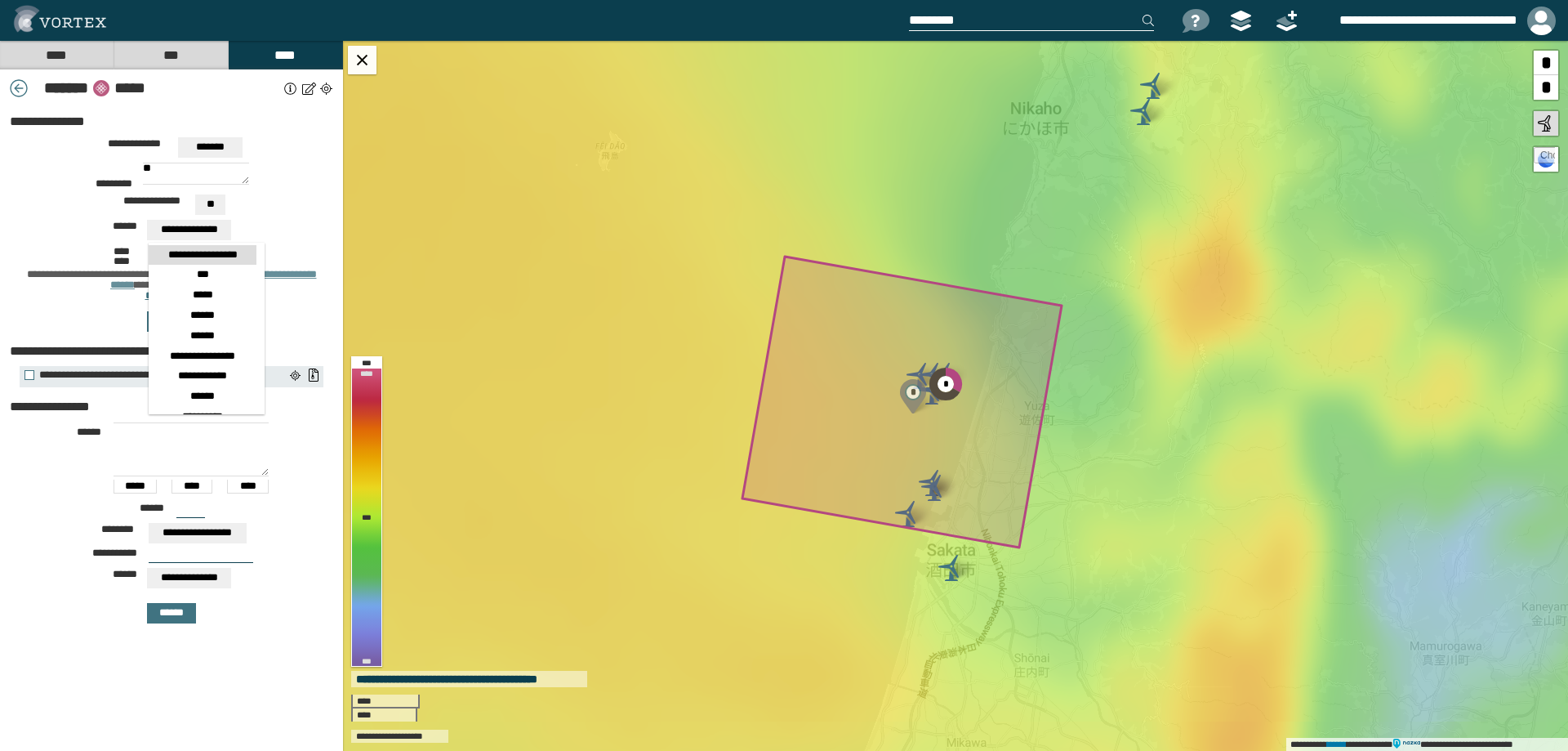 click on "**********" at bounding box center (203, 255) 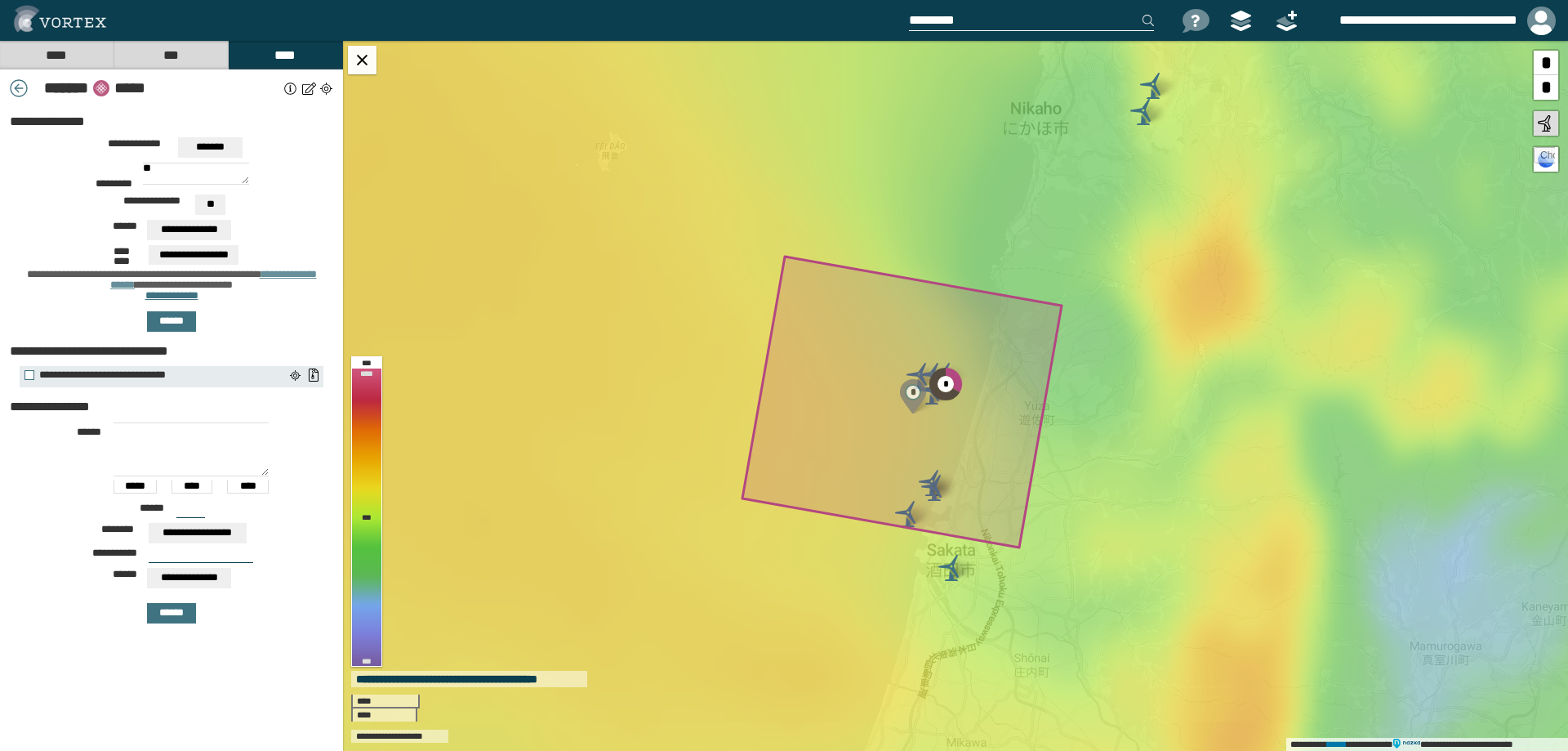 click on "**********" at bounding box center [194, 255] 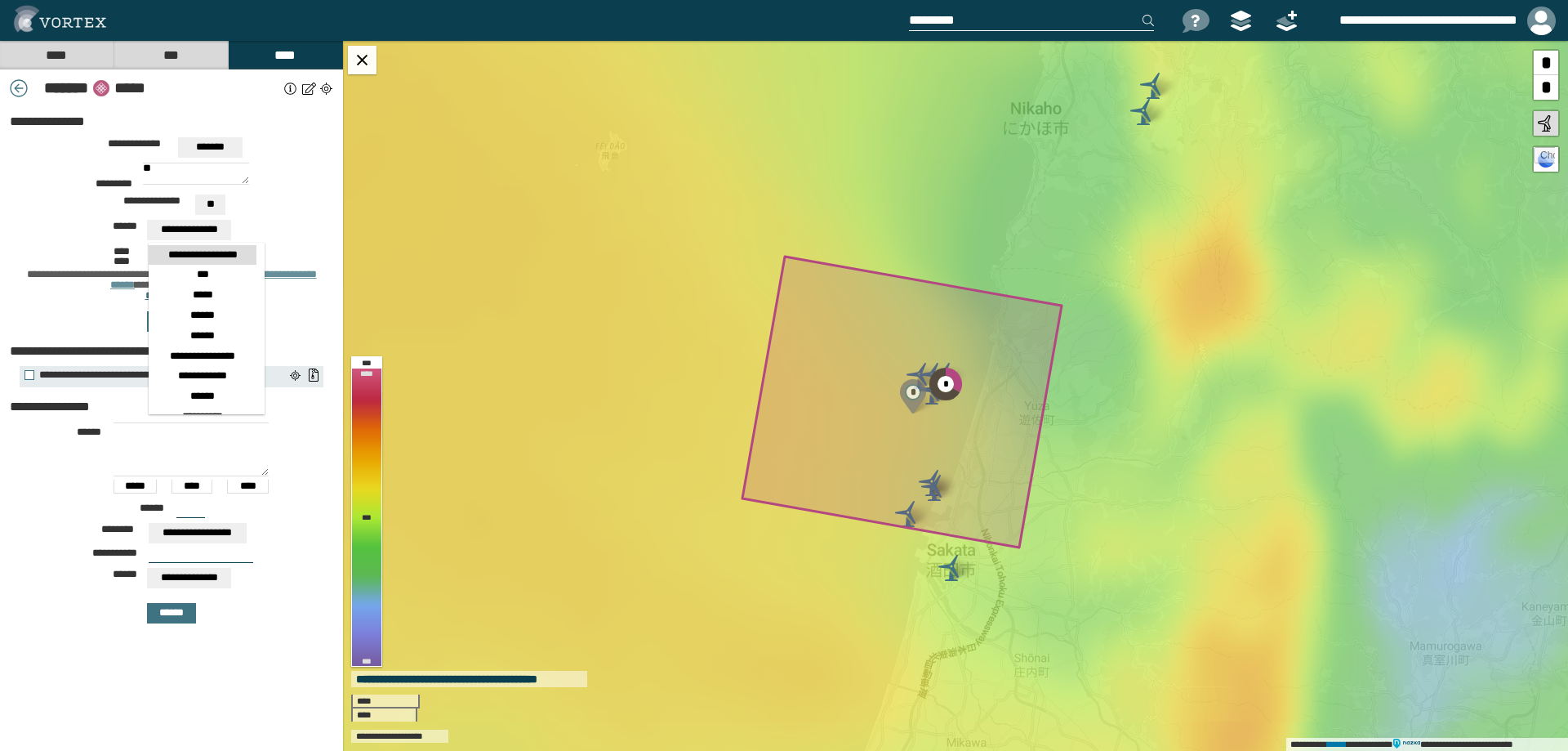 click on "**********" at bounding box center [203, 255] 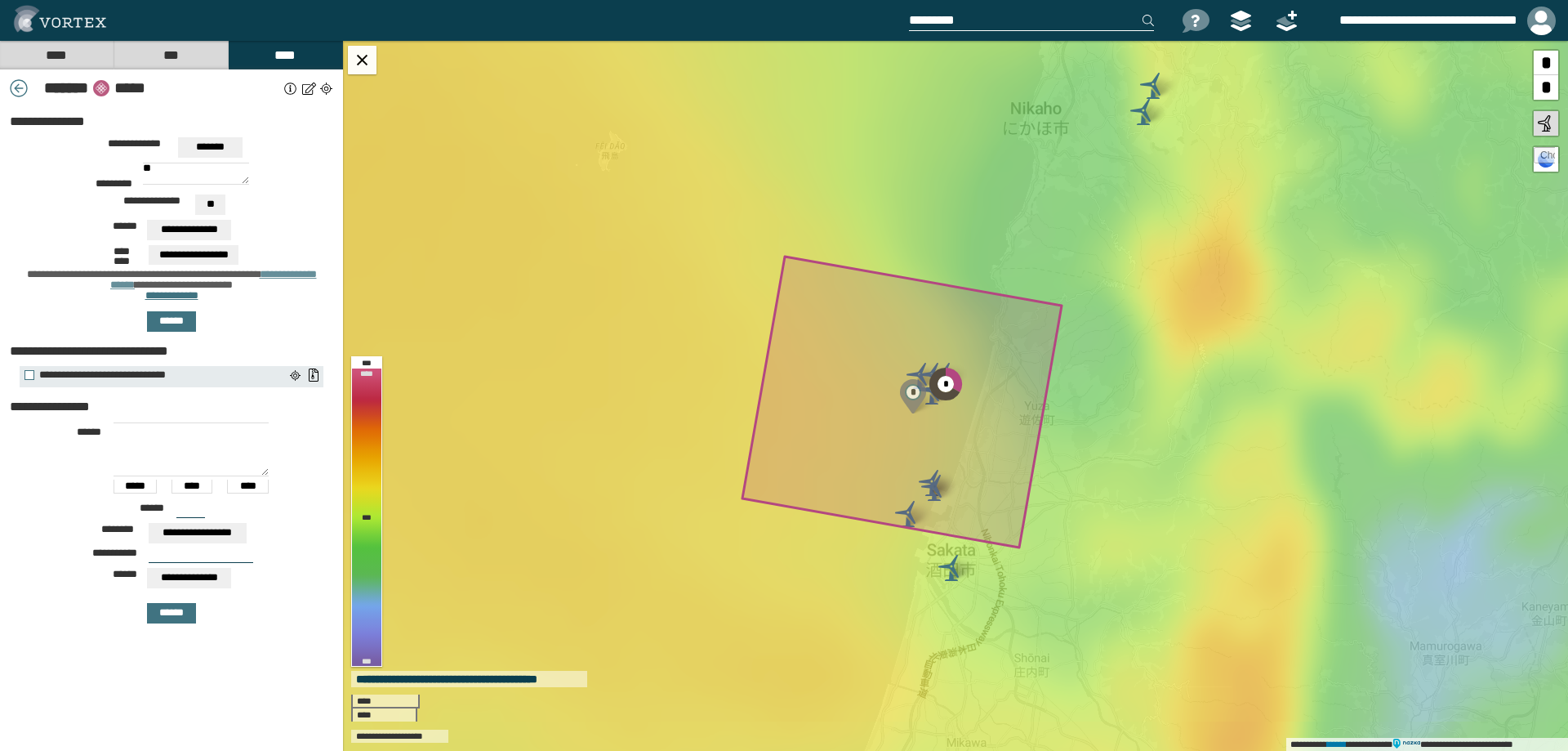 click on "**********" at bounding box center [189, 230] 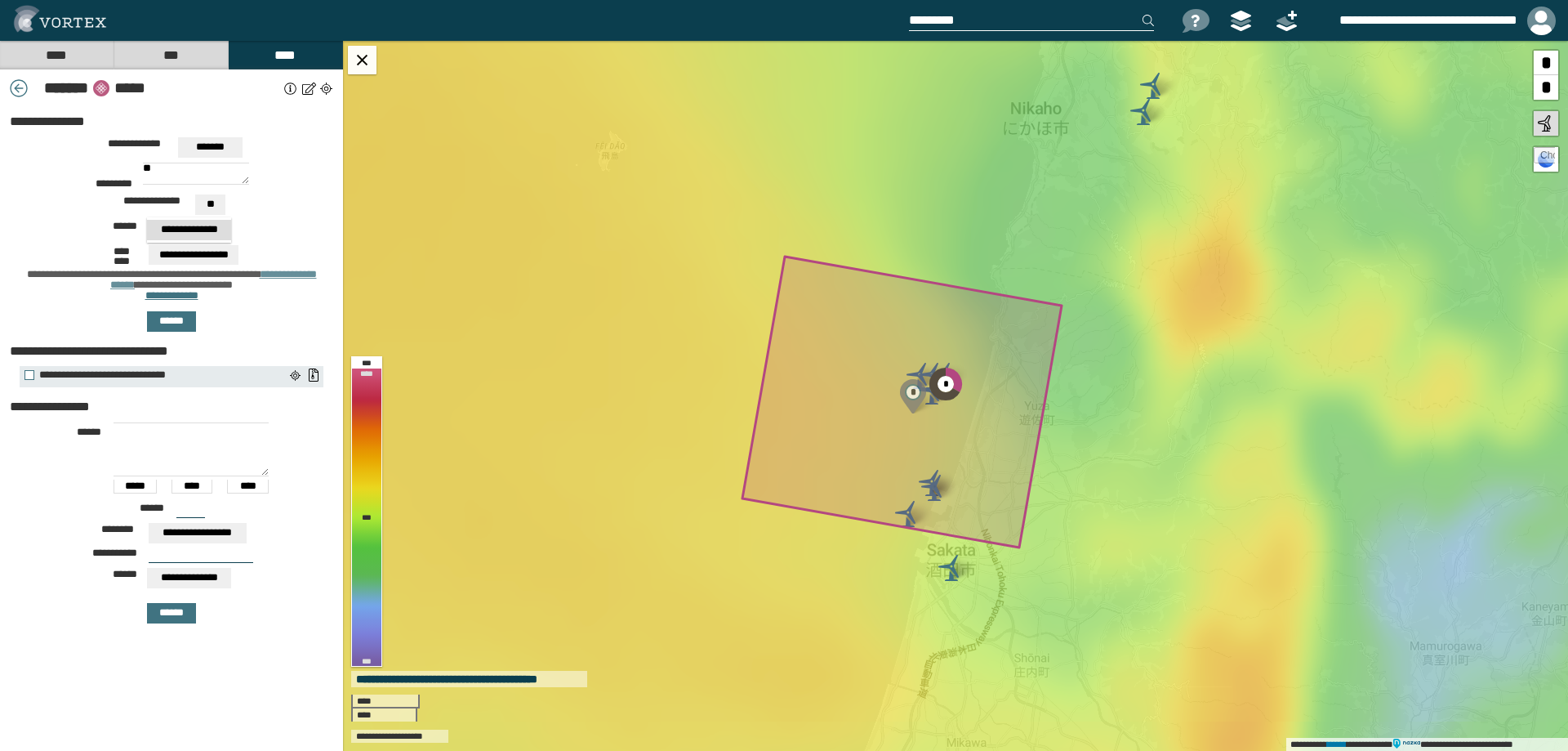 click on "**********" at bounding box center (172, 232) 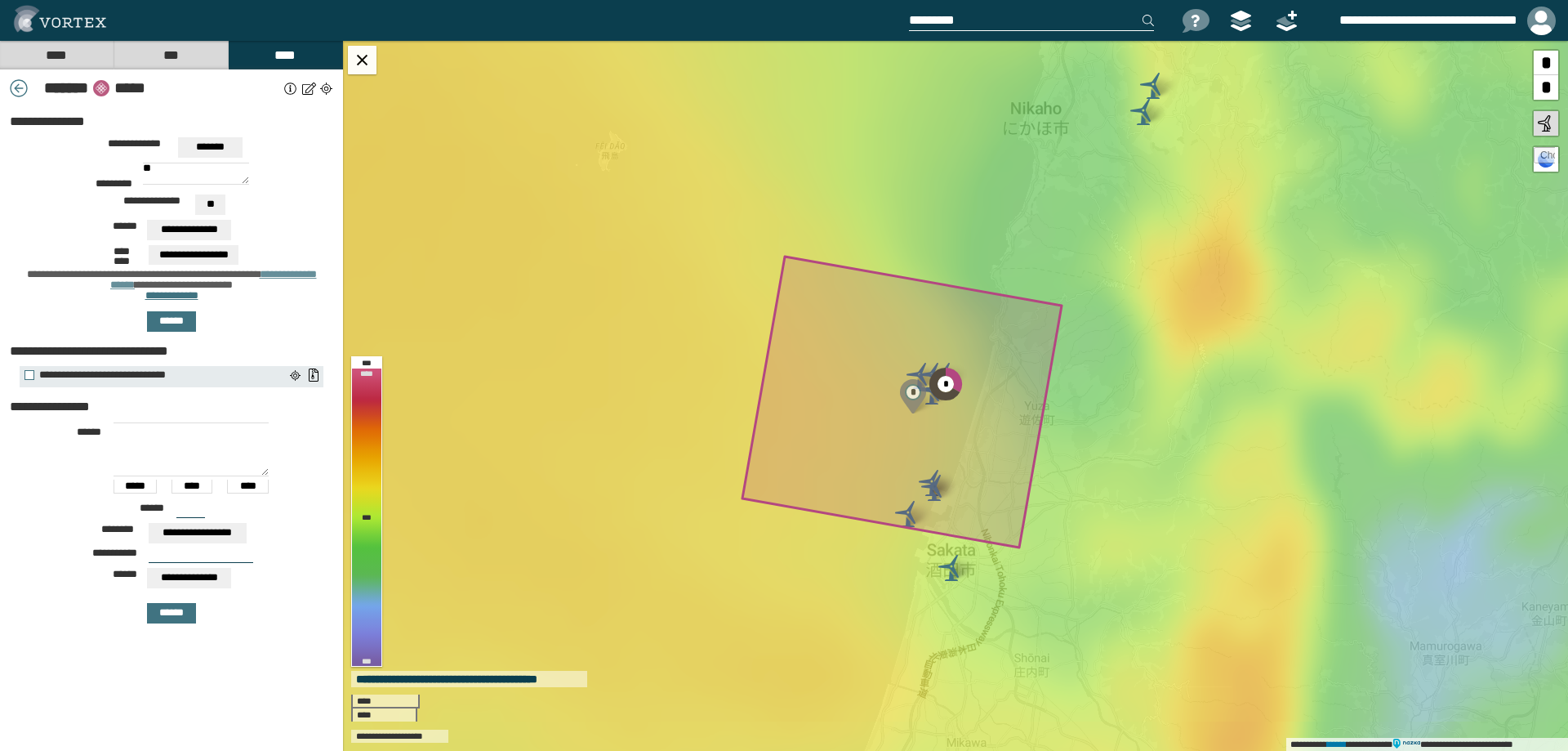 click on "**********" at bounding box center (189, 230) 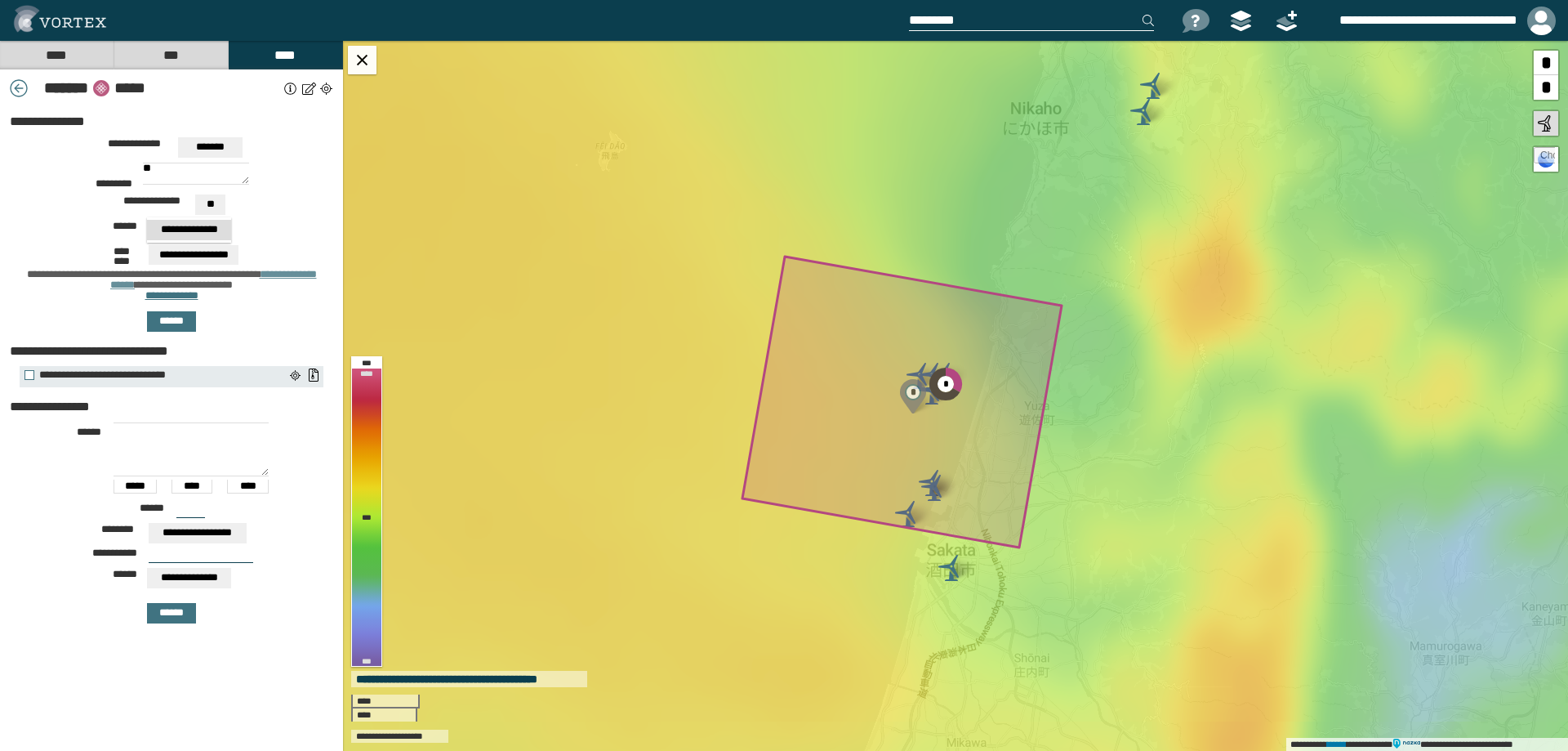 click on "**********" at bounding box center [189, 230] 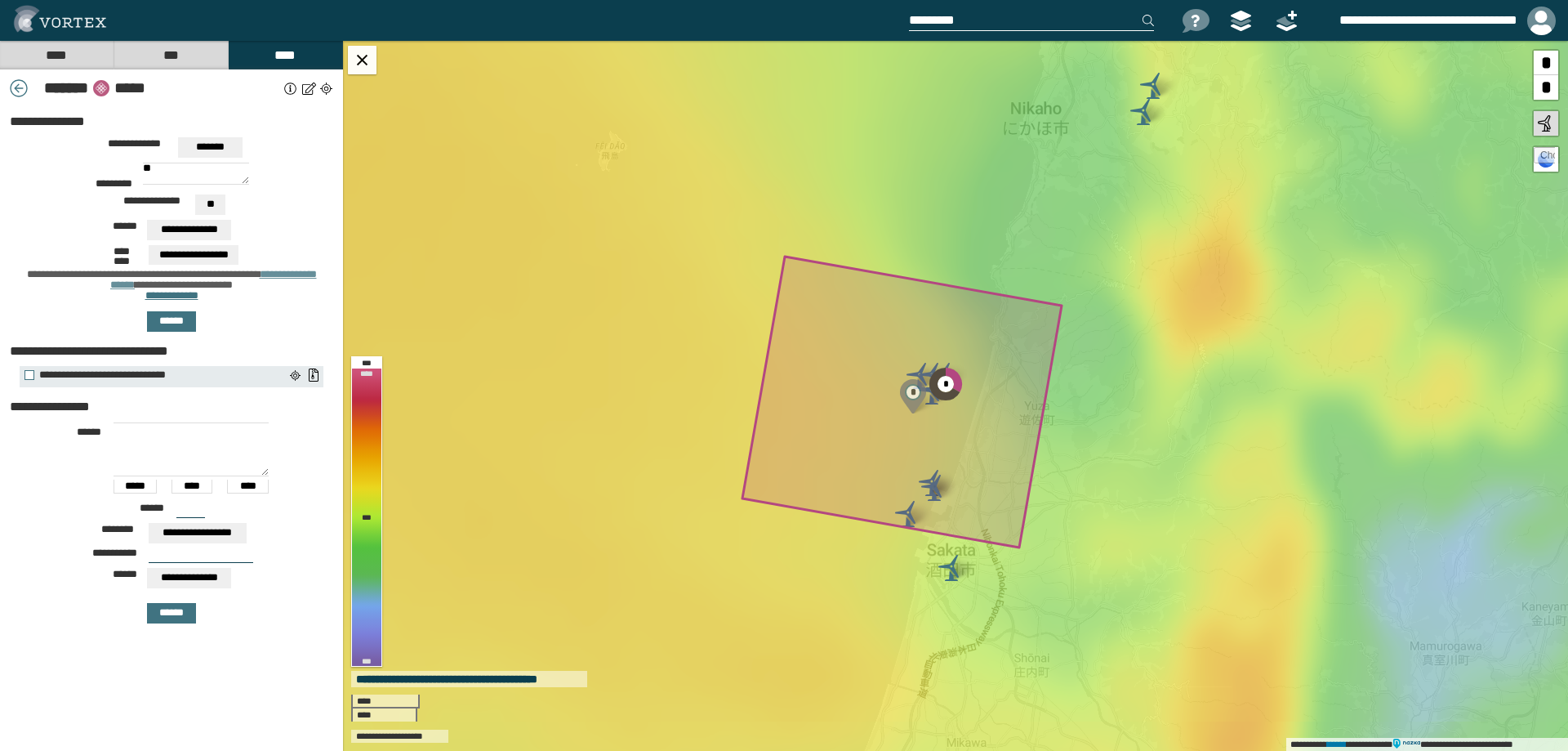 click on "**********" at bounding box center [189, 230] 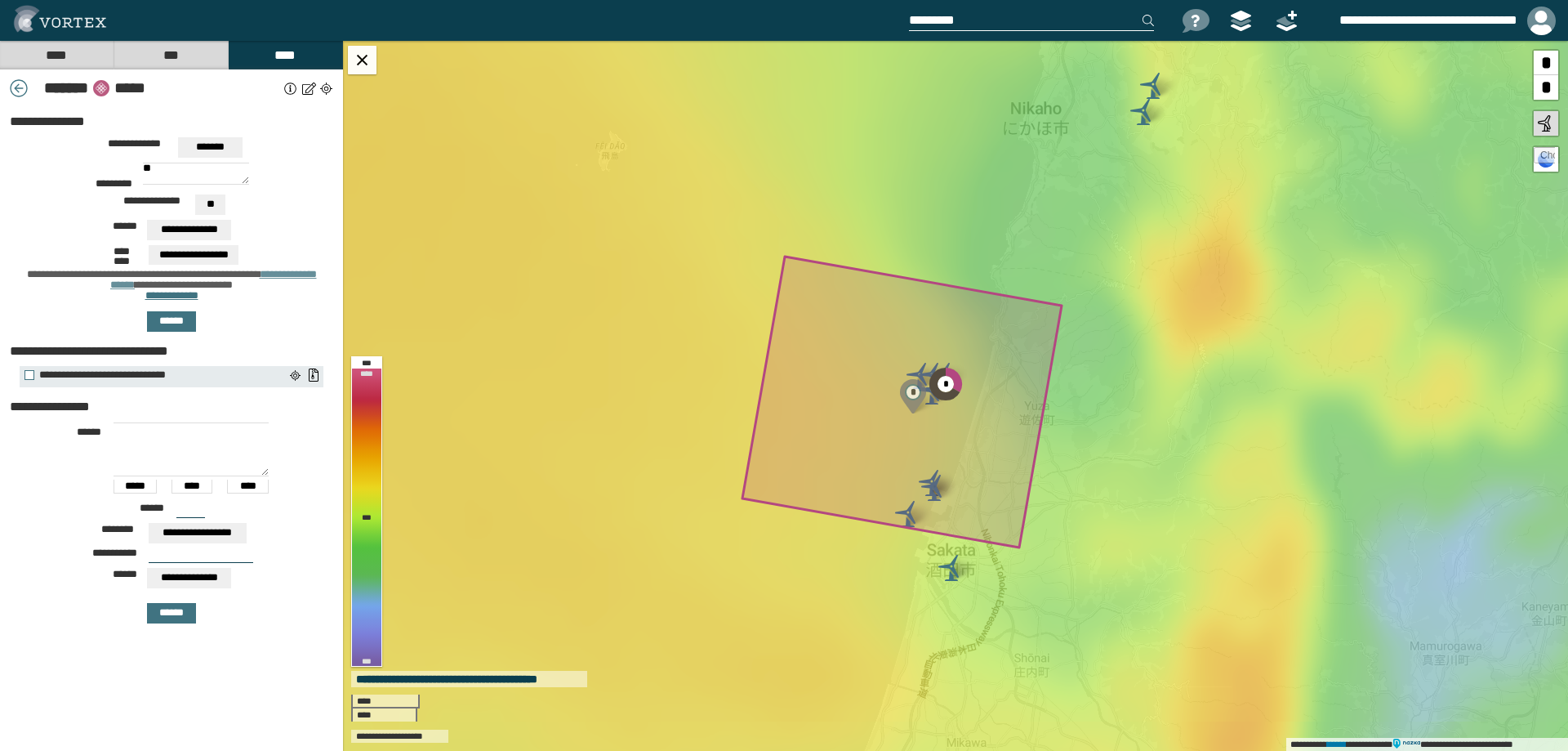 click on "**********" at bounding box center (172, 232) 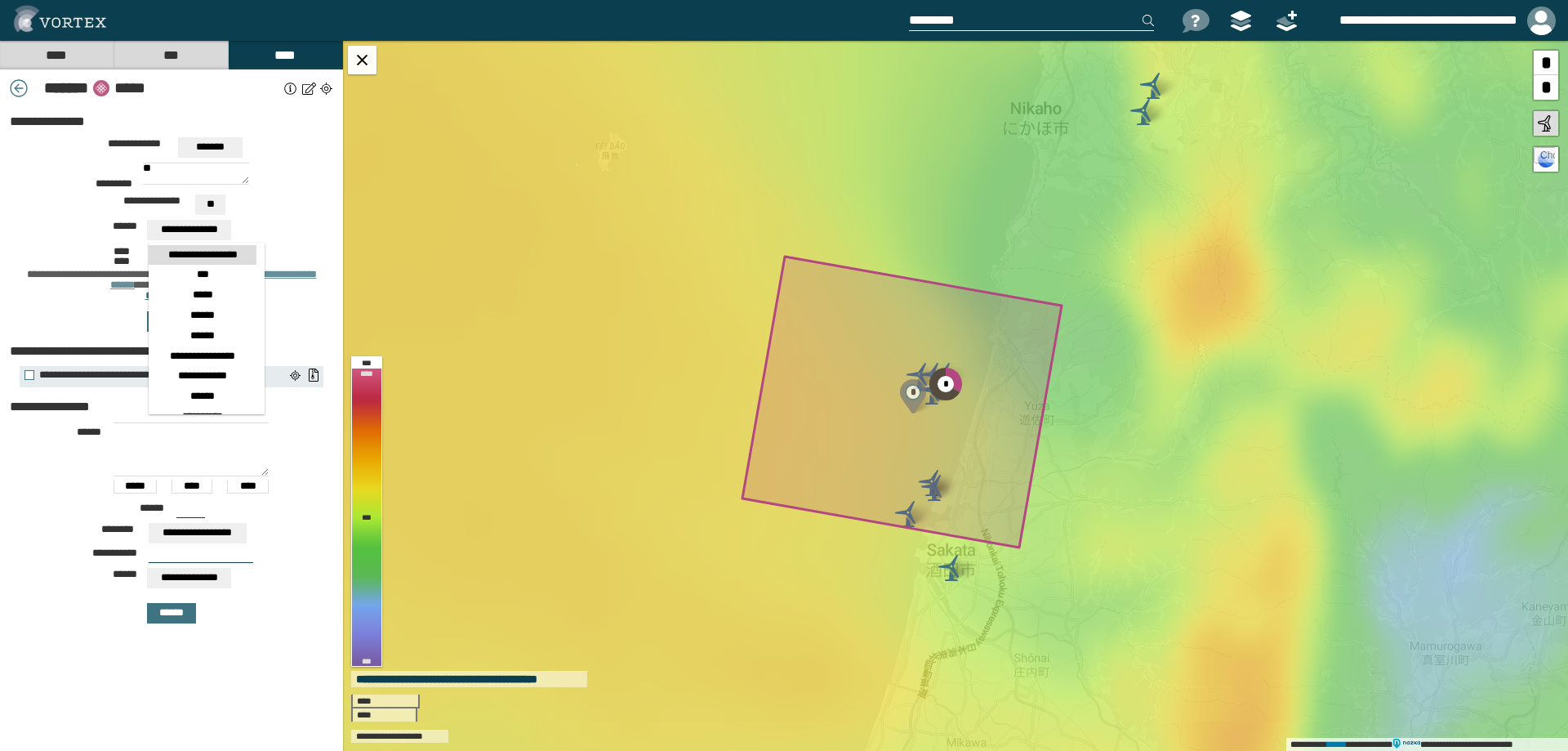 click on "**********" at bounding box center (203, 255) 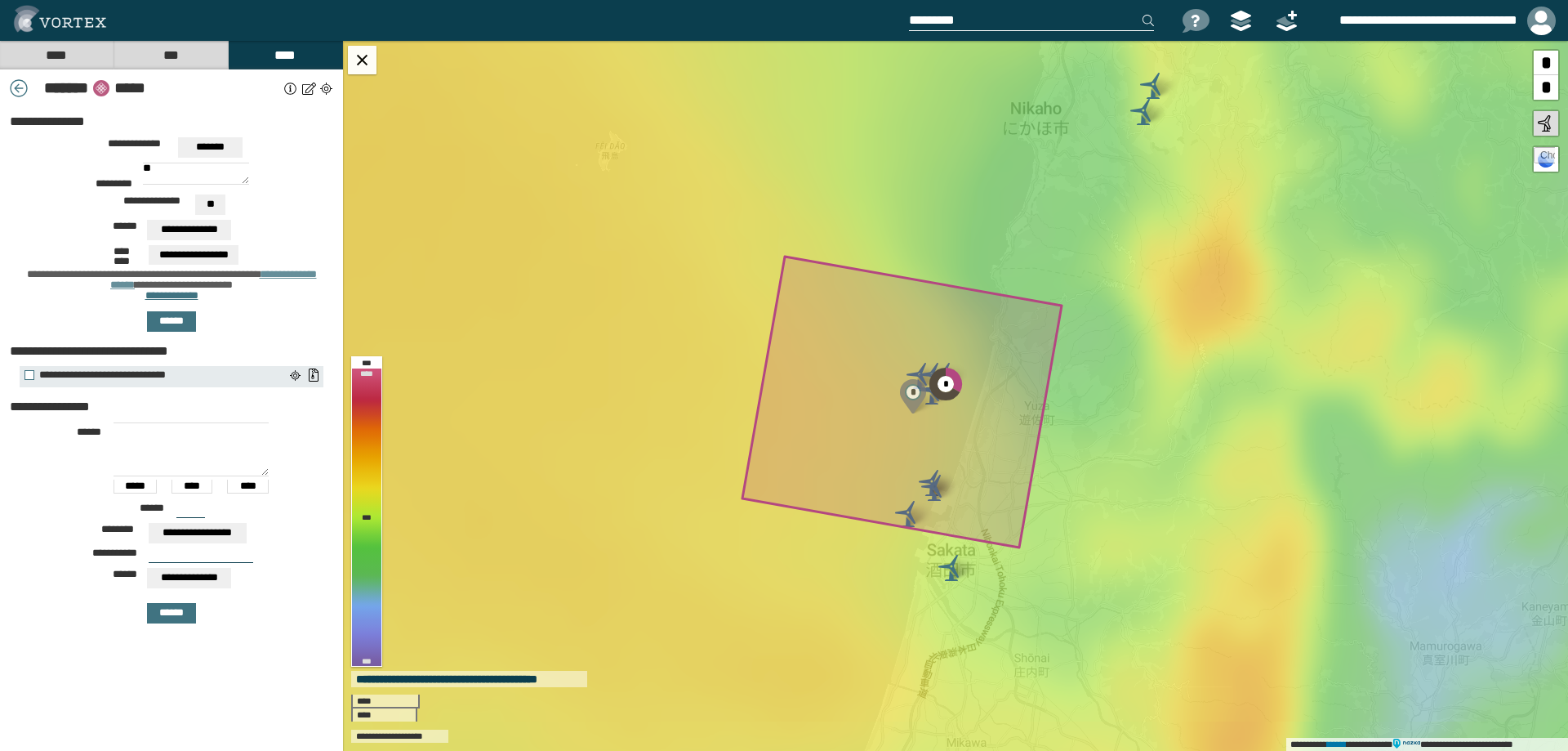 click on "**********" at bounding box center (194, 255) 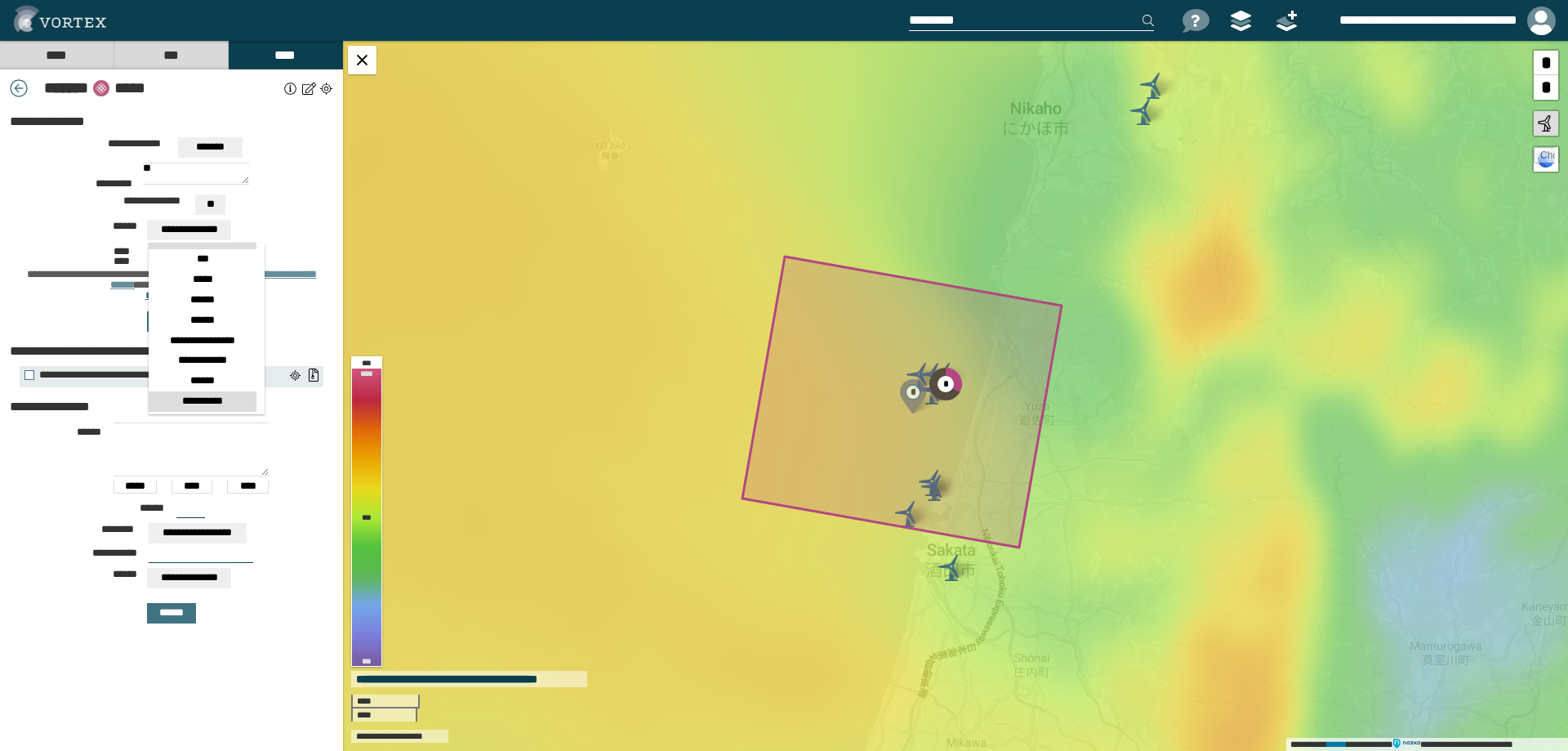 scroll, scrollTop: 0, scrollLeft: 0, axis: both 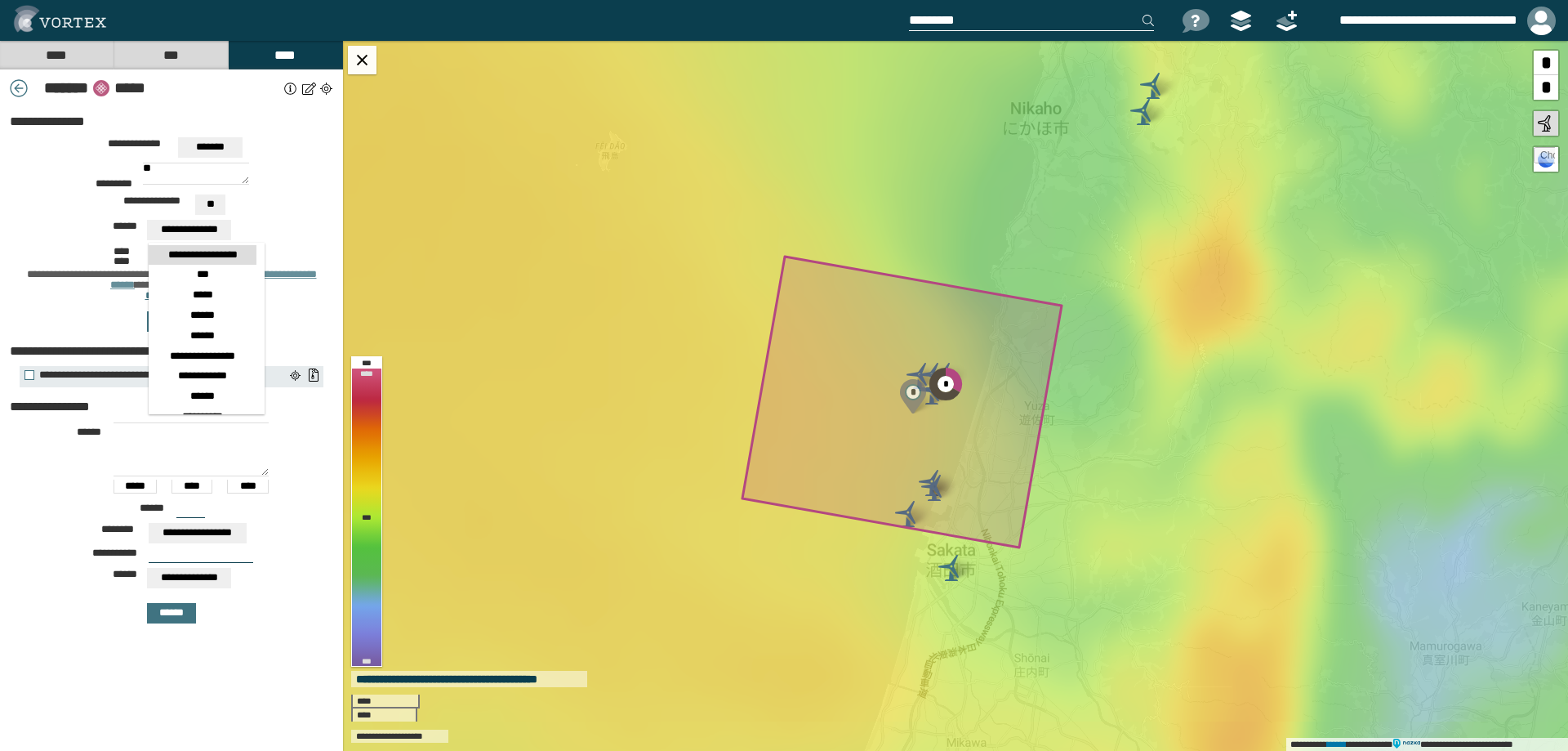 click on "**********" at bounding box center (172, 232) 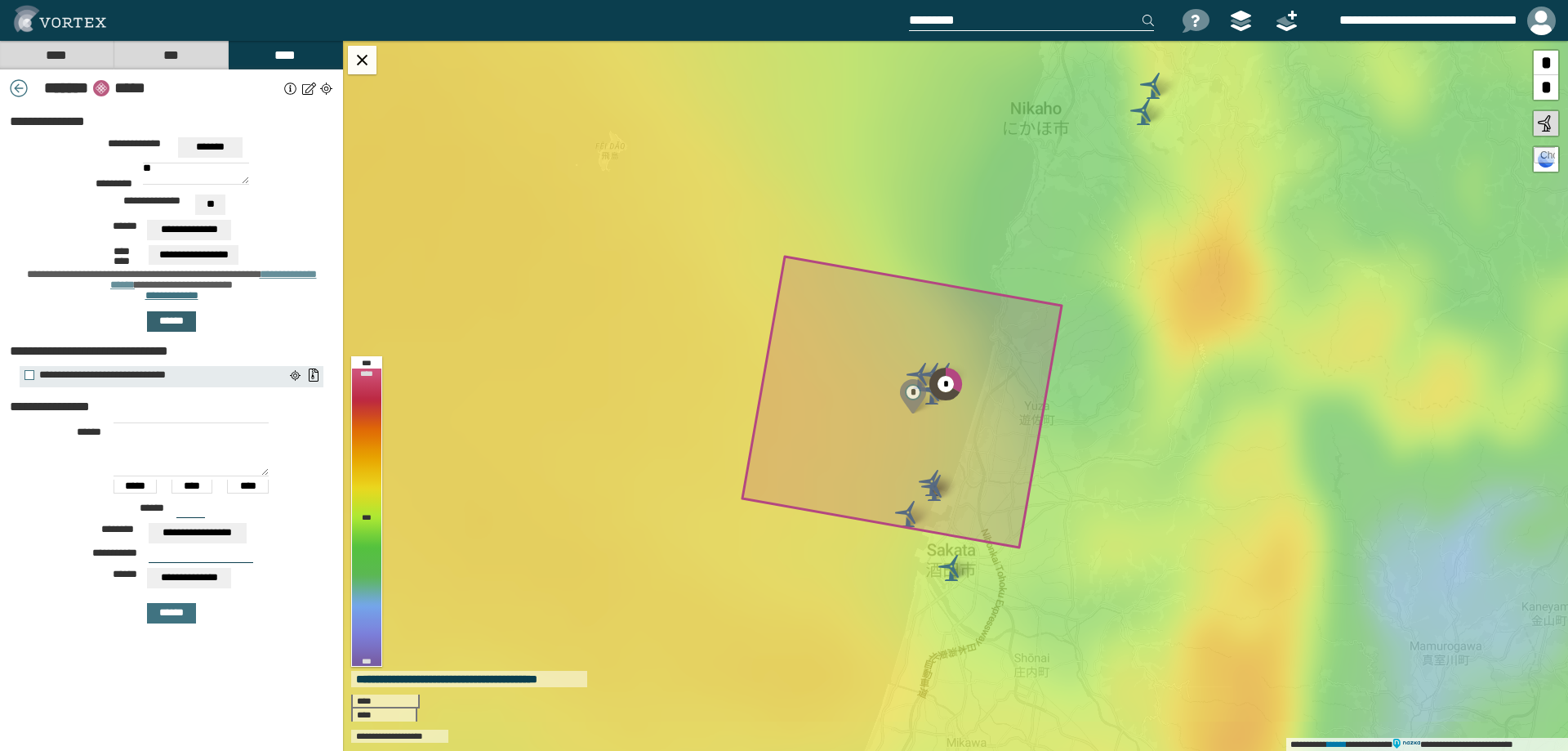 click on "******" at bounding box center [172, 321] 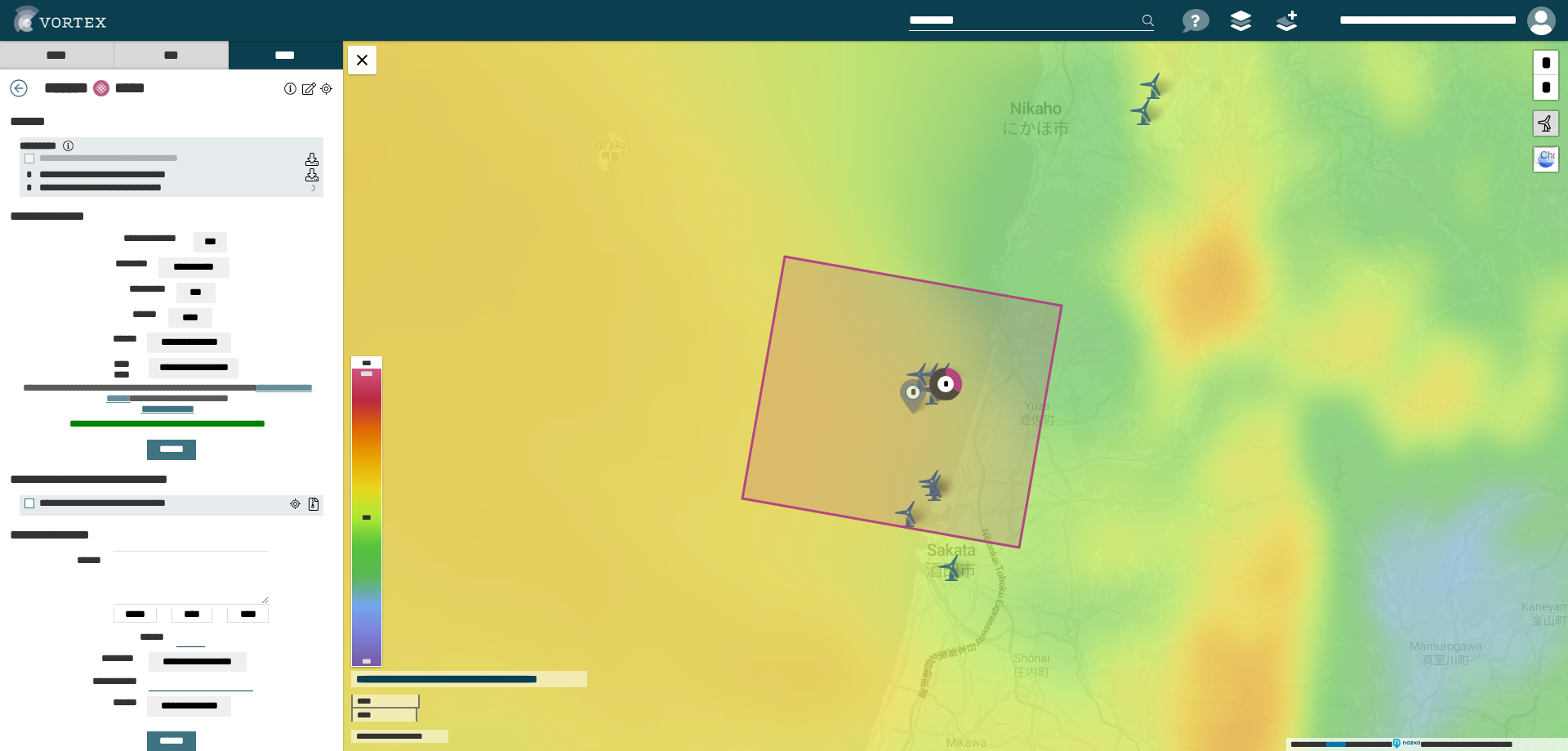 scroll, scrollTop: 66, scrollLeft: 0, axis: vertical 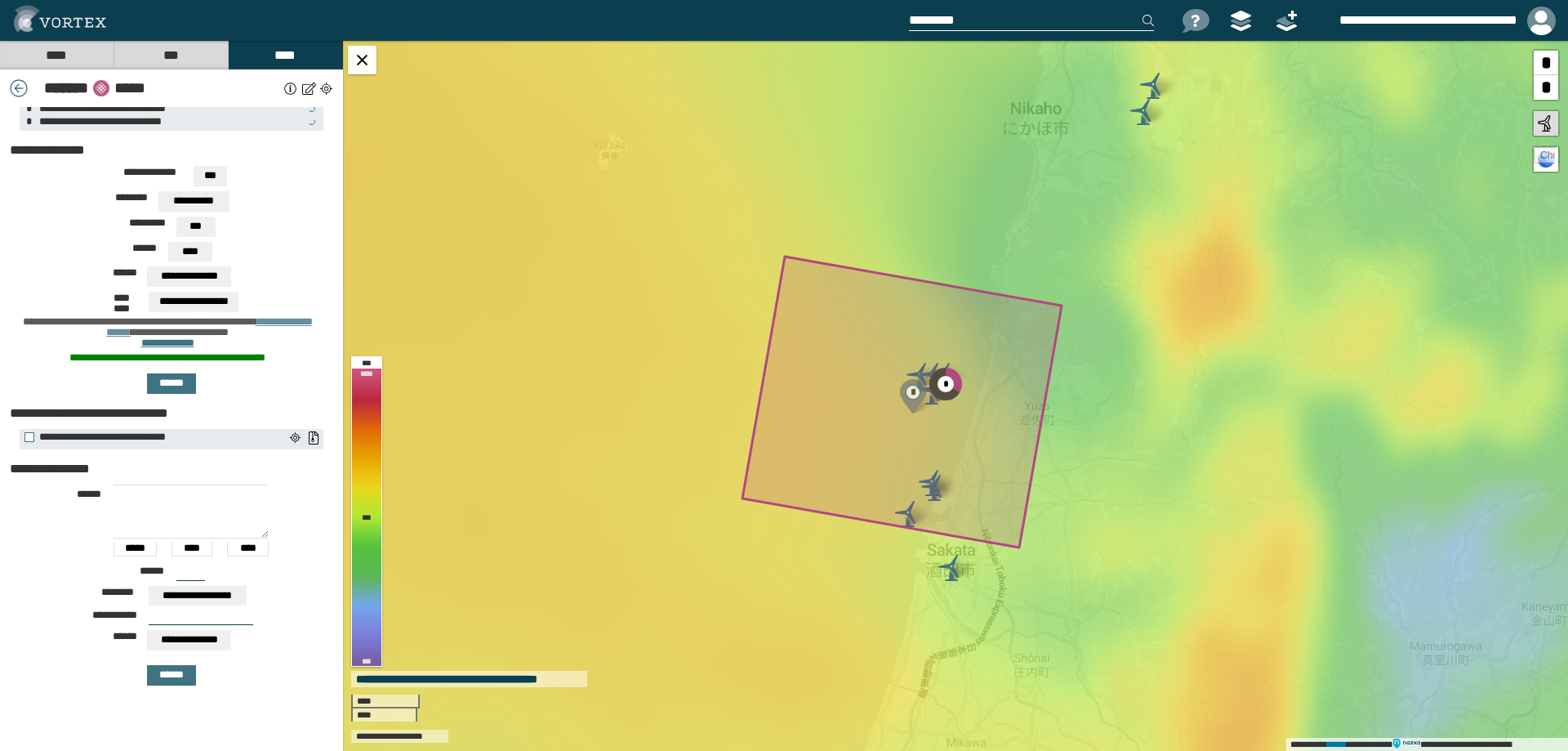 click on "[FIRST] [LAST] [STREET] [CITY] [STATE] [ZIP] [COUNTRY] [PHONE] [EMAIL] [DOB] [SSN] [DLN] [CC] [PASSPORT] [ADDRESS] [CITY] [STATE] [ZIP] [COUNTRY] [PHONE] [EMAIL] [DOB] [SSN] [DLN] [CC] [PASSPORT] [ADDRESS] [CITY] [STATE] [ZIP] [COUNTRY] [PHONE] [EMAIL] [DOB] [SSN] [DLN] [CC] [PASSPORT] [ADDRESS] [CITY] [STATE] [ZIP] [COUNTRY] [PHONE] [EMAIL] [DOB] [SSN] [DLN] [CC] [PASSPORT] [ADDRESS] [CITY] [STATE] [ZIP] [COUNTRY] [PHONE] [EMAIL] [DOB] [SSN] [DLN] [CC] [PASSPORT]" at bounding box center [172, 583] 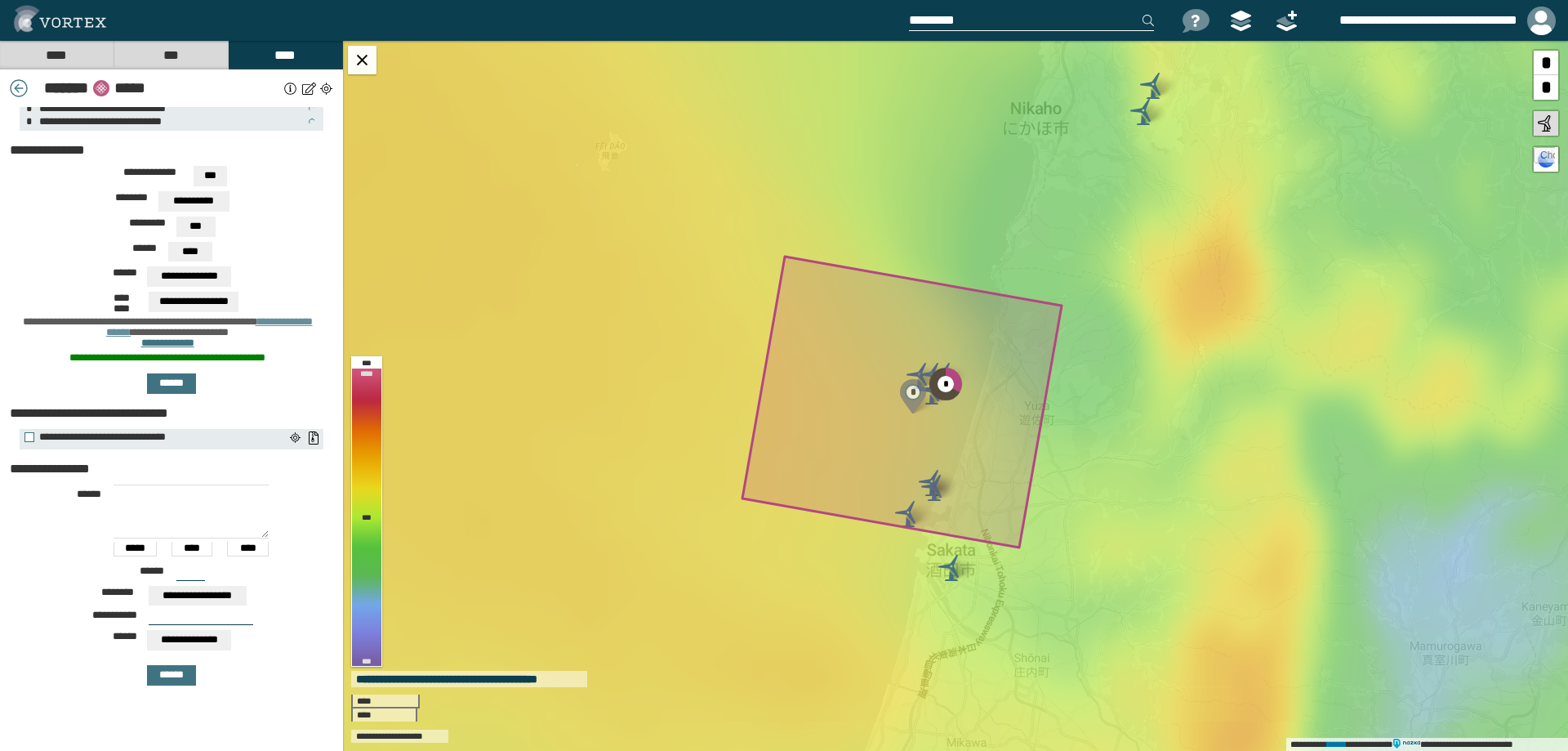 click at bounding box center [191, 512] 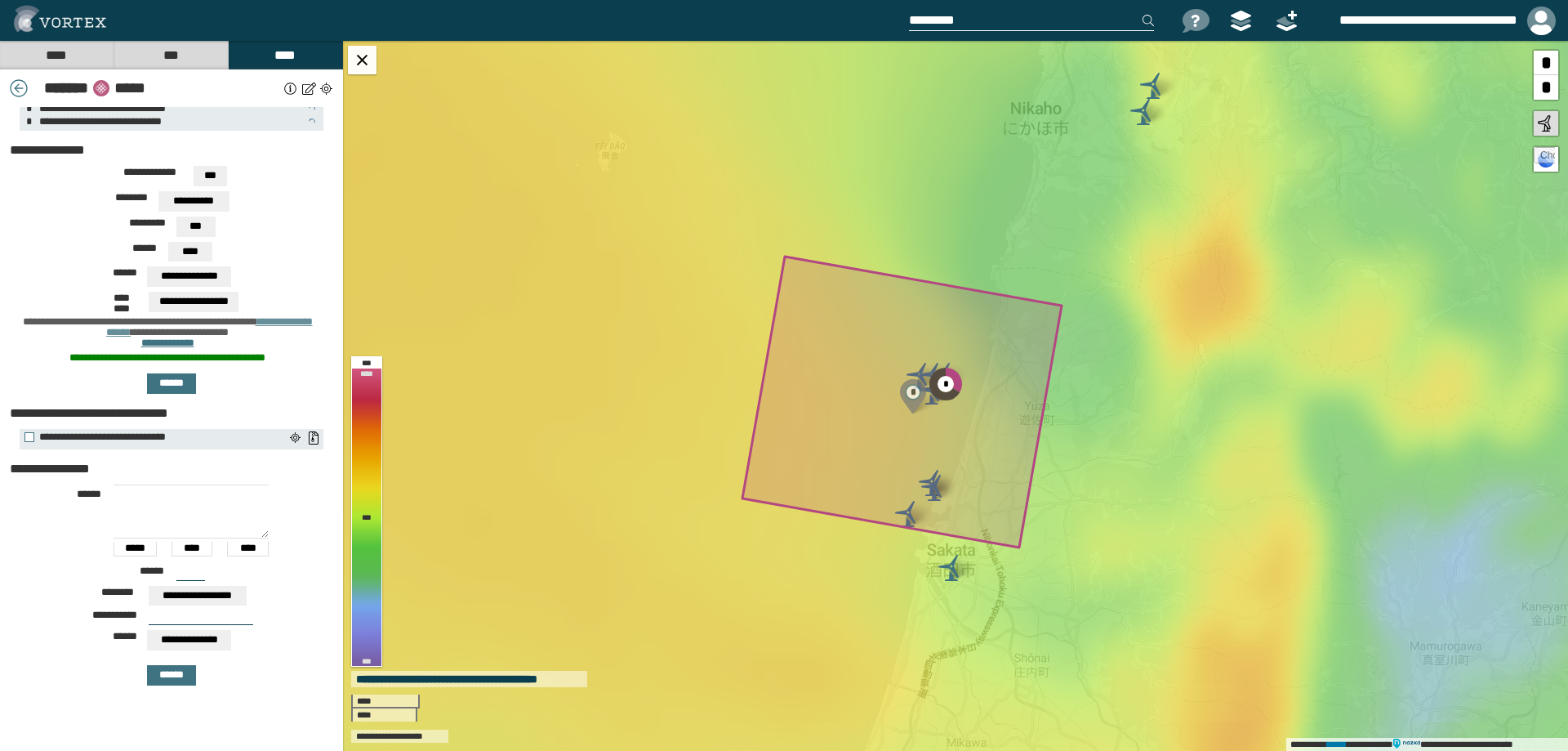 click on "**********" at bounding box center [167, 469] 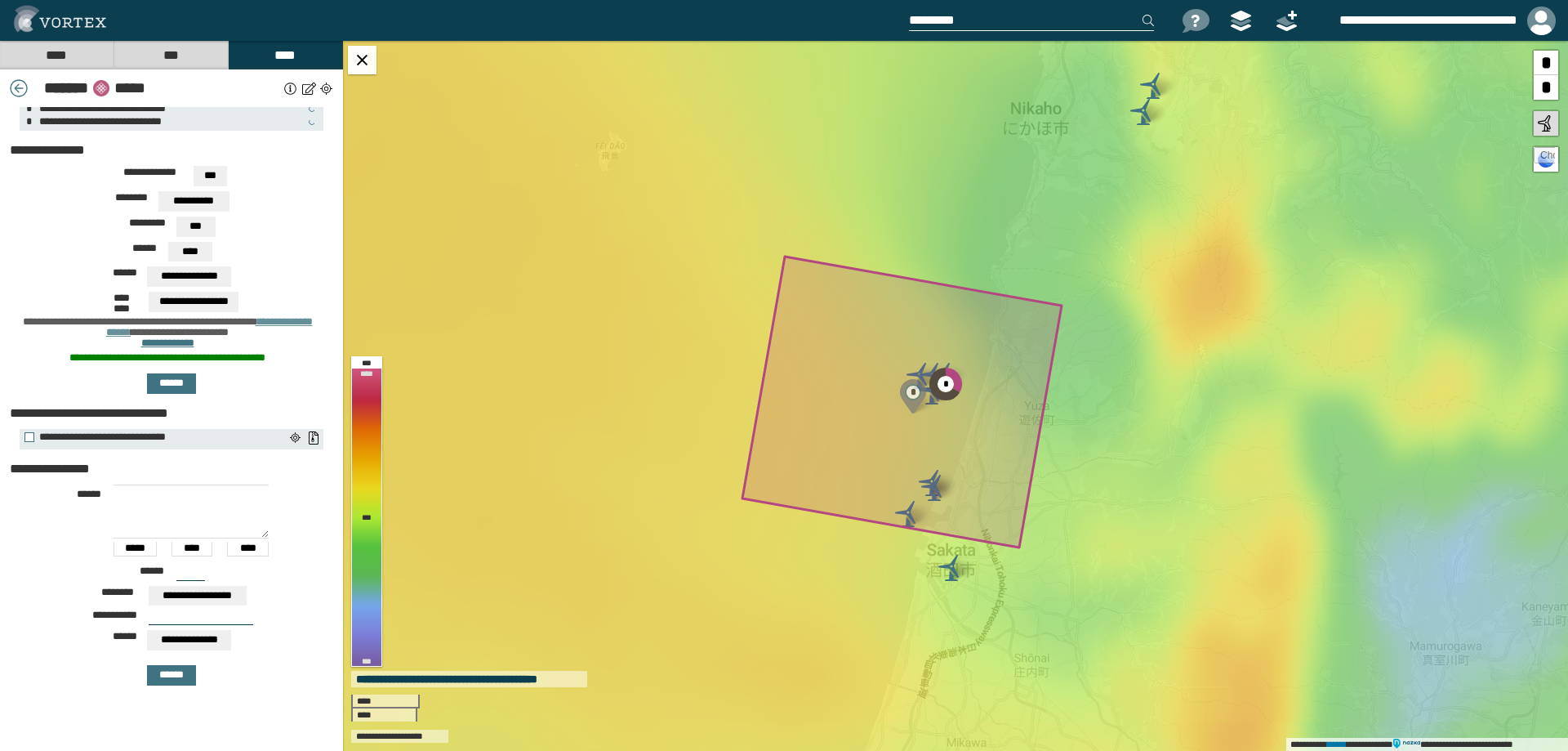 click at bounding box center (191, 512) 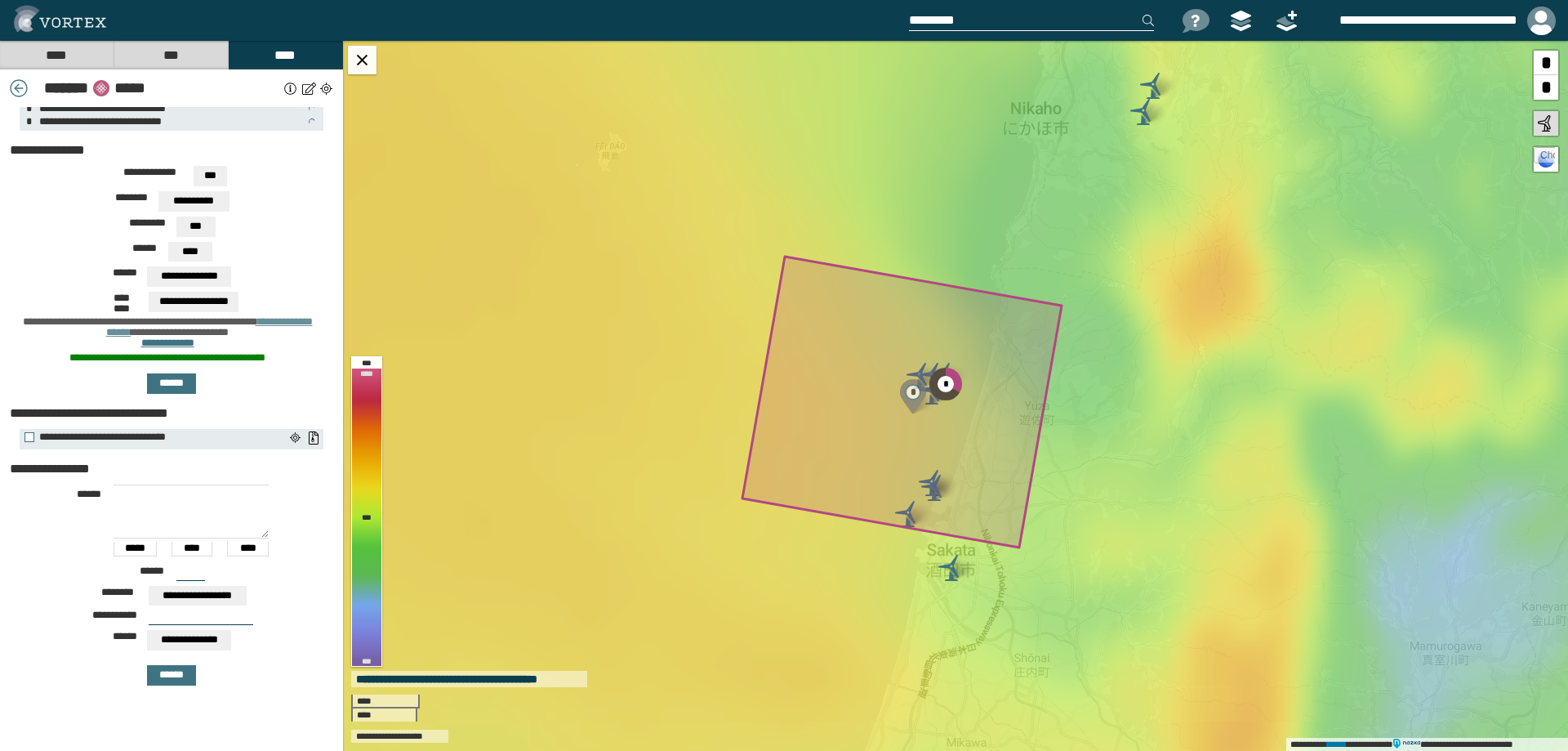 click at bounding box center (191, 512) 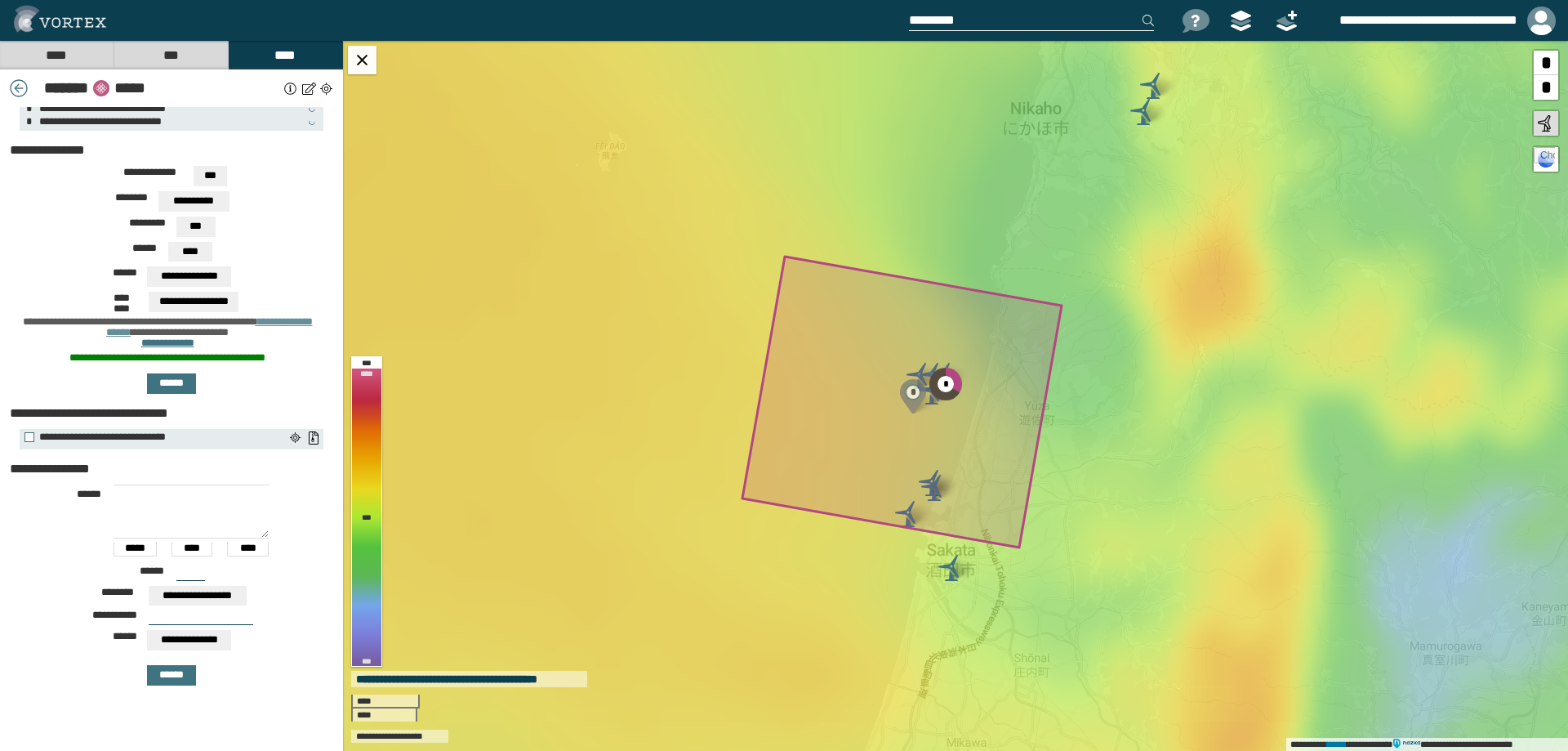 click at bounding box center (191, 512) 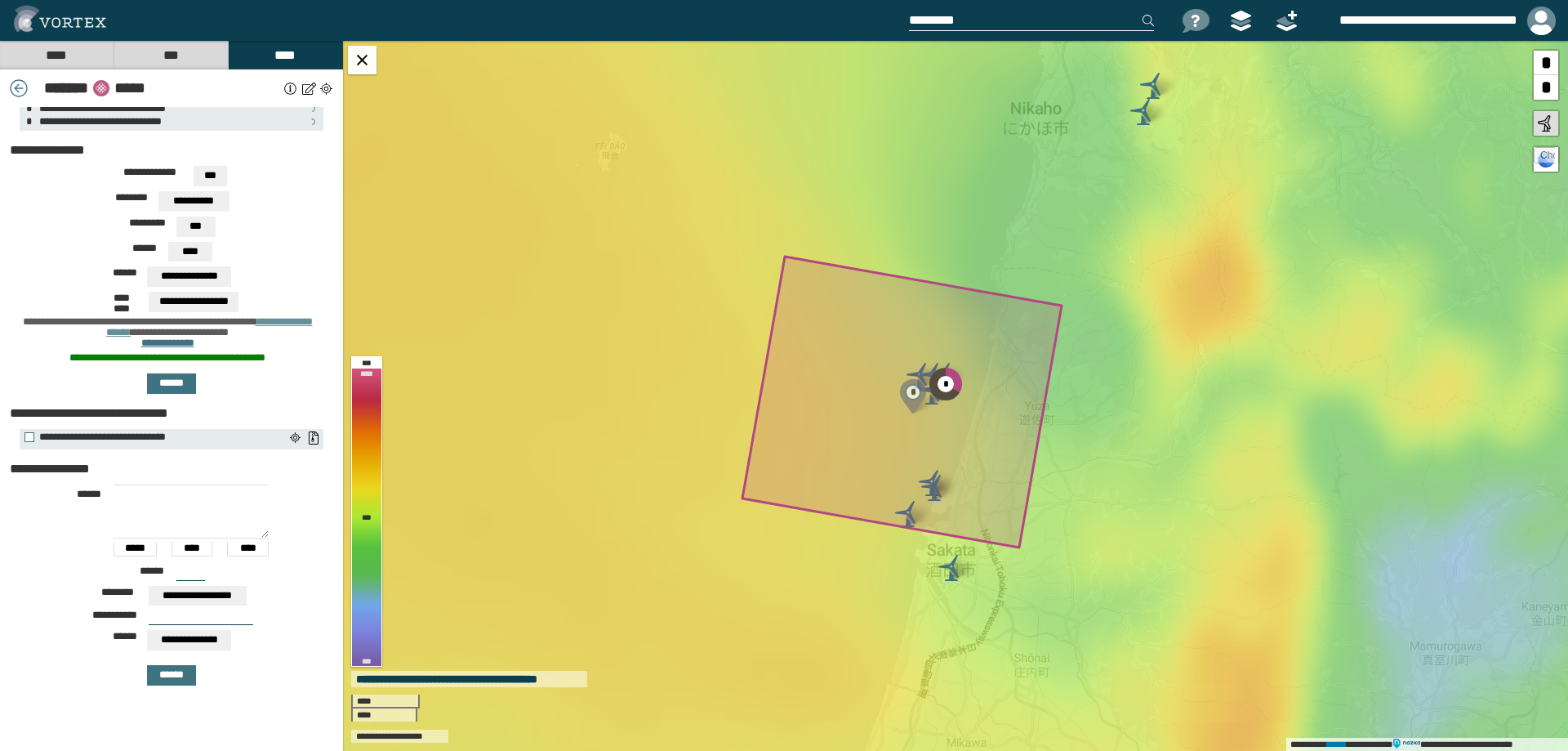 click at bounding box center [191, 512] 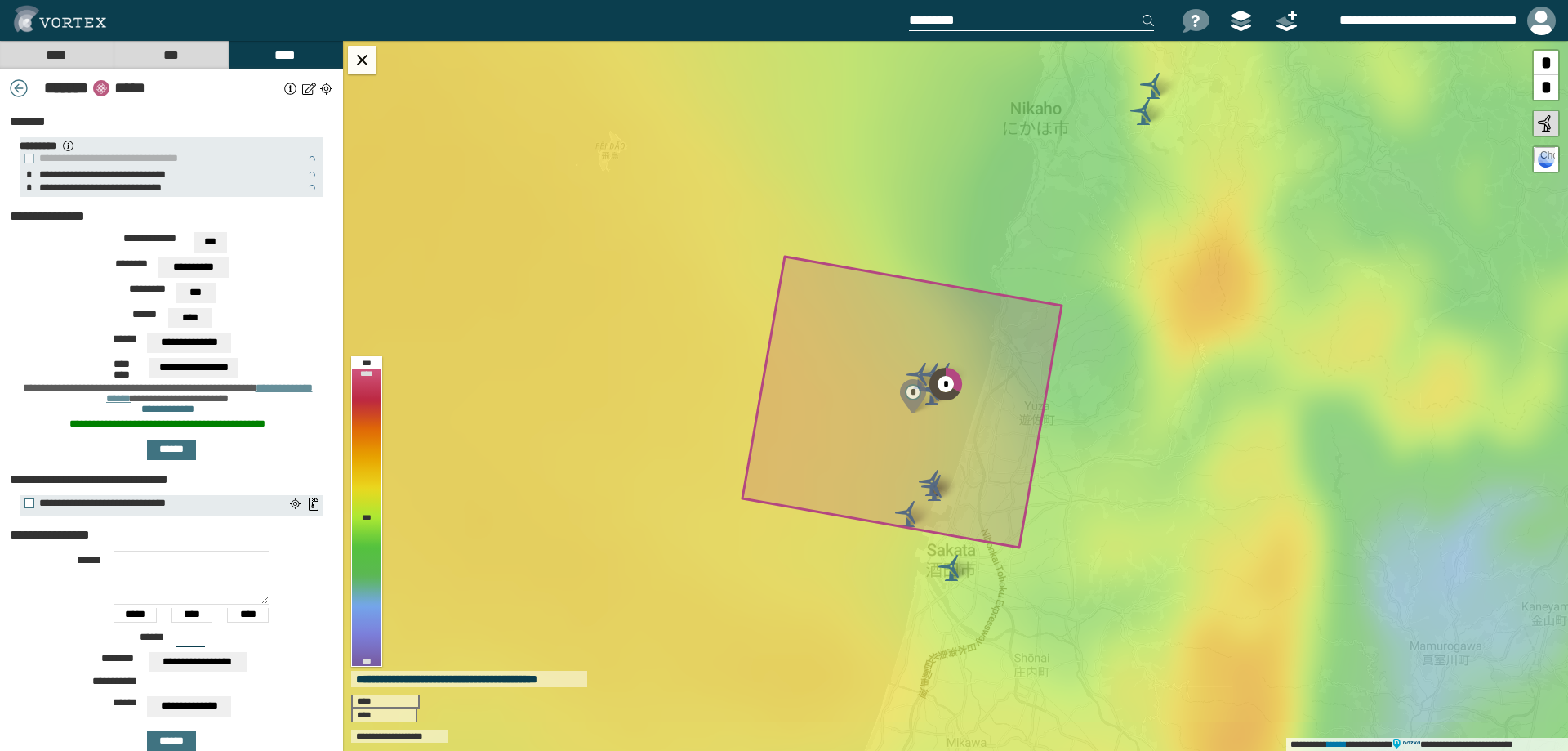 scroll, scrollTop: 66, scrollLeft: 0, axis: vertical 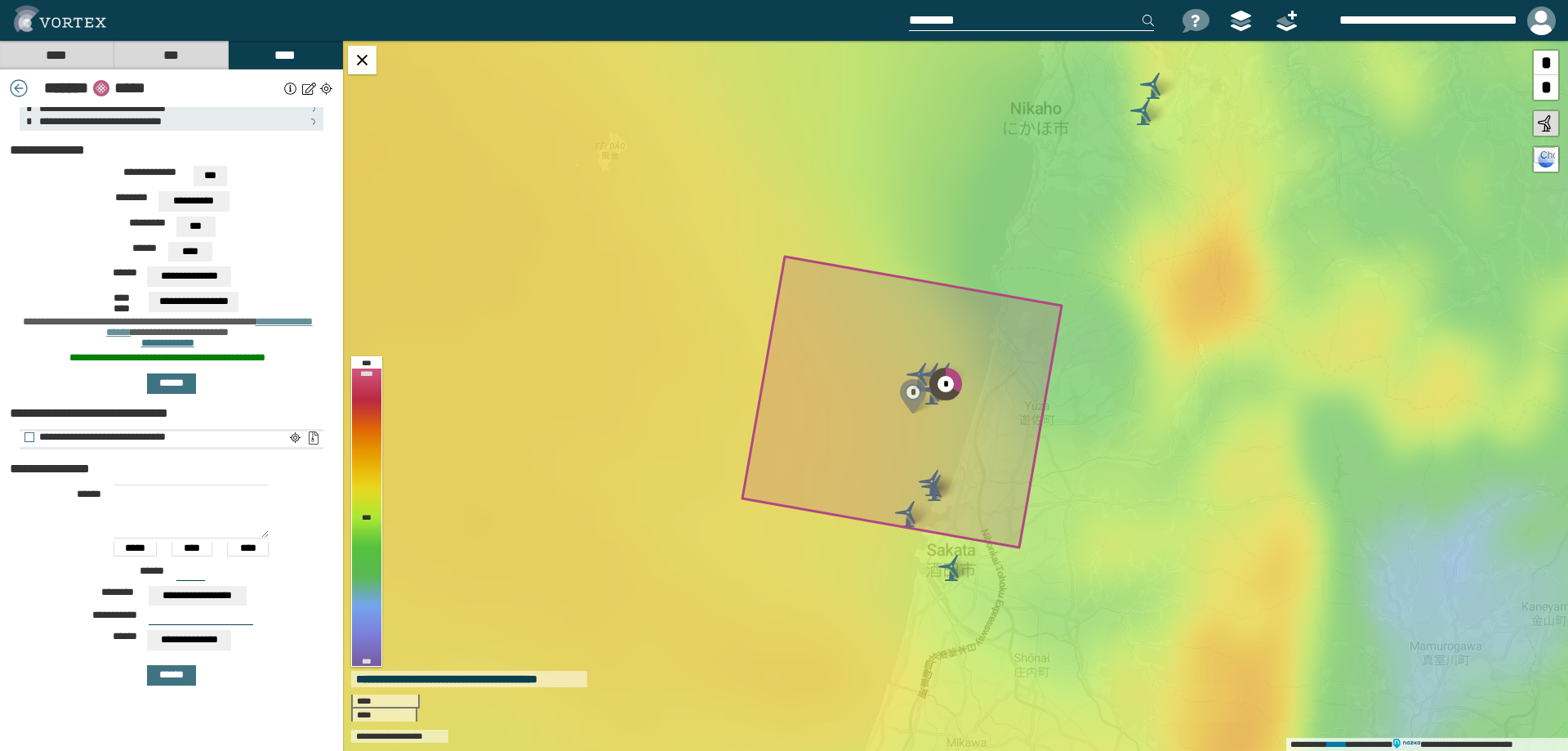click on "**********" at bounding box center (313, 438) 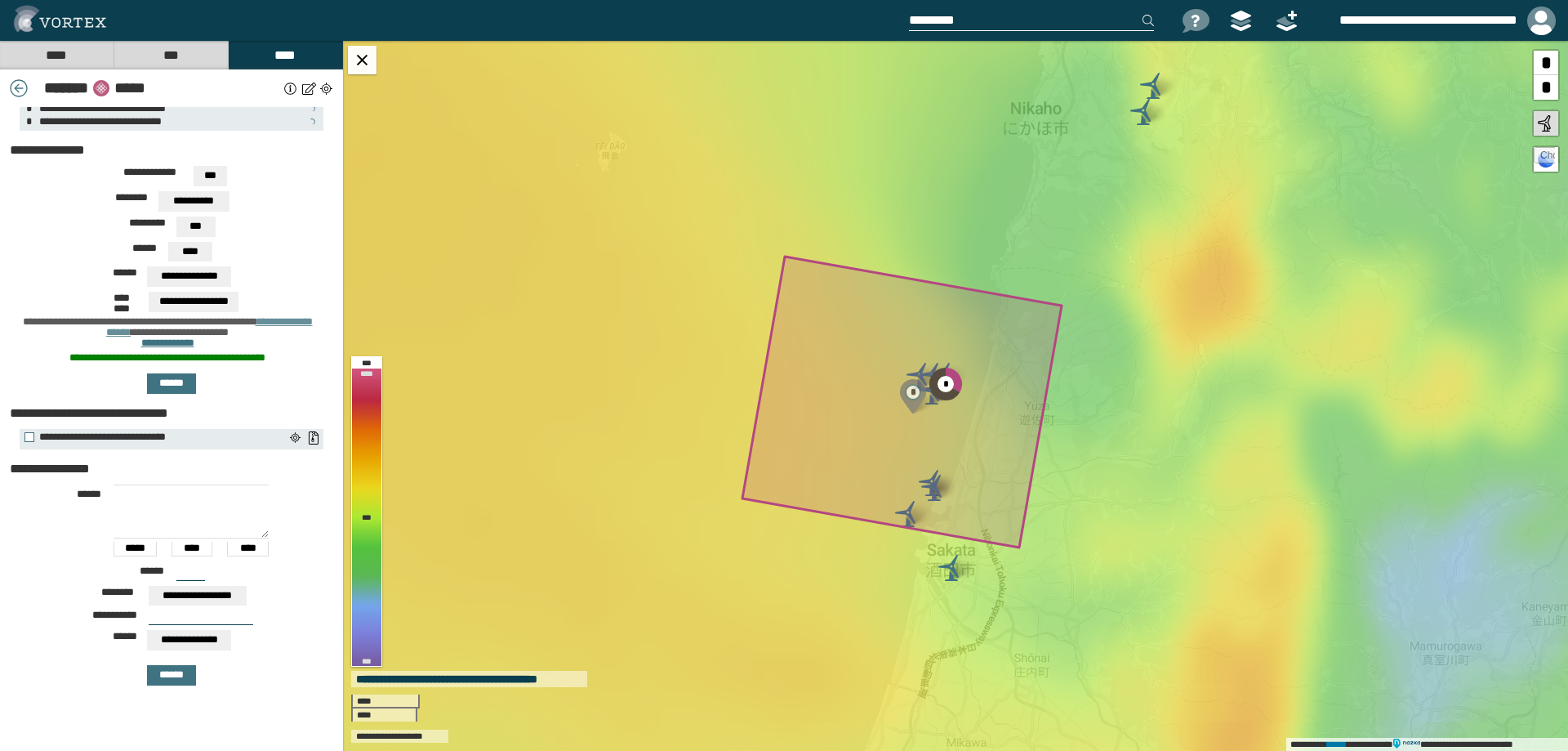 click at bounding box center [461, 20] 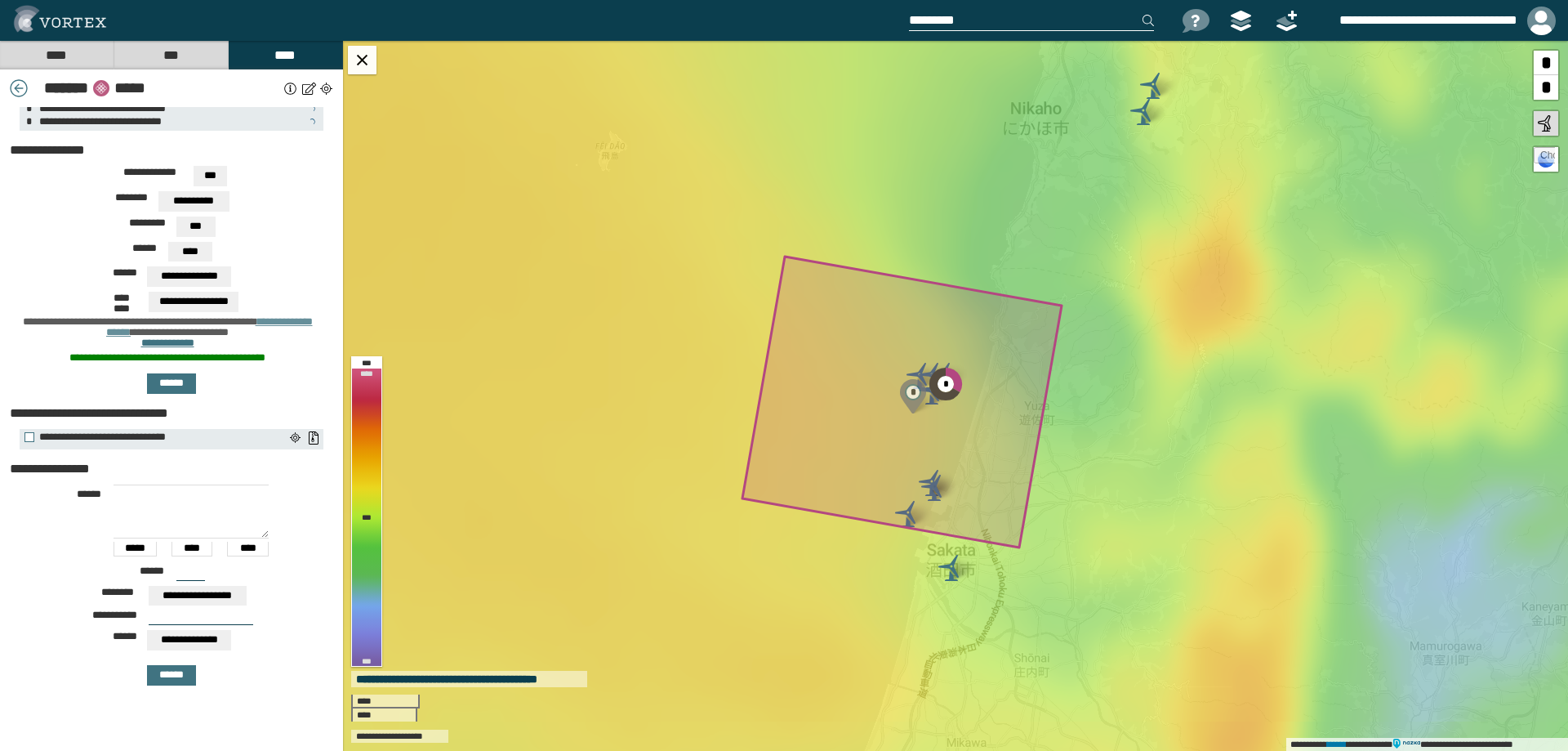 click on "****" at bounding box center (56, 55) 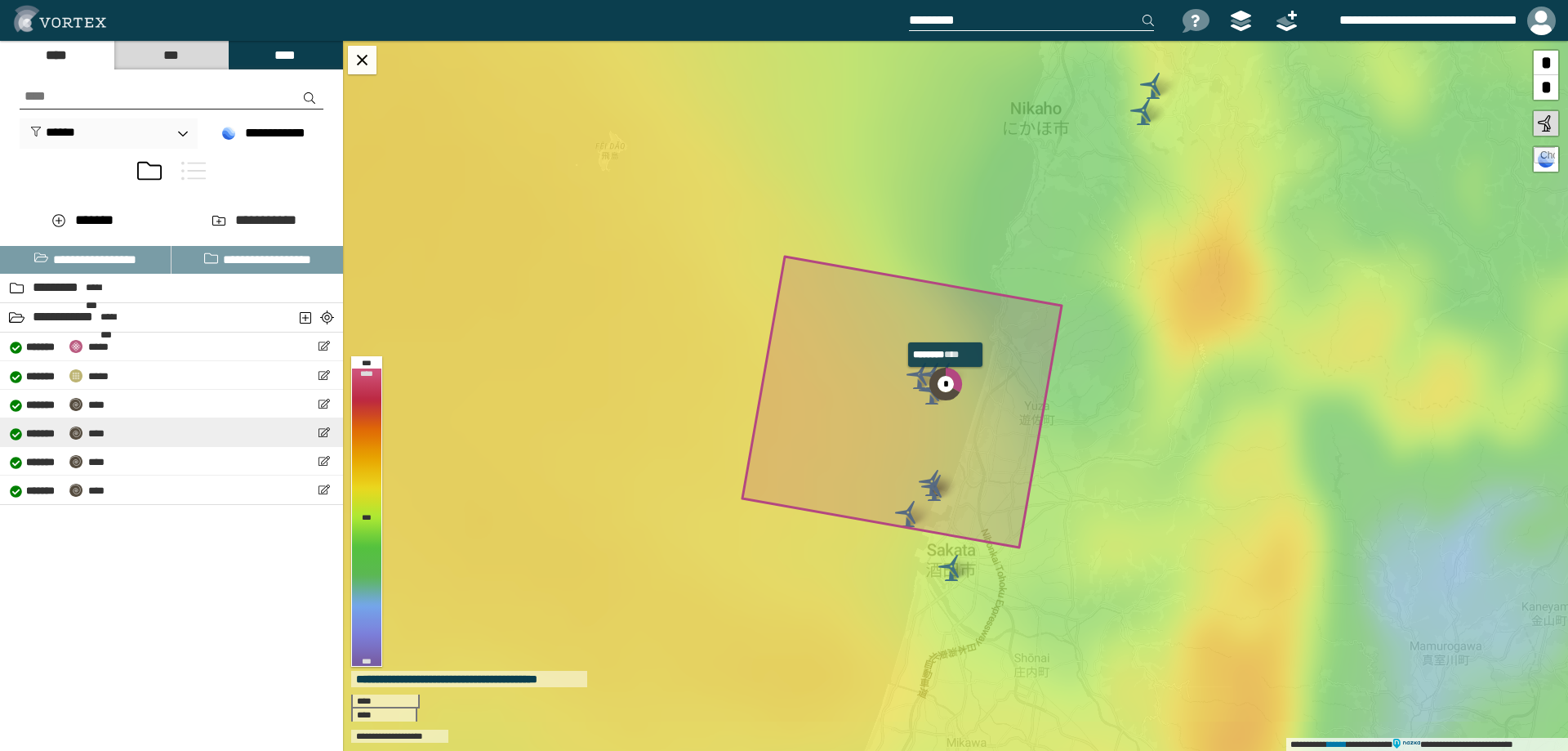 click on "* ******" at bounding box center [44, 434] 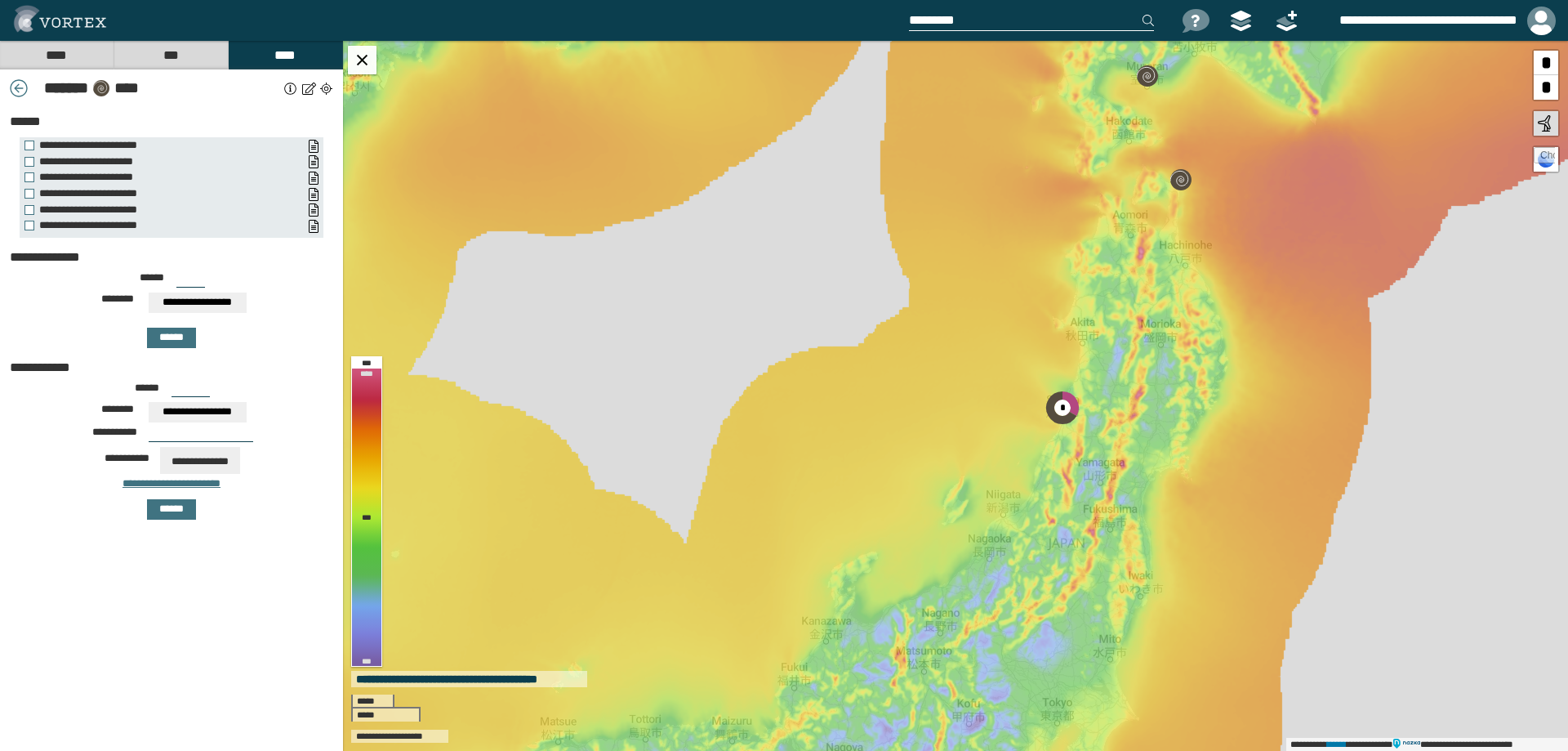 click on "****" at bounding box center (56, 55) 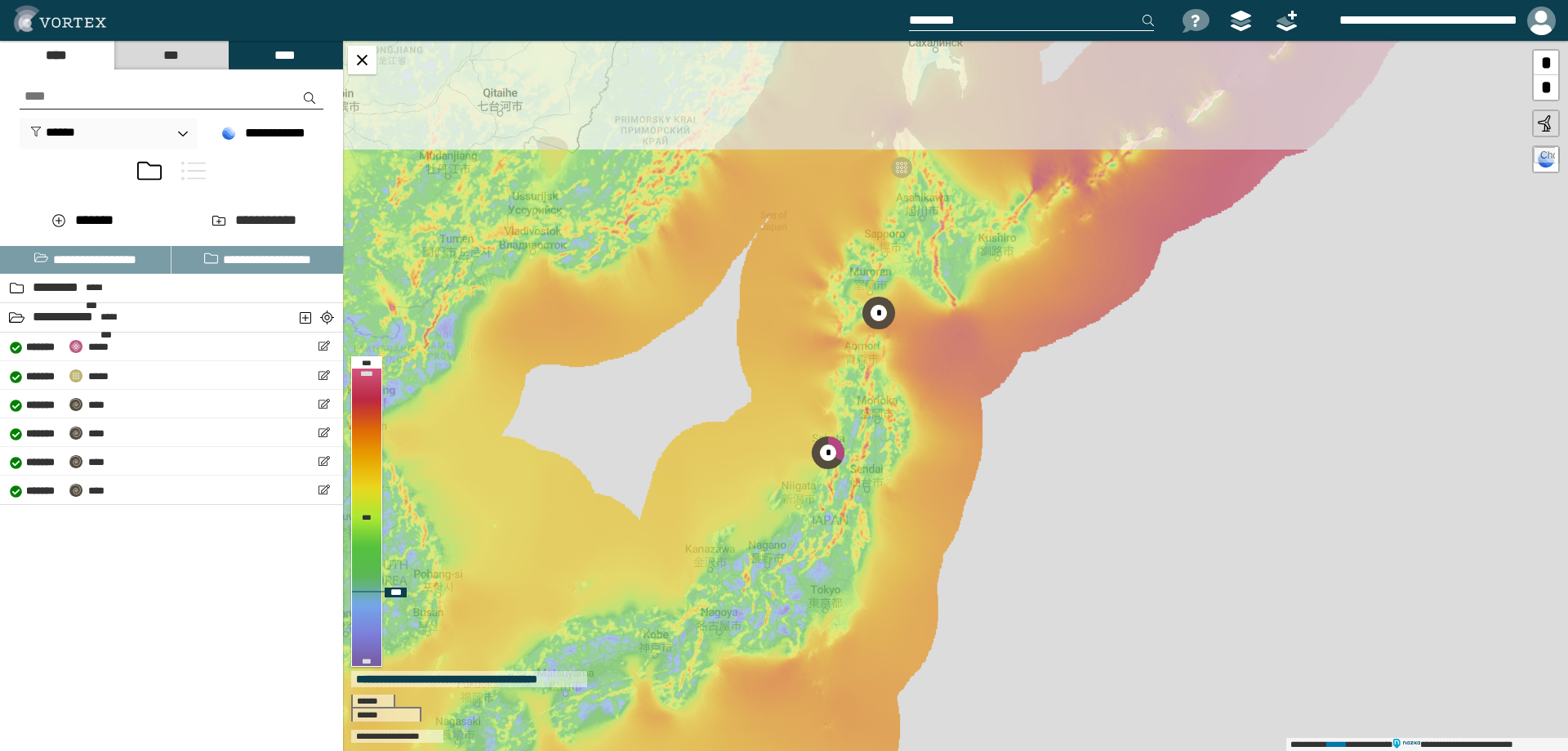 drag, startPoint x: 764, startPoint y: 355, endPoint x: 848, endPoint y: 485, distance: 154.77726 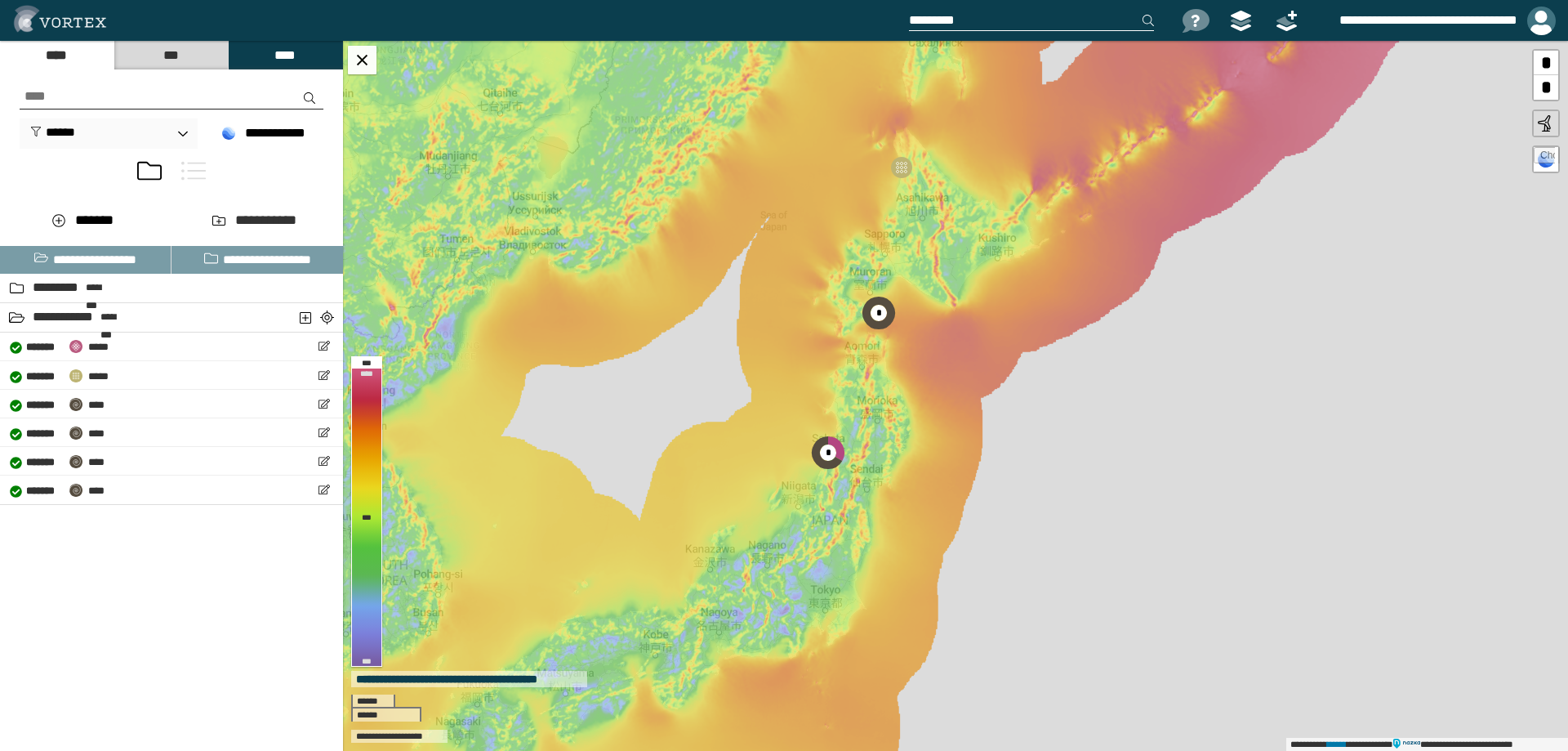 click at bounding box center (1541, 20) 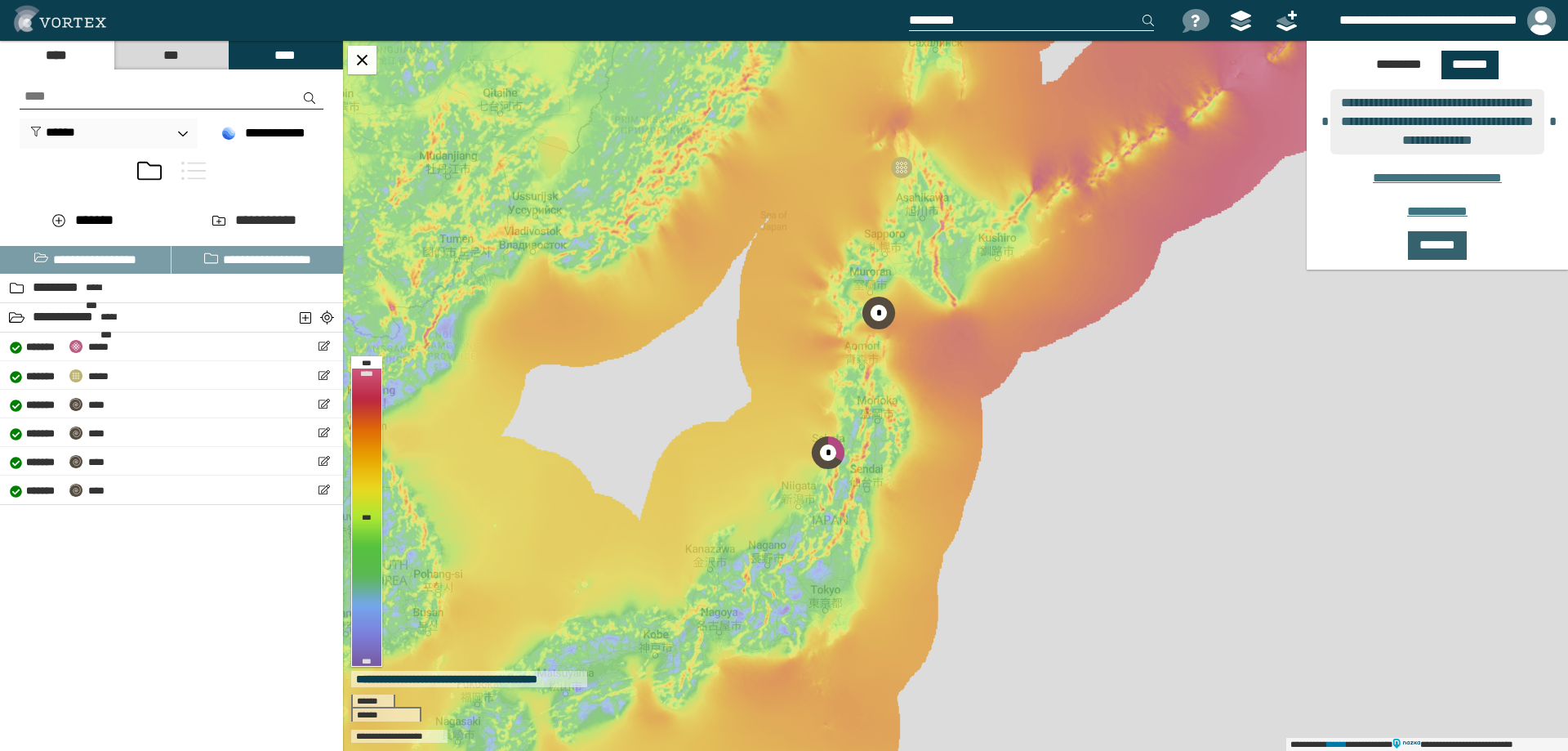 click on "*******" at bounding box center (1437, 245) 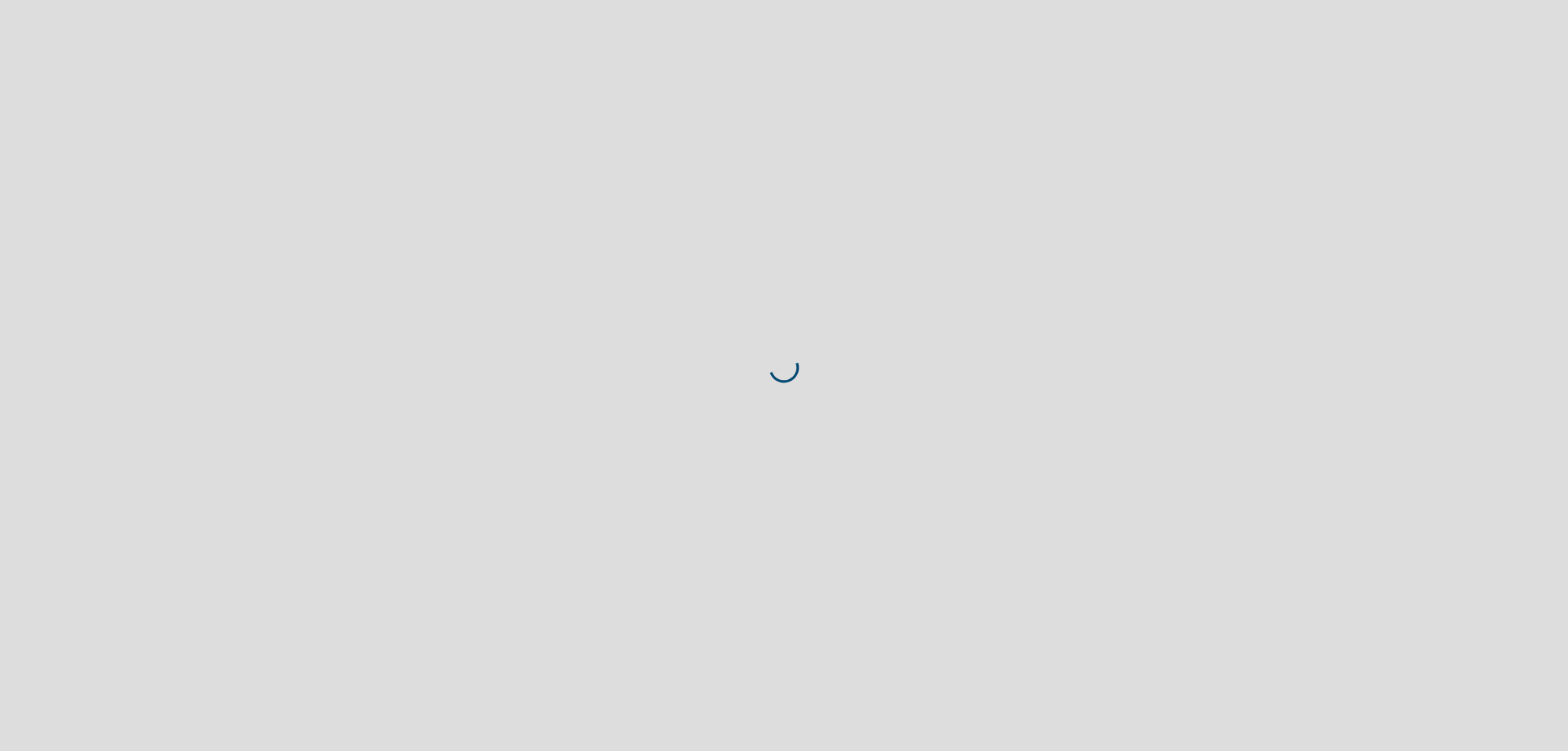 scroll, scrollTop: 0, scrollLeft: 0, axis: both 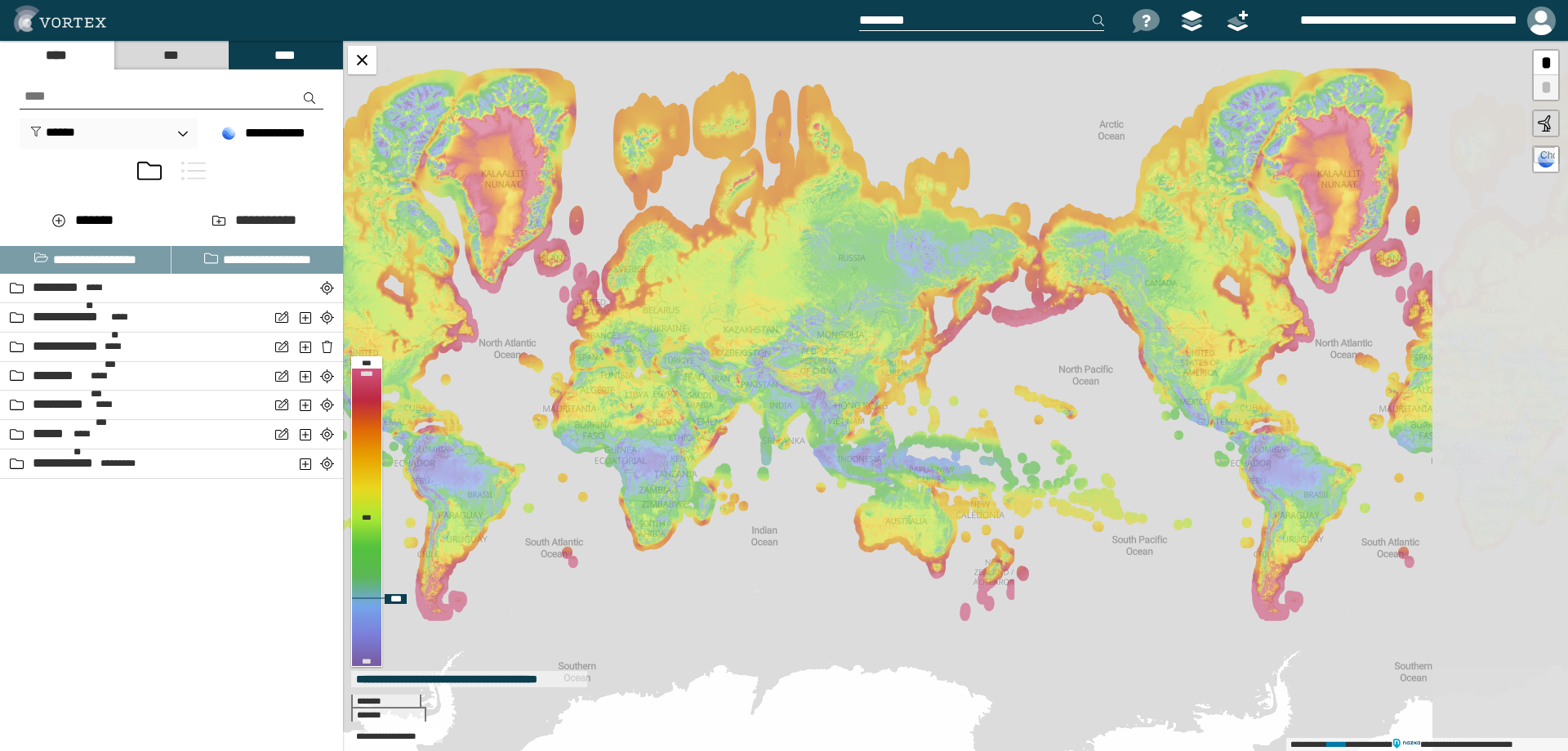 drag, startPoint x: 1260, startPoint y: 428, endPoint x: 893, endPoint y: 458, distance: 368.2241 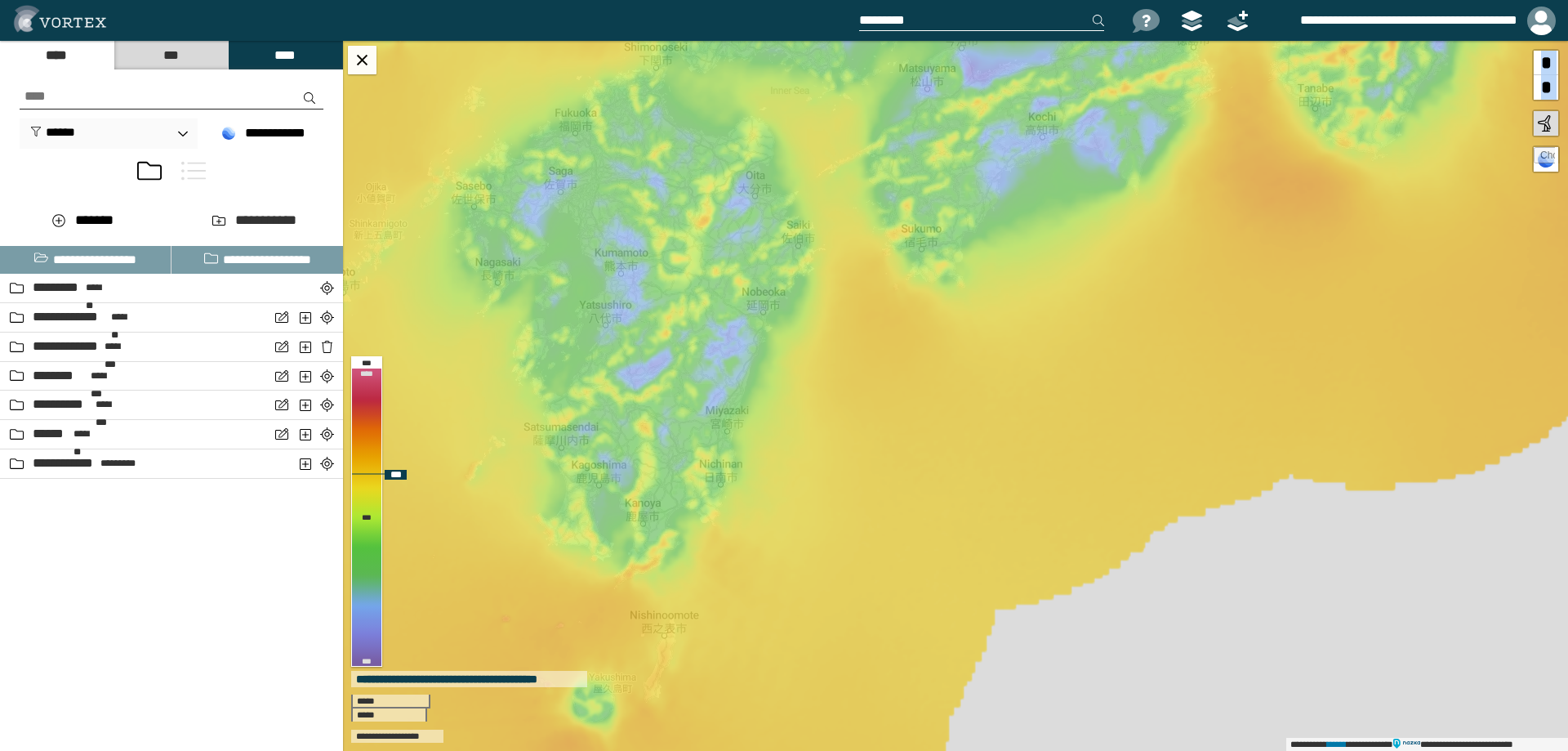 drag, startPoint x: 724, startPoint y: 404, endPoint x: 952, endPoint y: 431, distance: 229.59312 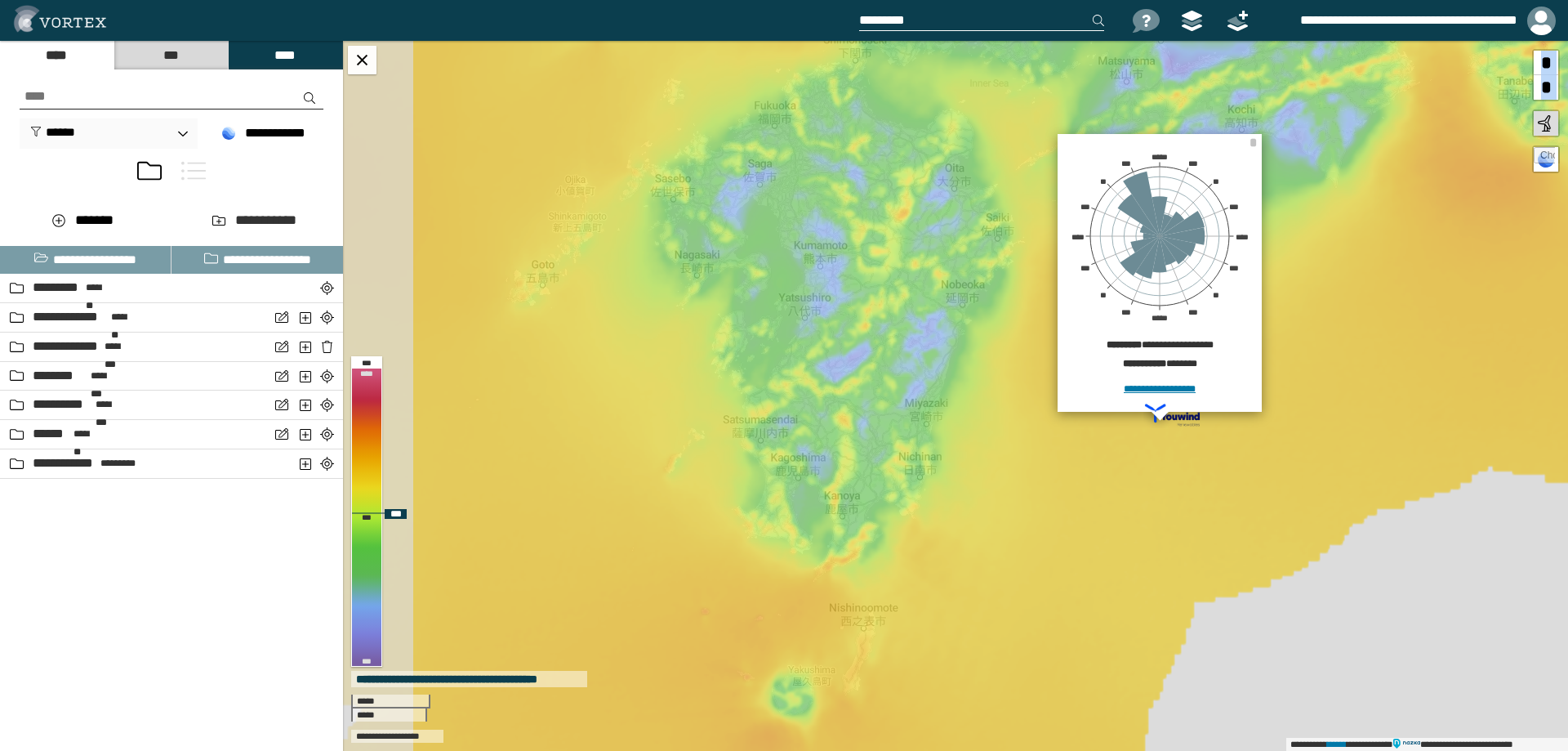 drag, startPoint x: 644, startPoint y: 447, endPoint x: 844, endPoint y: 440, distance: 200.12246 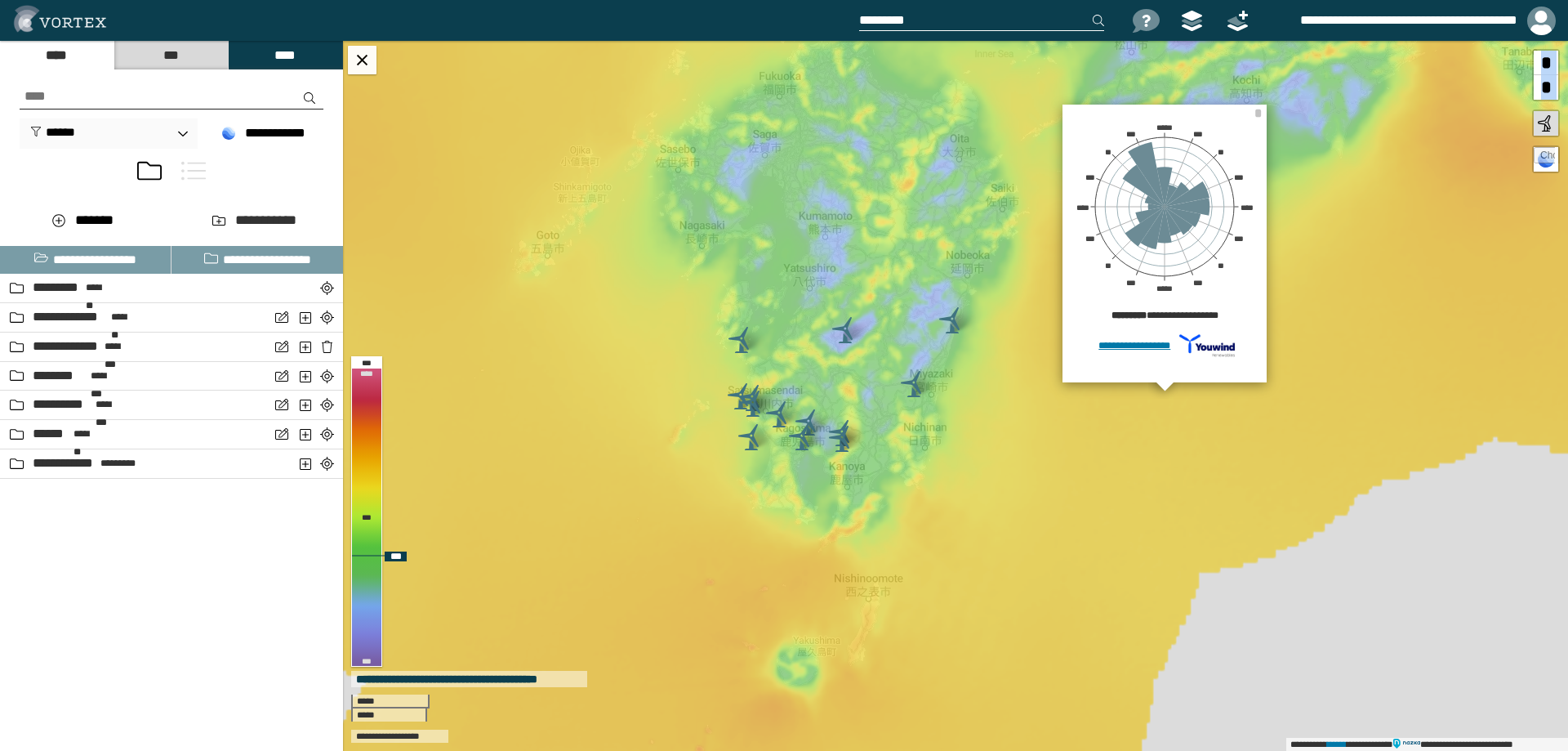 drag, startPoint x: 819, startPoint y: 453, endPoint x: 826, endPoint y: 406, distance: 47.518417 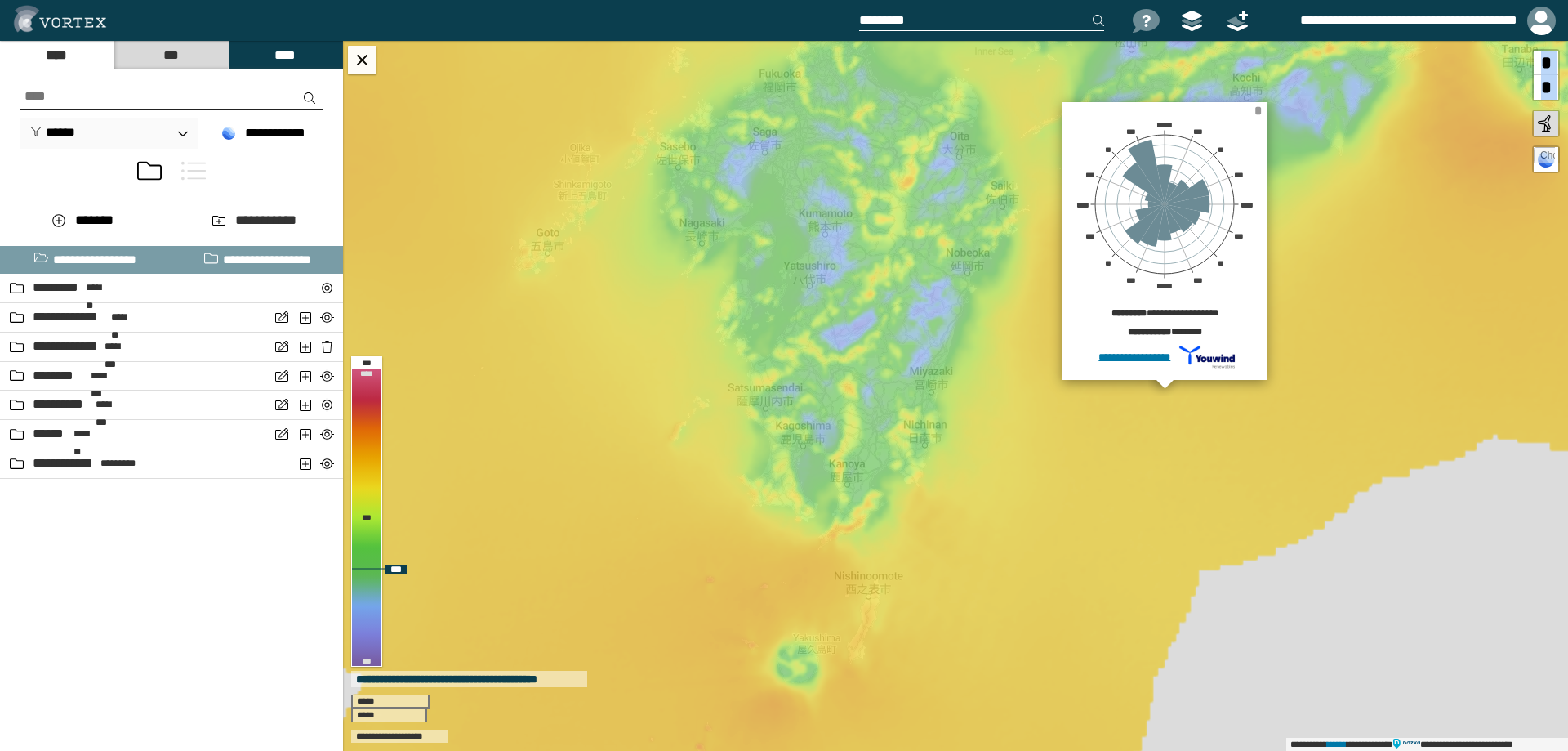 click on "*" at bounding box center [1258, 110] 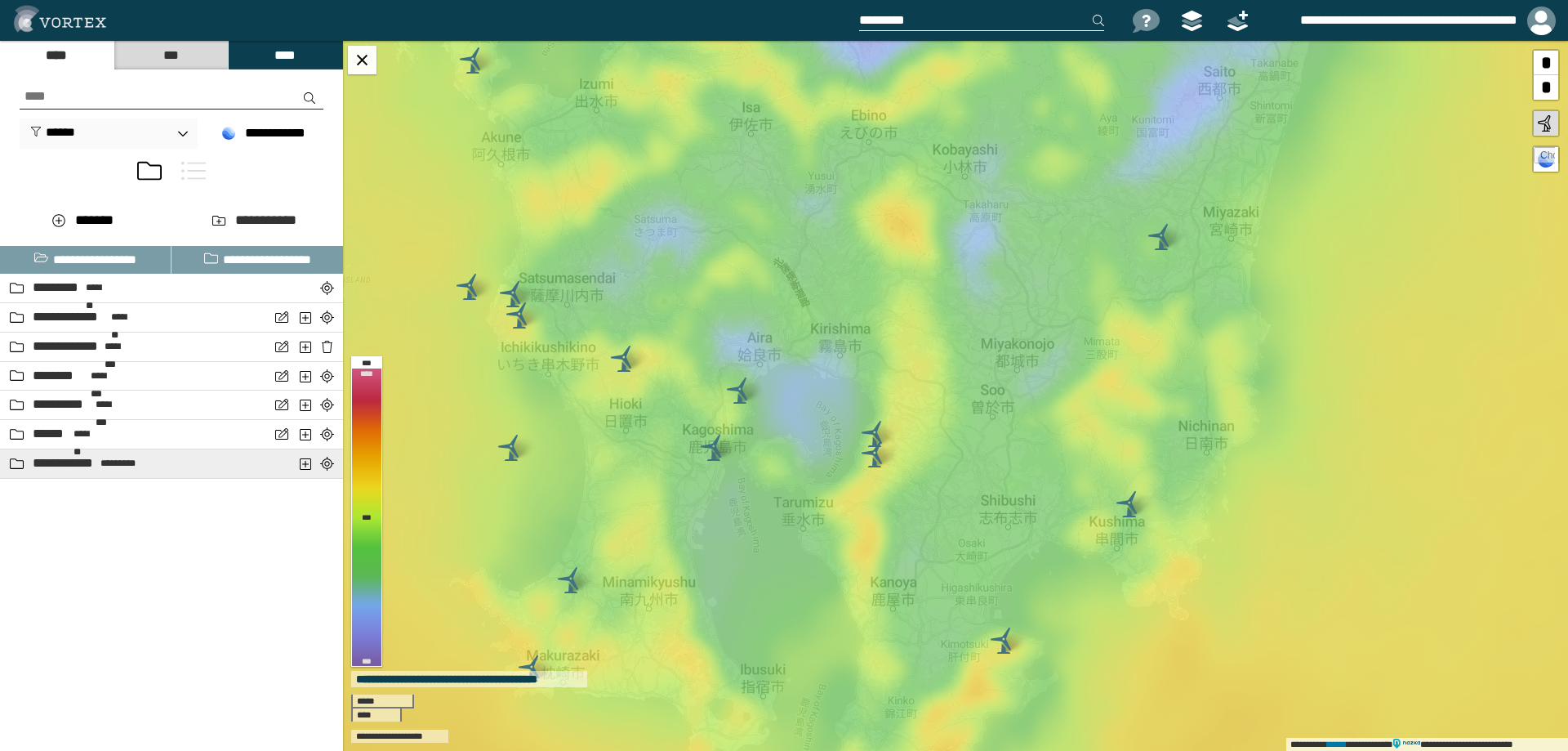 click on "**********" at bounding box center (65, 463) 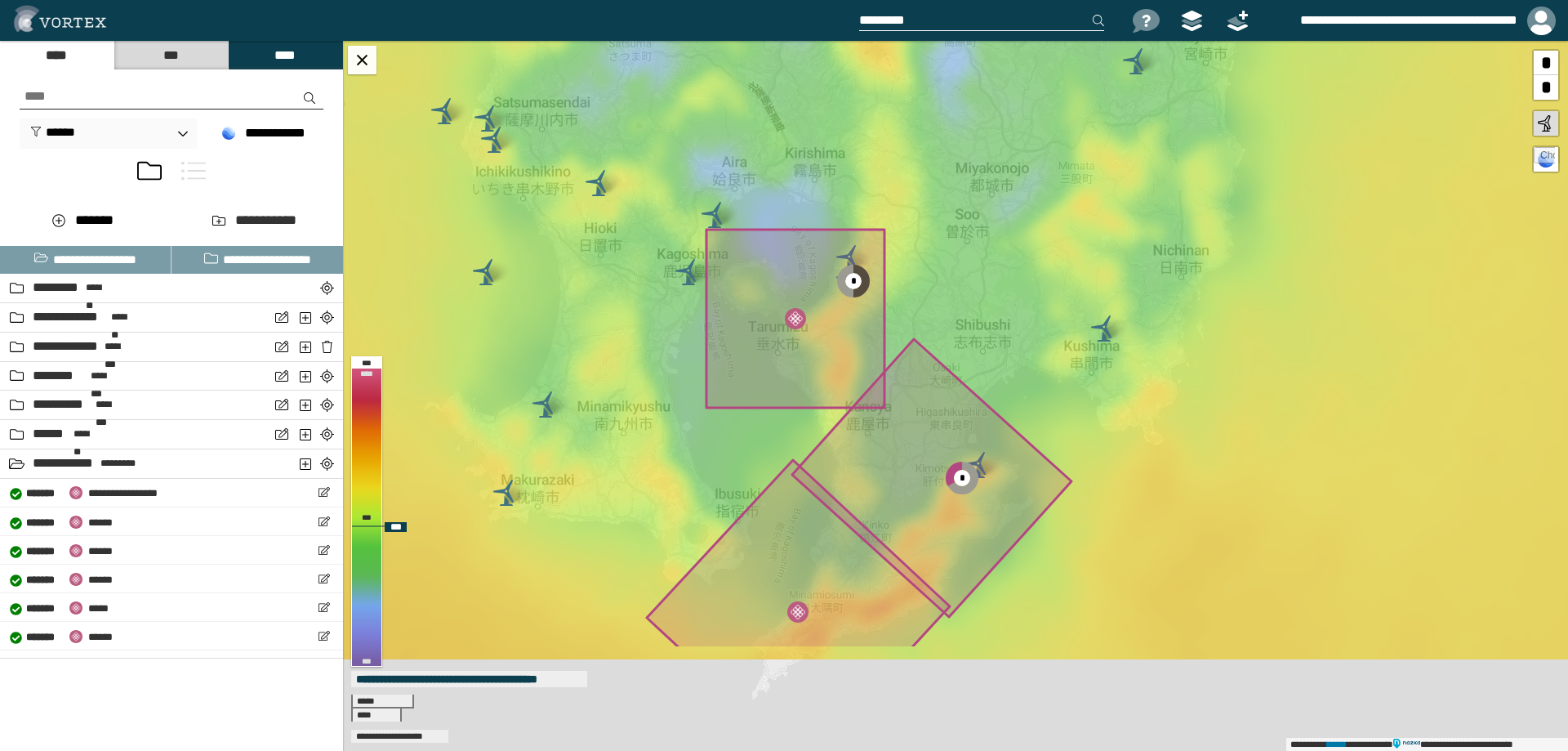 drag, startPoint x: 890, startPoint y: 498, endPoint x: 863, endPoint y: 320, distance: 180.03611 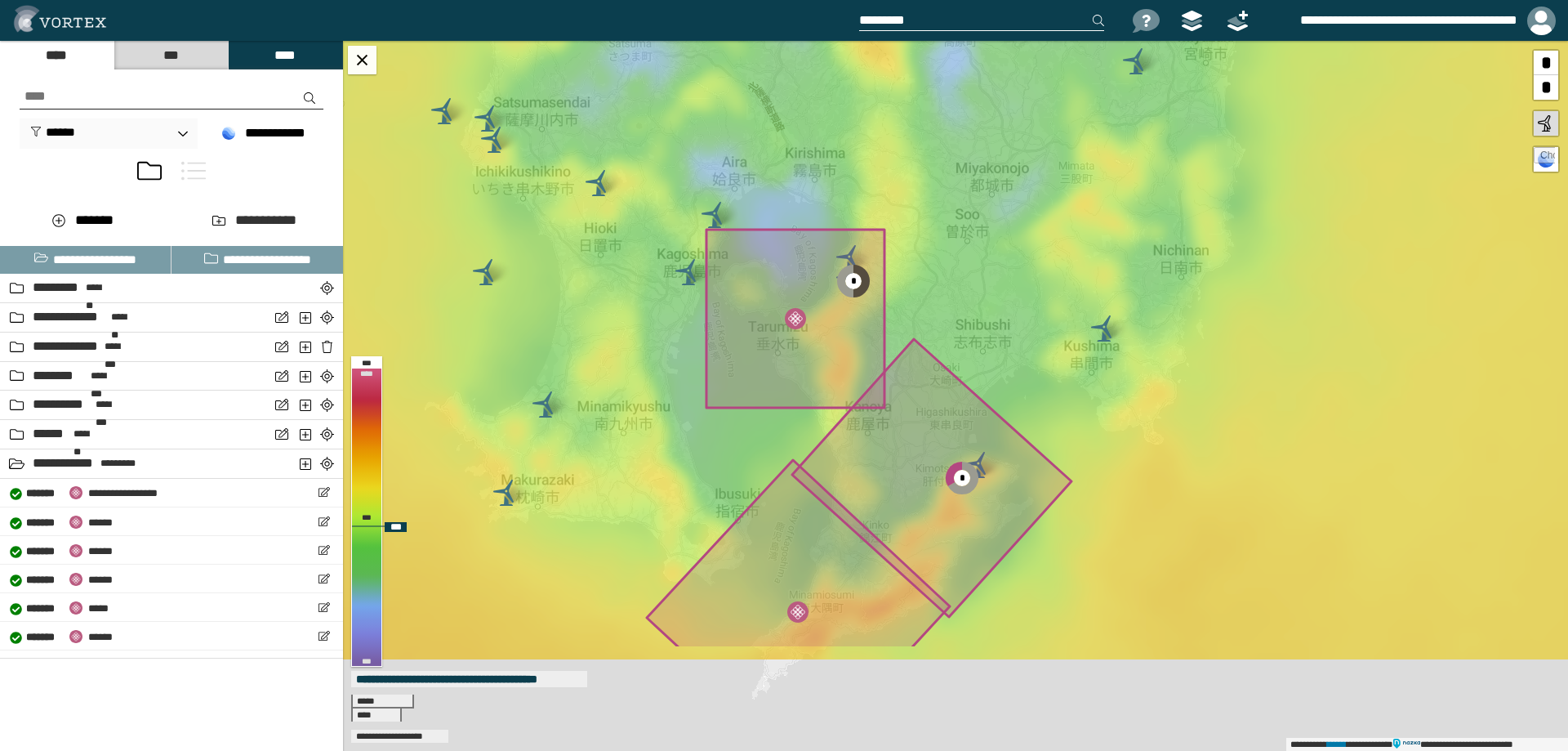 click 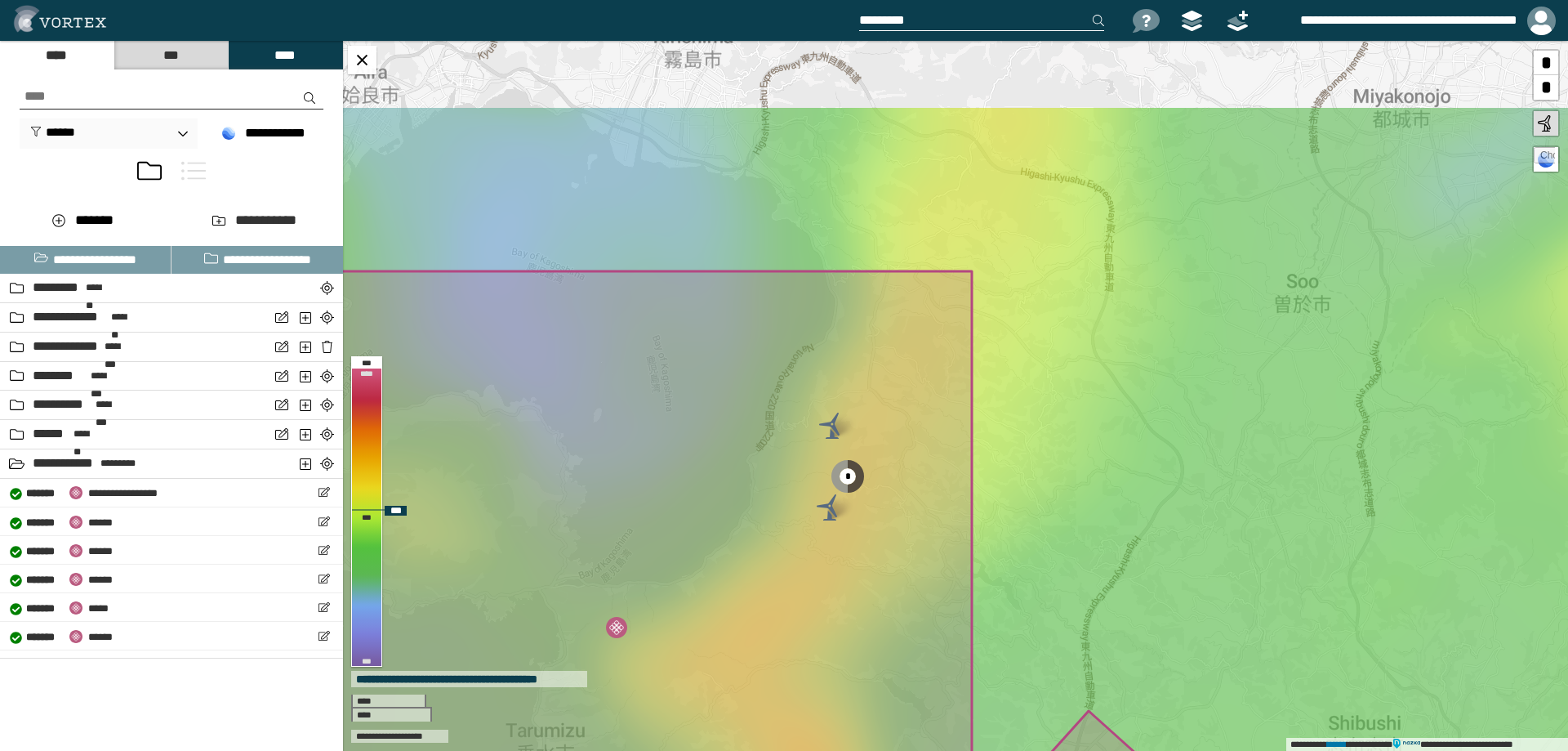 drag, startPoint x: 837, startPoint y: 266, endPoint x: 817, endPoint y: 450, distance: 185.08376 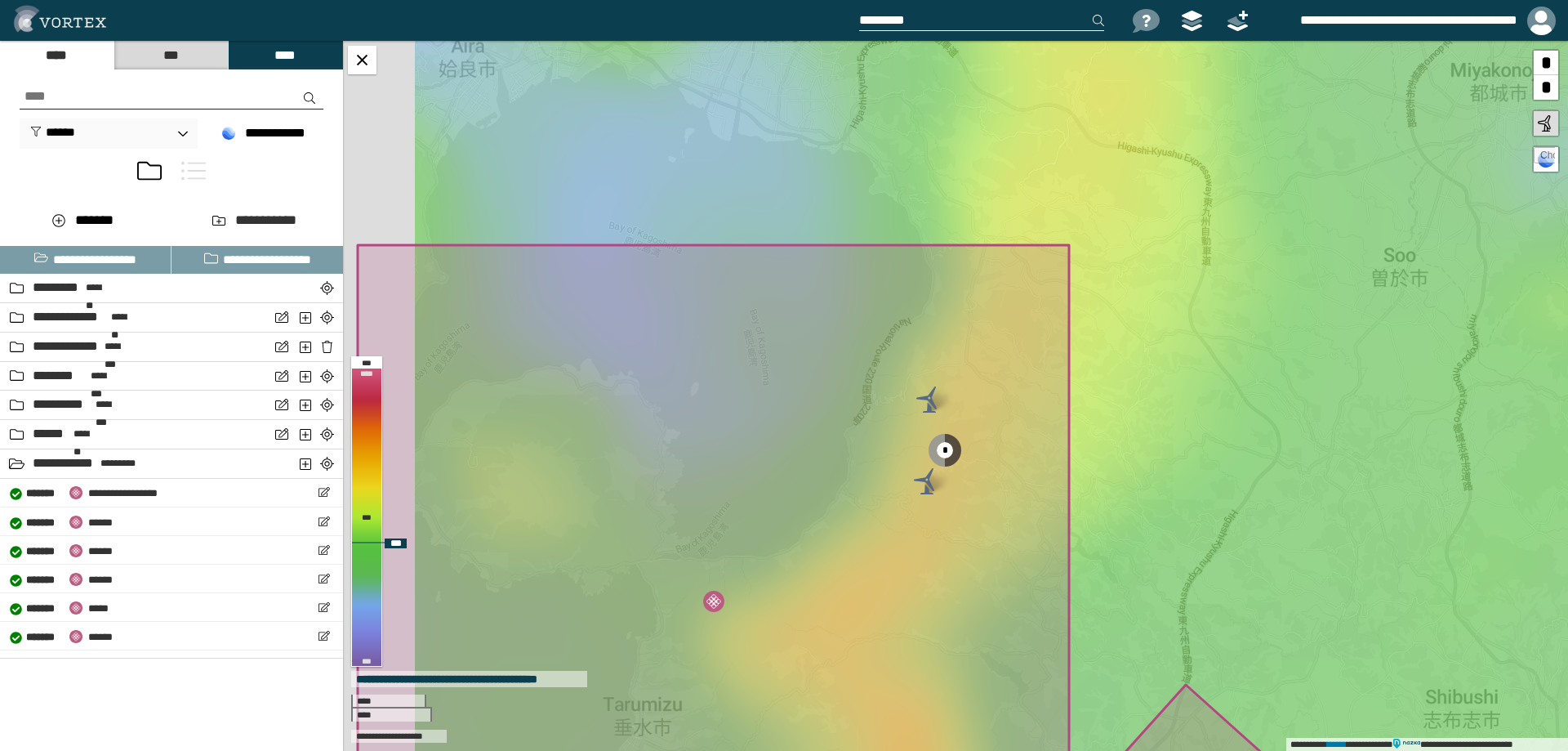 drag, startPoint x: 808, startPoint y: 352, endPoint x: 905, endPoint y: 326, distance: 100.4241 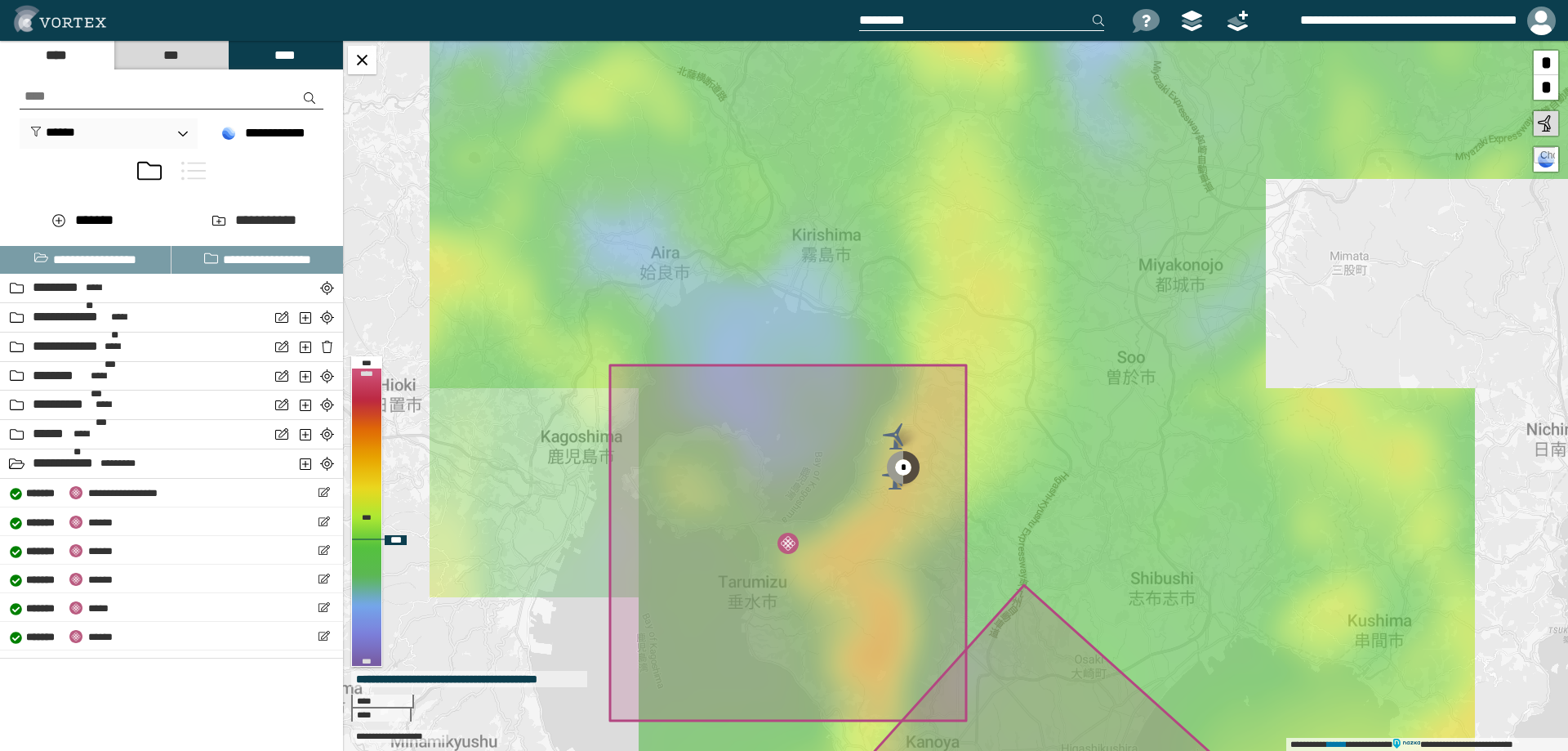 drag, startPoint x: 910, startPoint y: 324, endPoint x: 871, endPoint y: 432, distance: 114.826 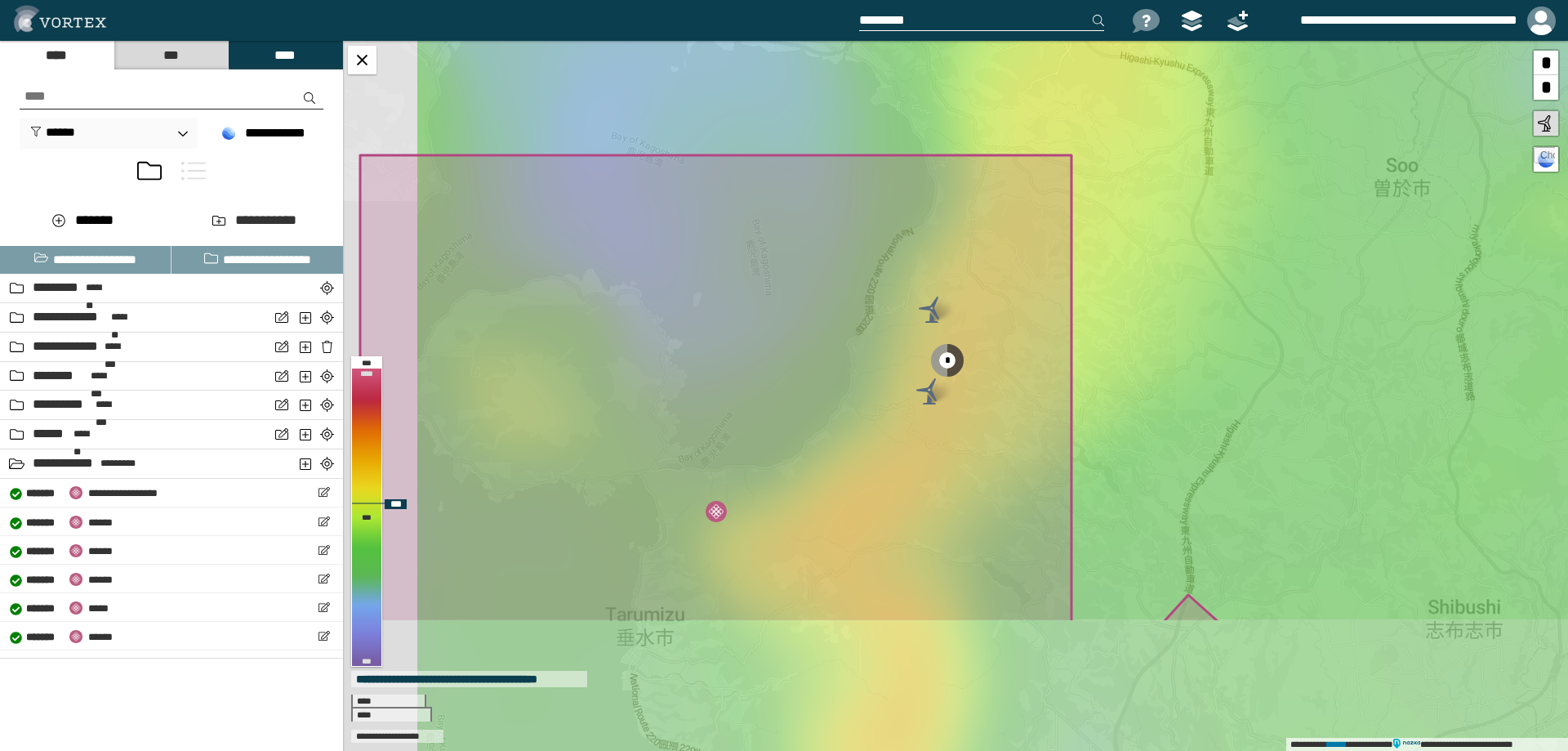 drag, startPoint x: 933, startPoint y: 509, endPoint x: 1018, endPoint y: 307, distance: 219.1552 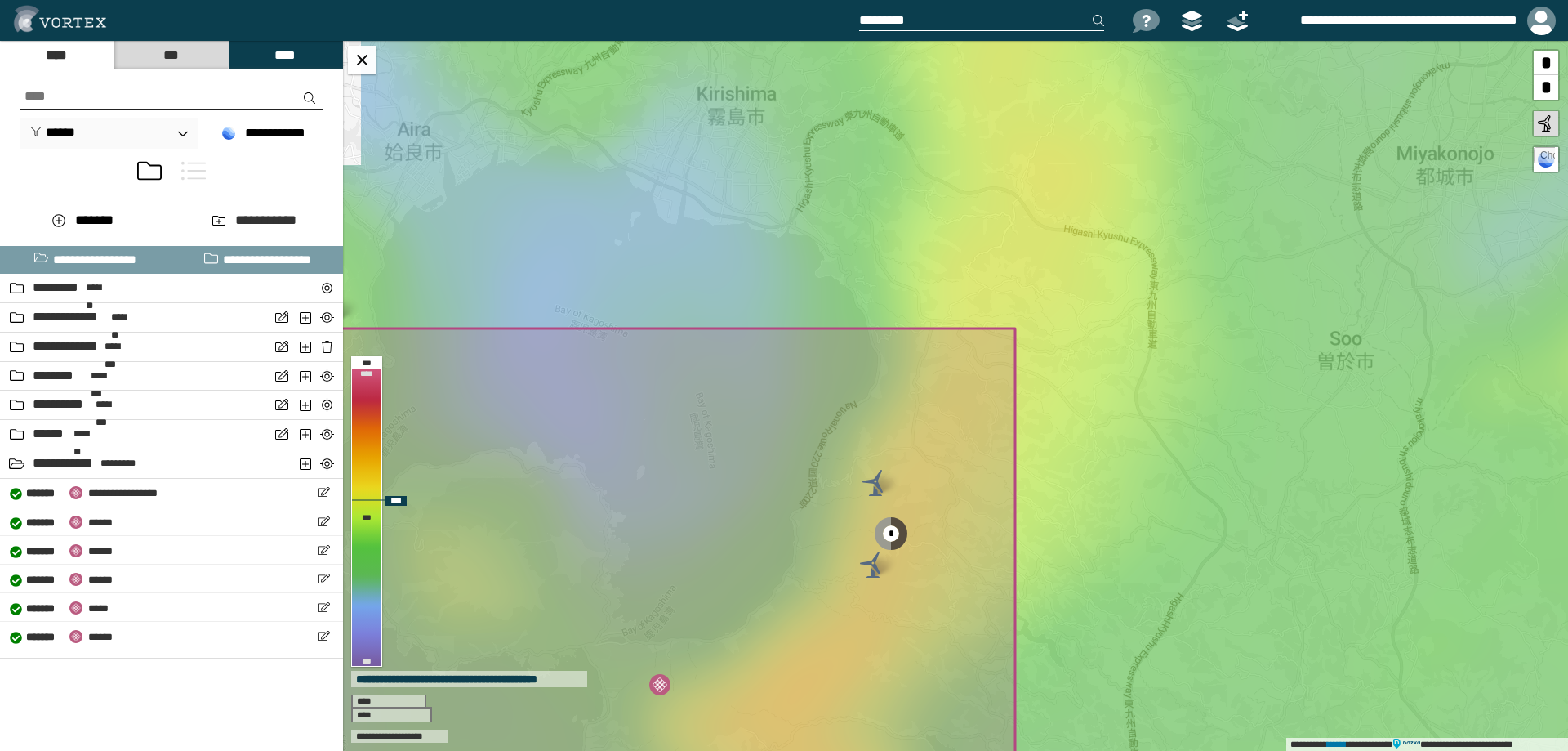 drag, startPoint x: 972, startPoint y: 316, endPoint x: 887, endPoint y: 483, distance: 187.3873 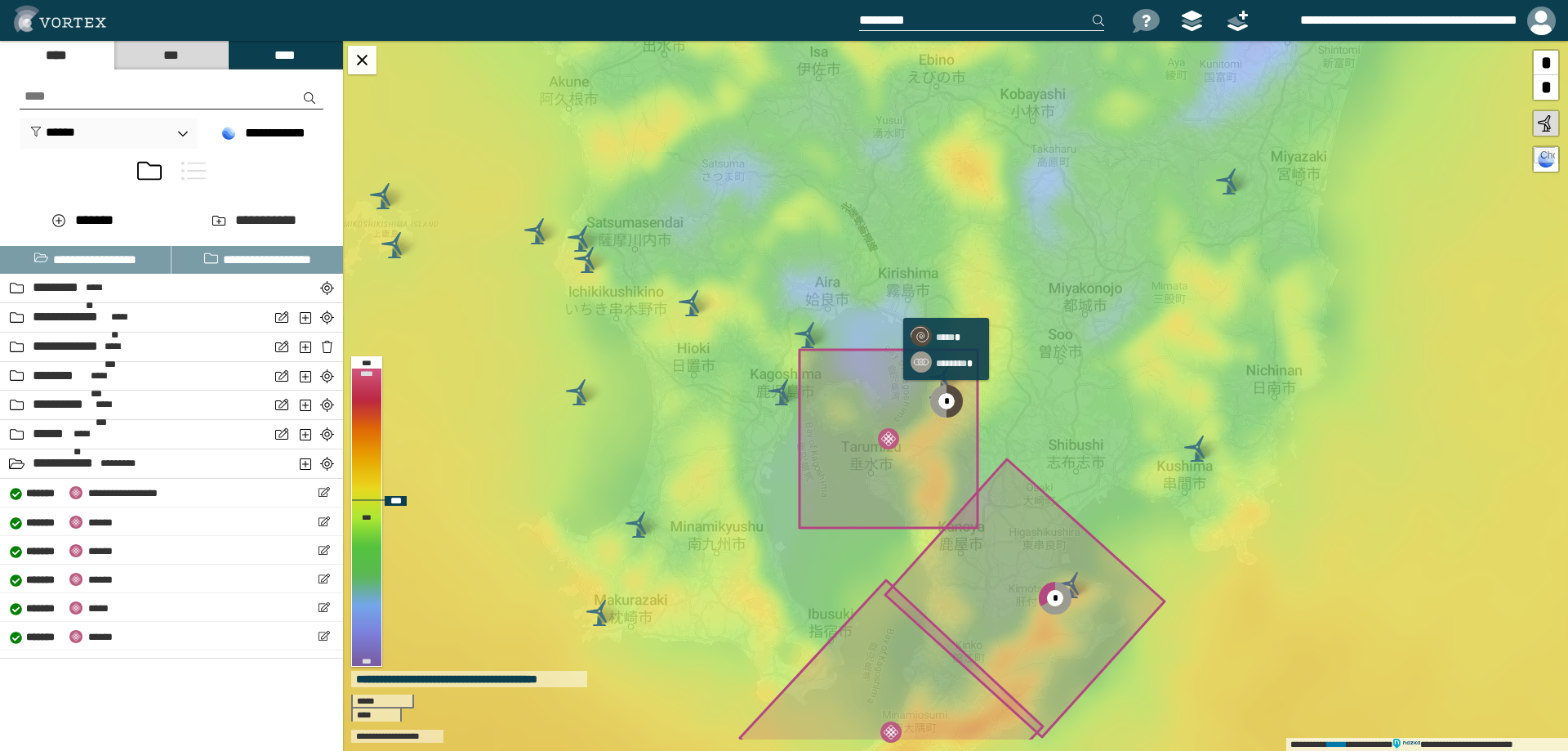 drag, startPoint x: 945, startPoint y: 470, endPoint x: 949, endPoint y: 387, distance: 83.09633 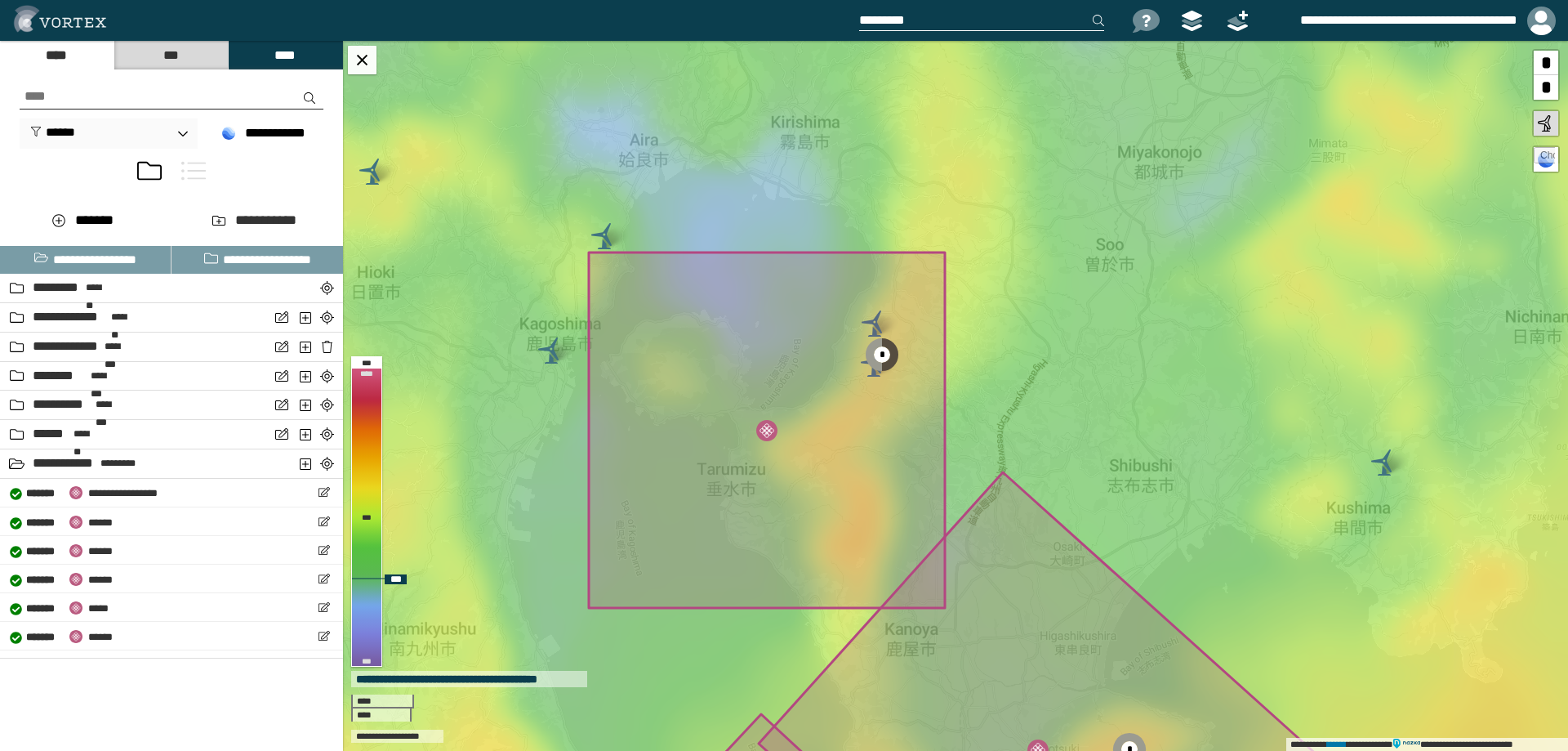 drag, startPoint x: 950, startPoint y: 415, endPoint x: 767, endPoint y: 381, distance: 186.13167 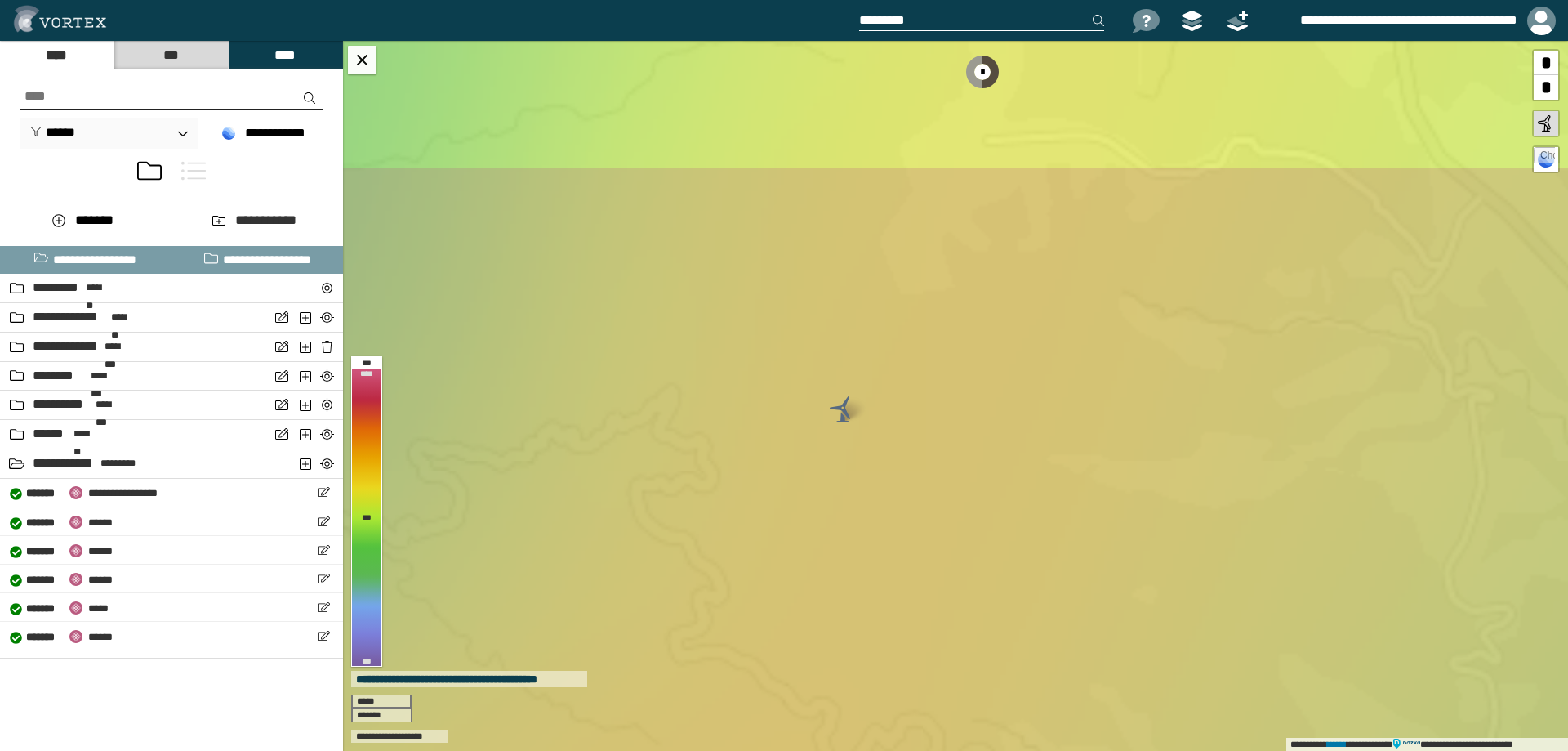 drag, startPoint x: 776, startPoint y: 427, endPoint x: 756, endPoint y: 467, distance: 44.72136 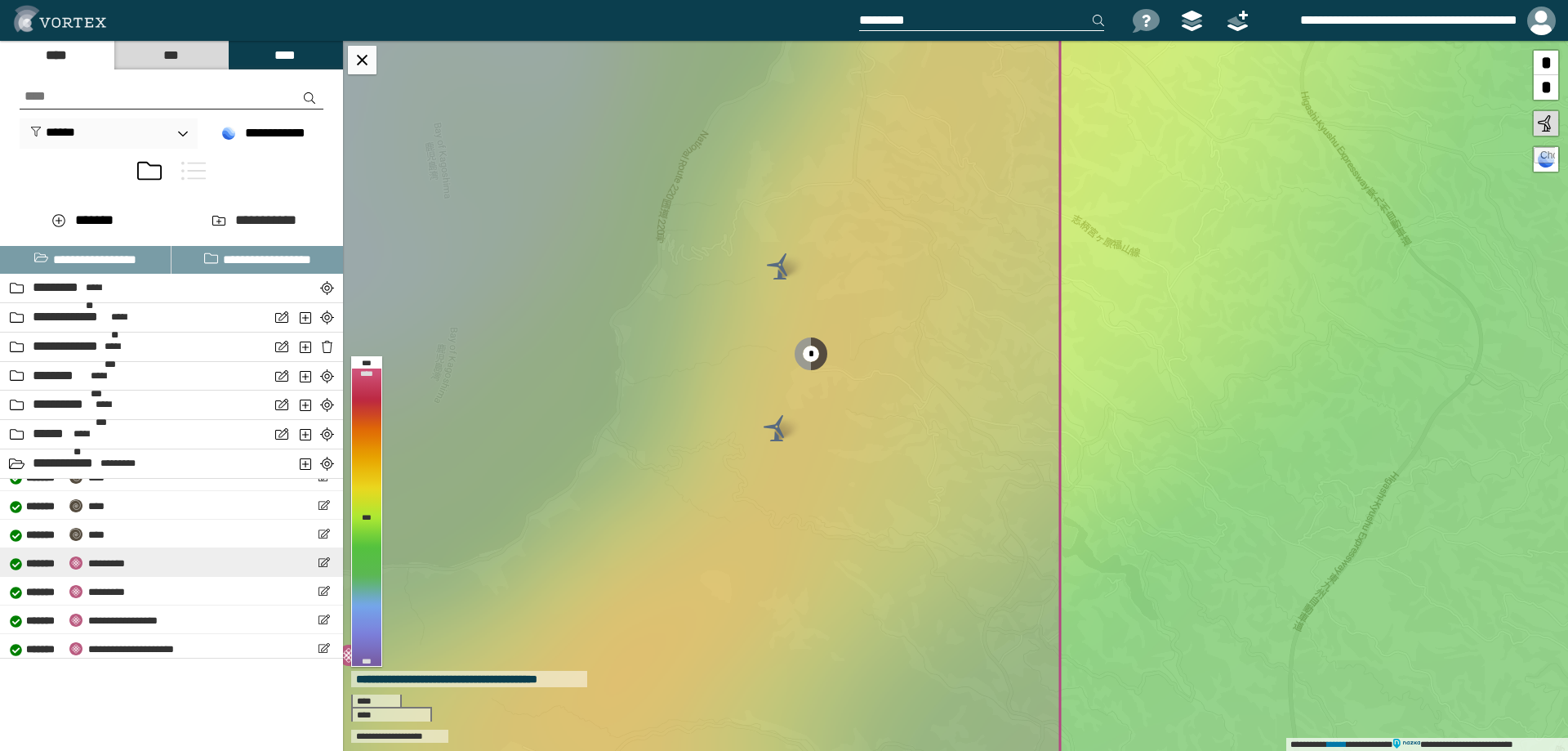 scroll, scrollTop: 735, scrollLeft: 0, axis: vertical 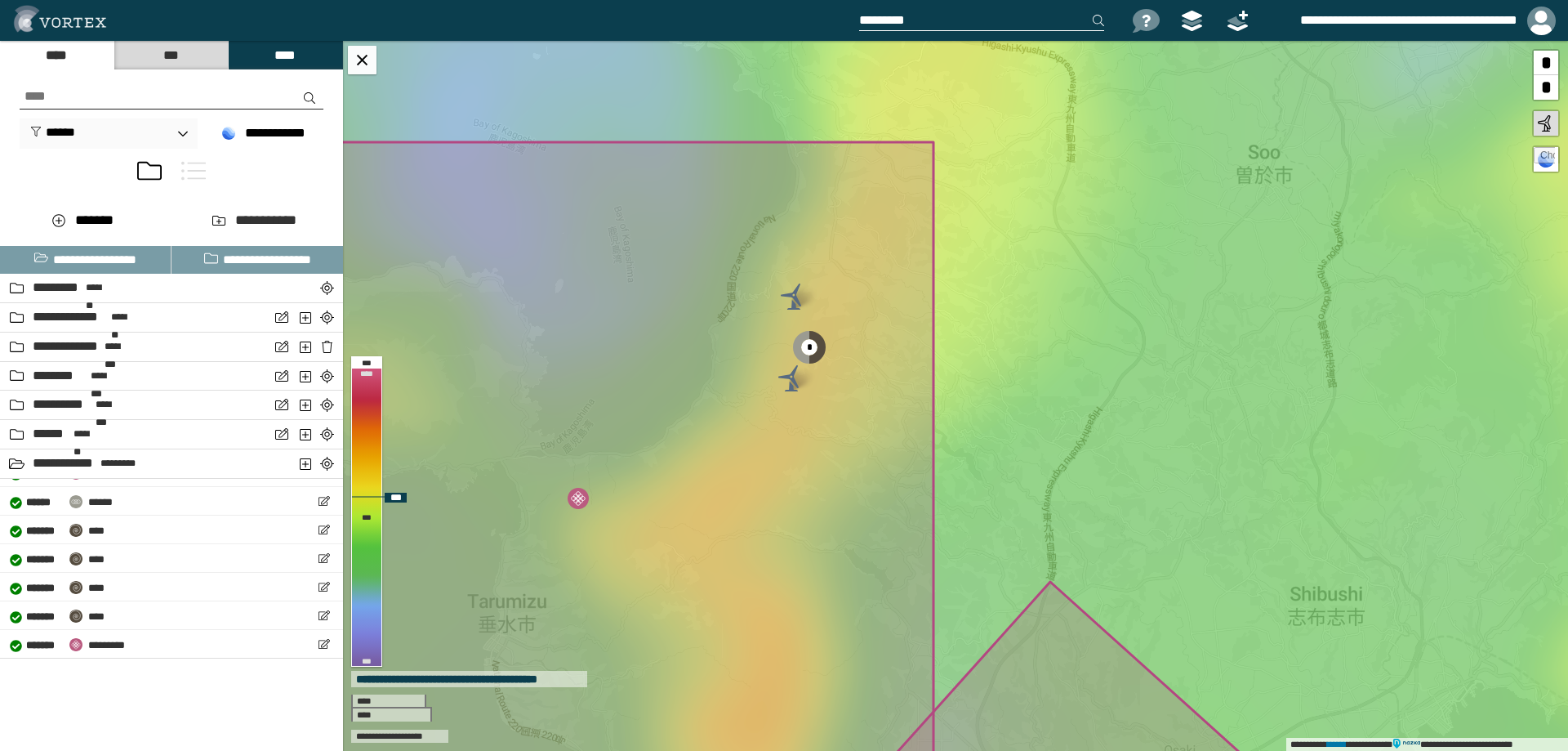 click 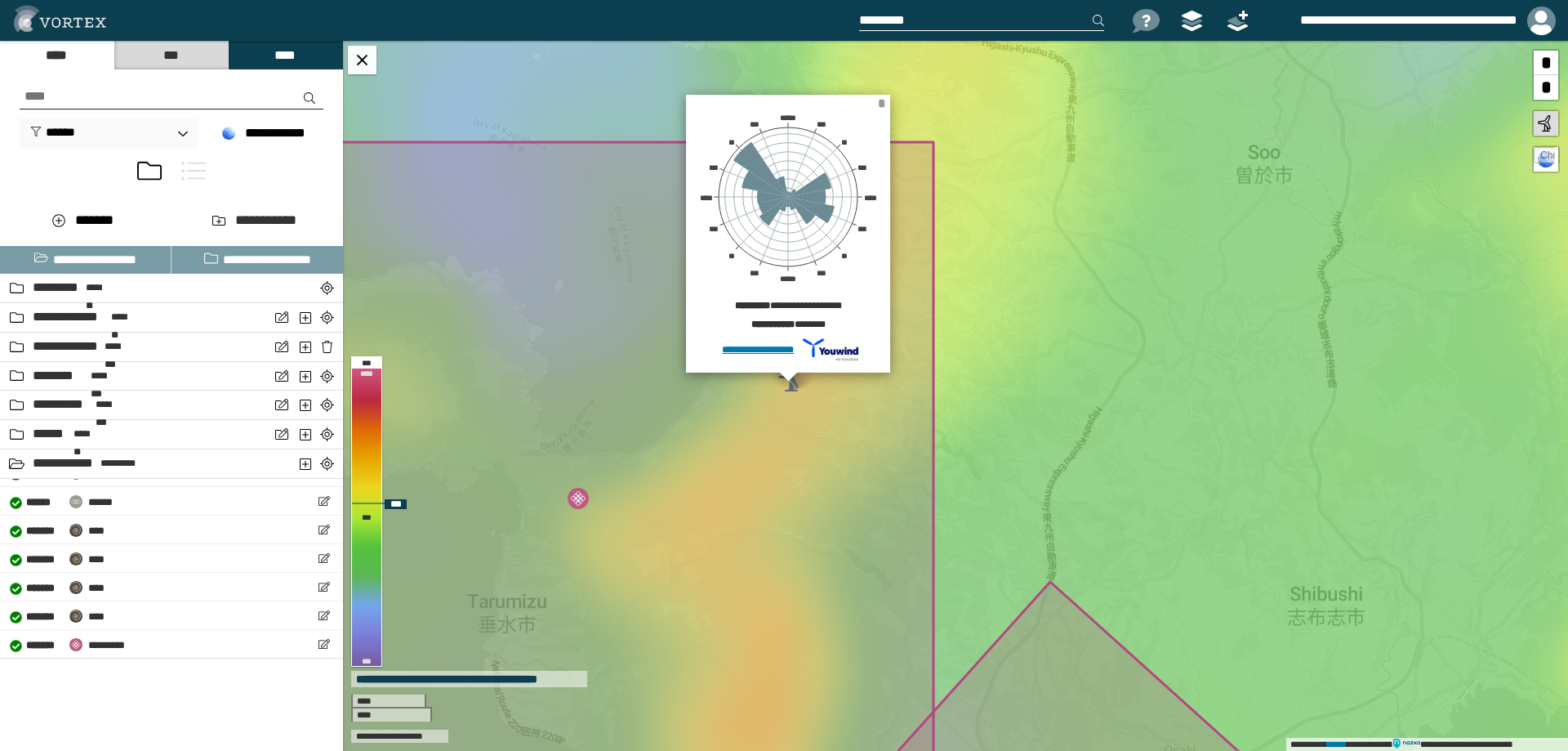 click on "*" at bounding box center (881, 103) 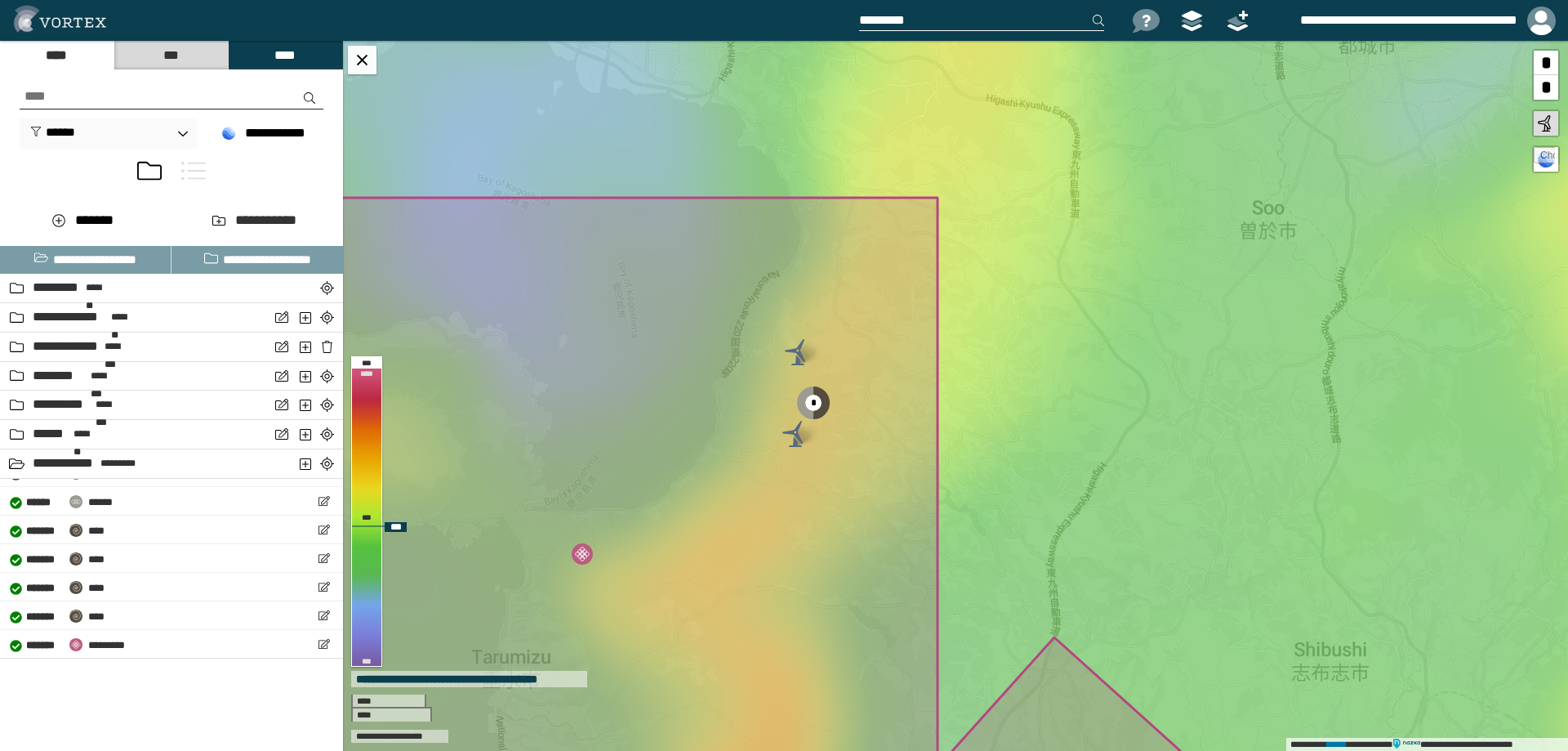 drag, startPoint x: 823, startPoint y: 174, endPoint x: 827, endPoint y: 230, distance: 56.14268 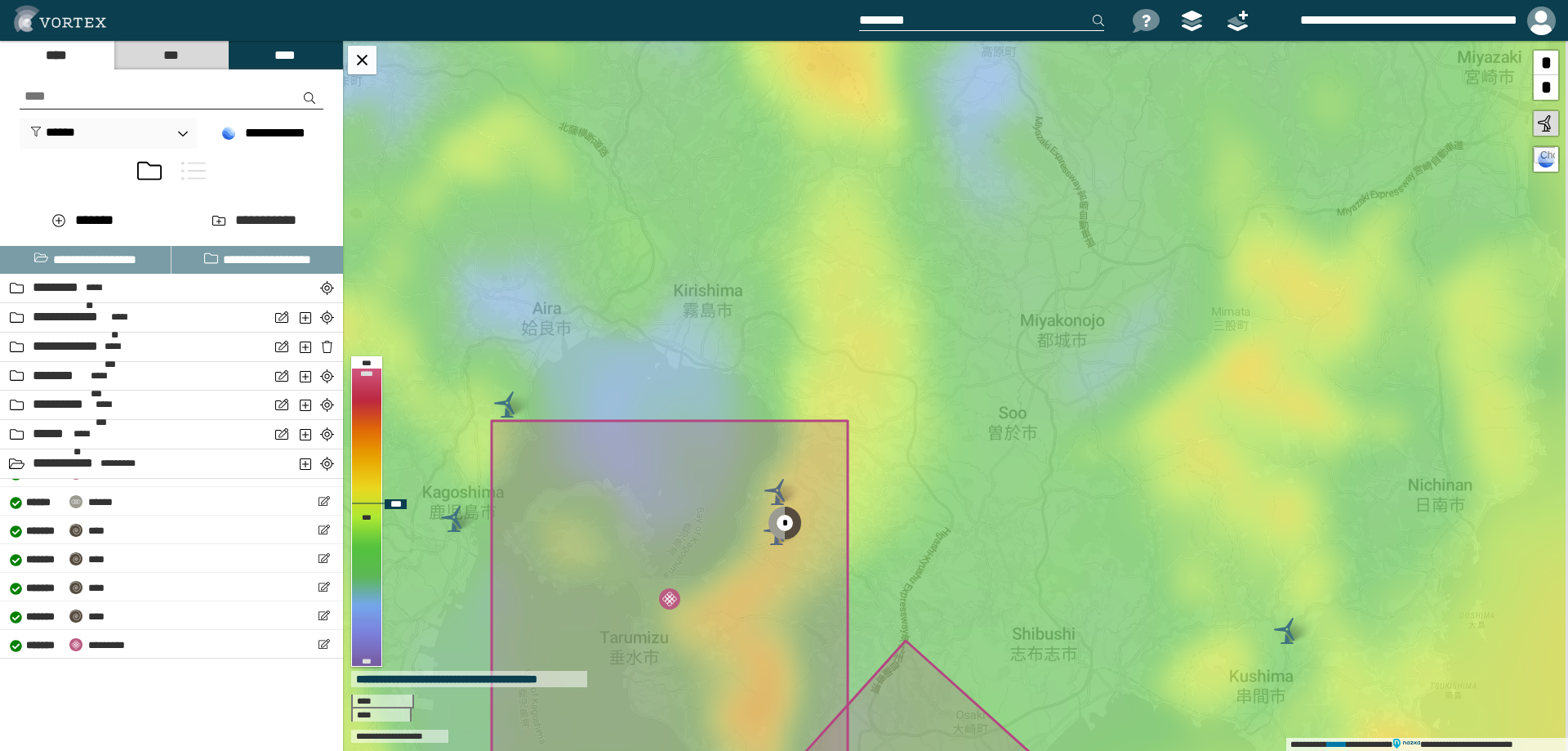 drag, startPoint x: 862, startPoint y: 322, endPoint x: 837, endPoint y: 462, distance: 142.21463 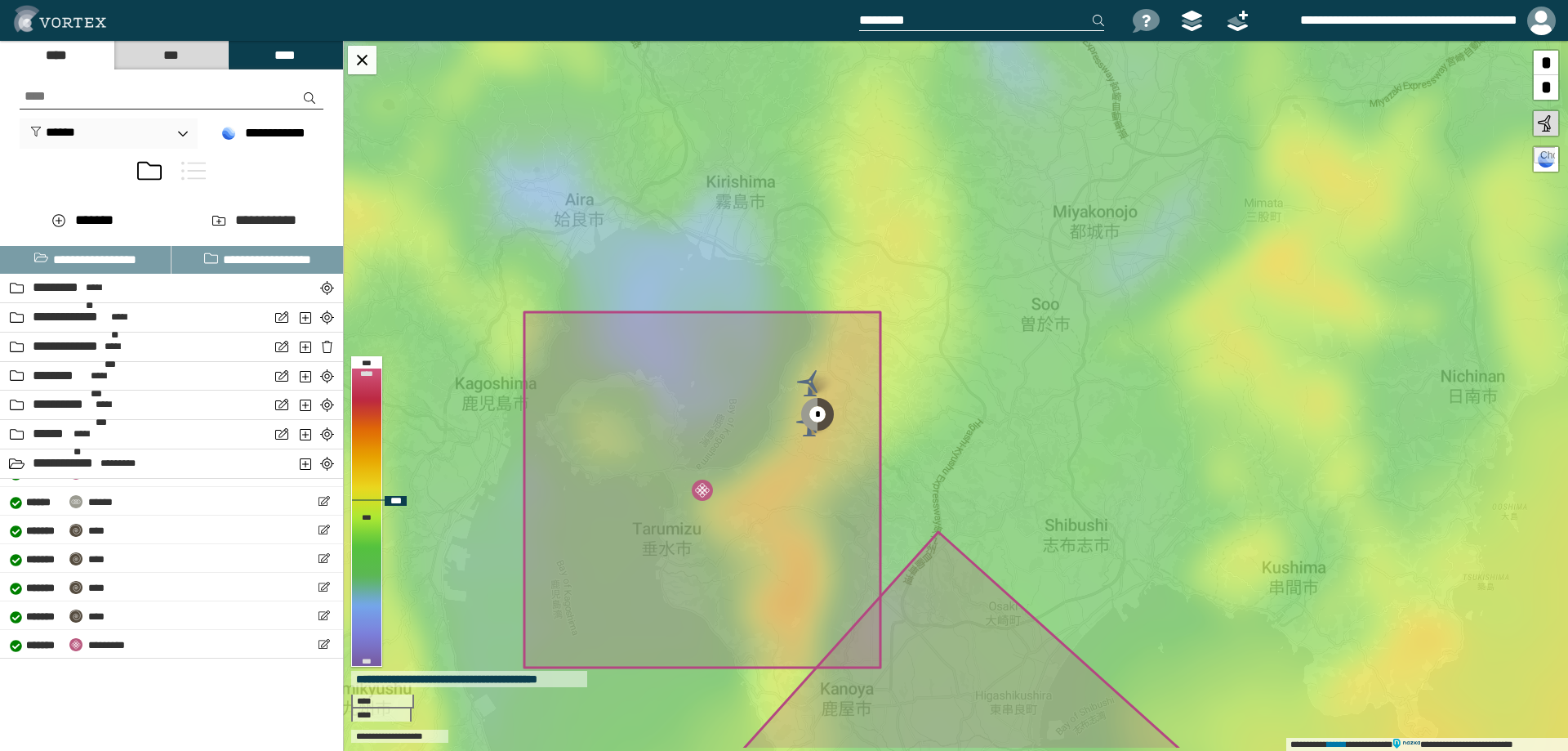 drag, startPoint x: 792, startPoint y: 439, endPoint x: 839, endPoint y: 364, distance: 88.50989 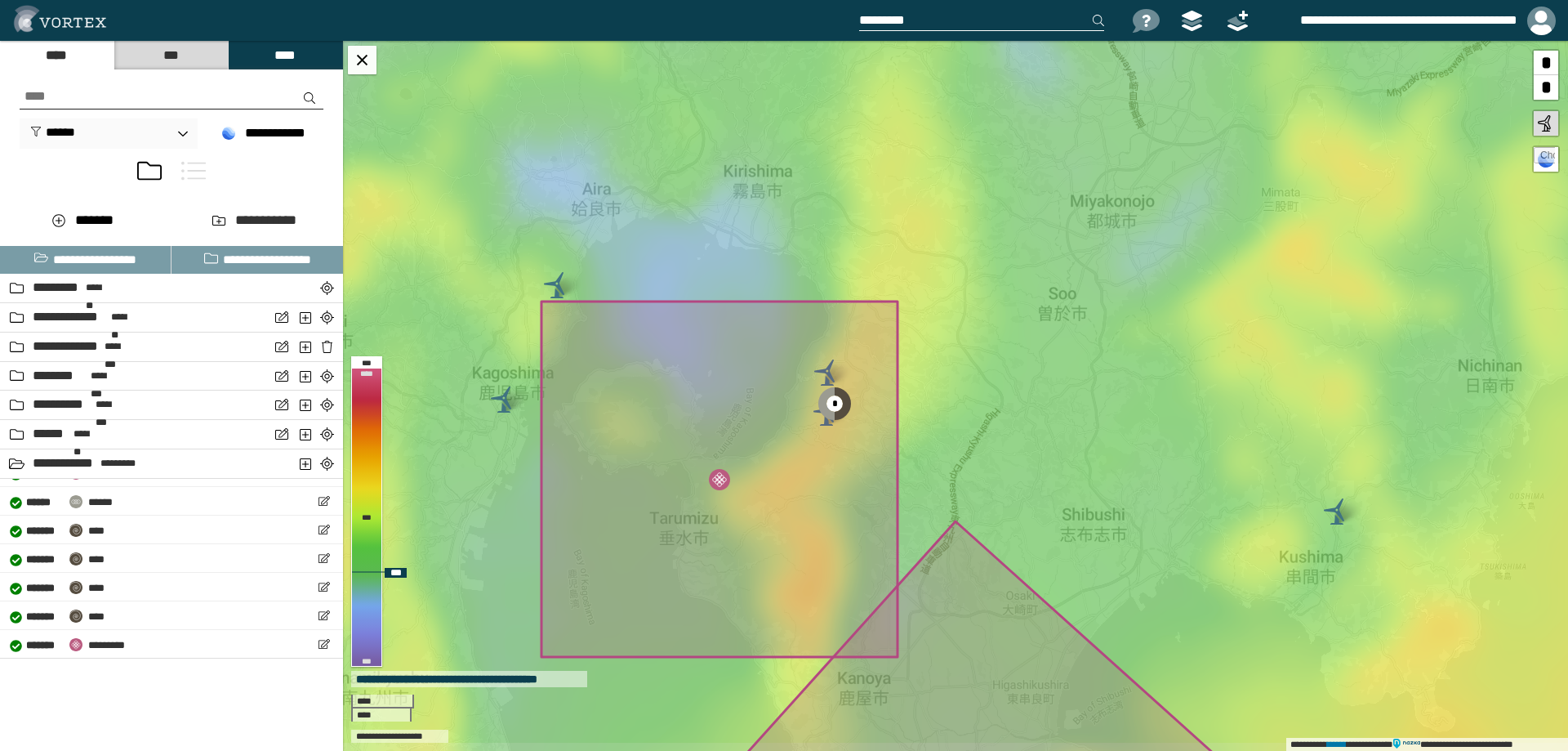 drag, startPoint x: 783, startPoint y: 328, endPoint x: 800, endPoint y: 317, distance: 20.248457 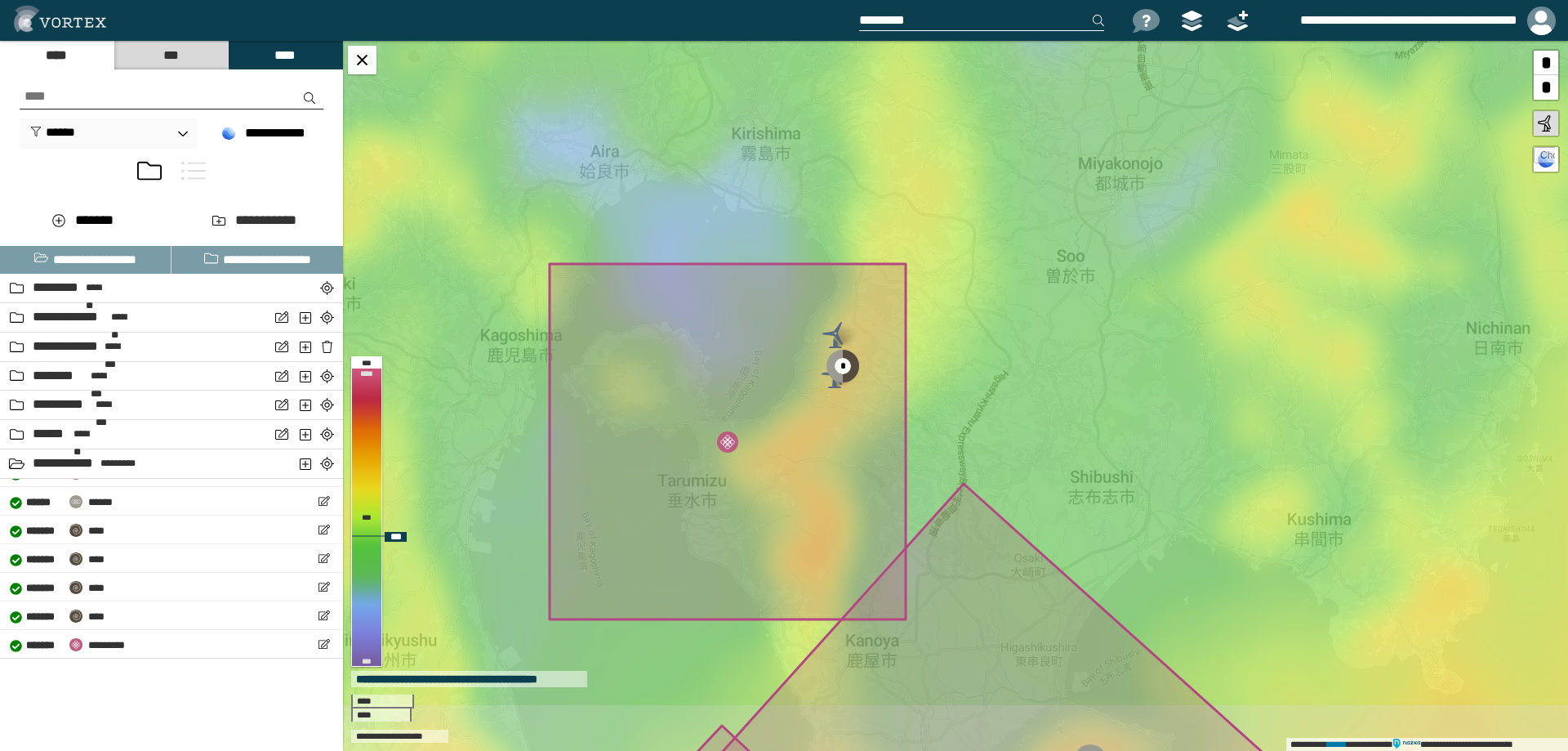 drag, startPoint x: 850, startPoint y: 502, endPoint x: 851, endPoint y: 461, distance: 41.01 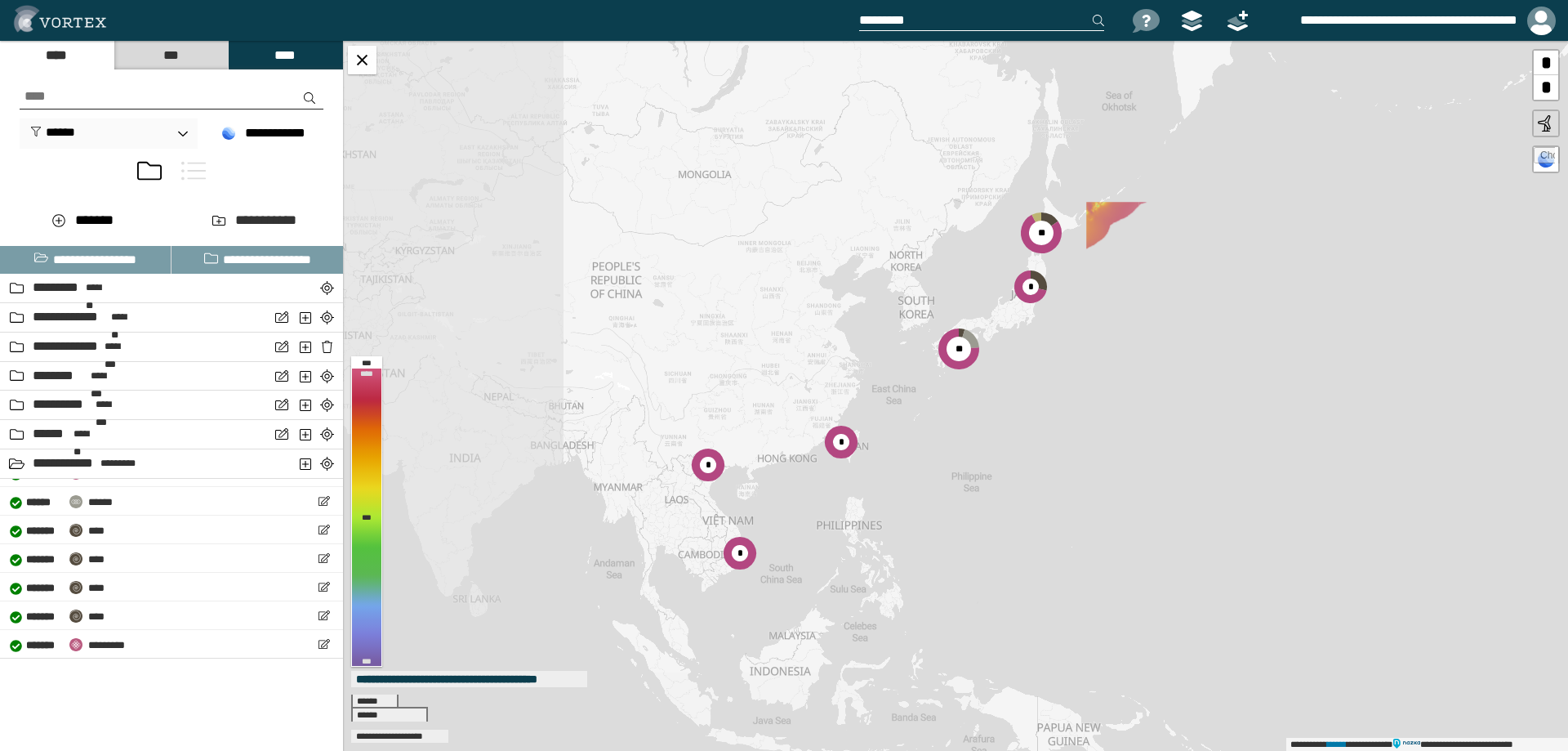 drag, startPoint x: 598, startPoint y: 475, endPoint x: 893, endPoint y: 396, distance: 305.3948 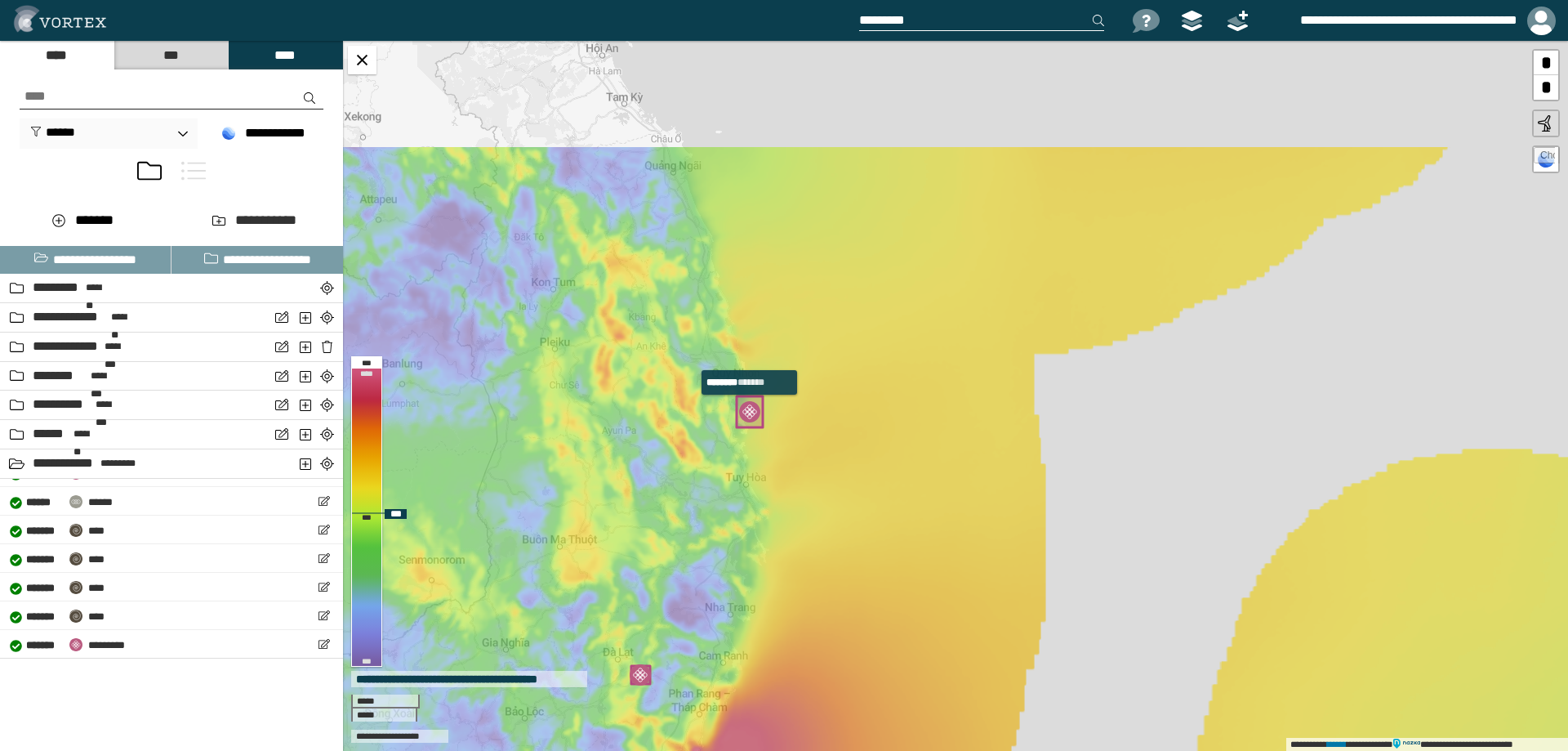 drag, startPoint x: 796, startPoint y: 233, endPoint x: 751, endPoint y: 410, distance: 182.63078 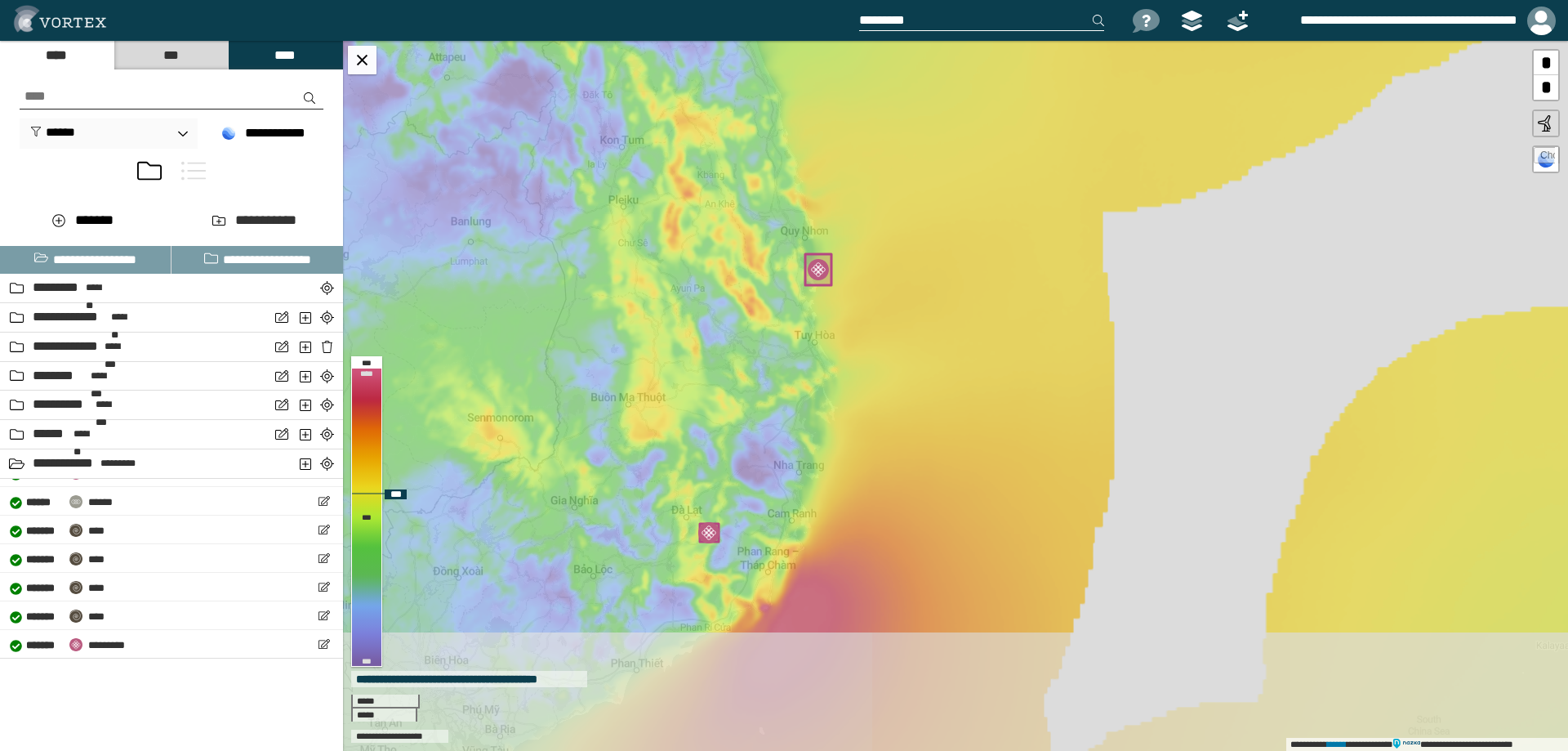 drag, startPoint x: 713, startPoint y: 523, endPoint x: 793, endPoint y: 328, distance: 210.77239 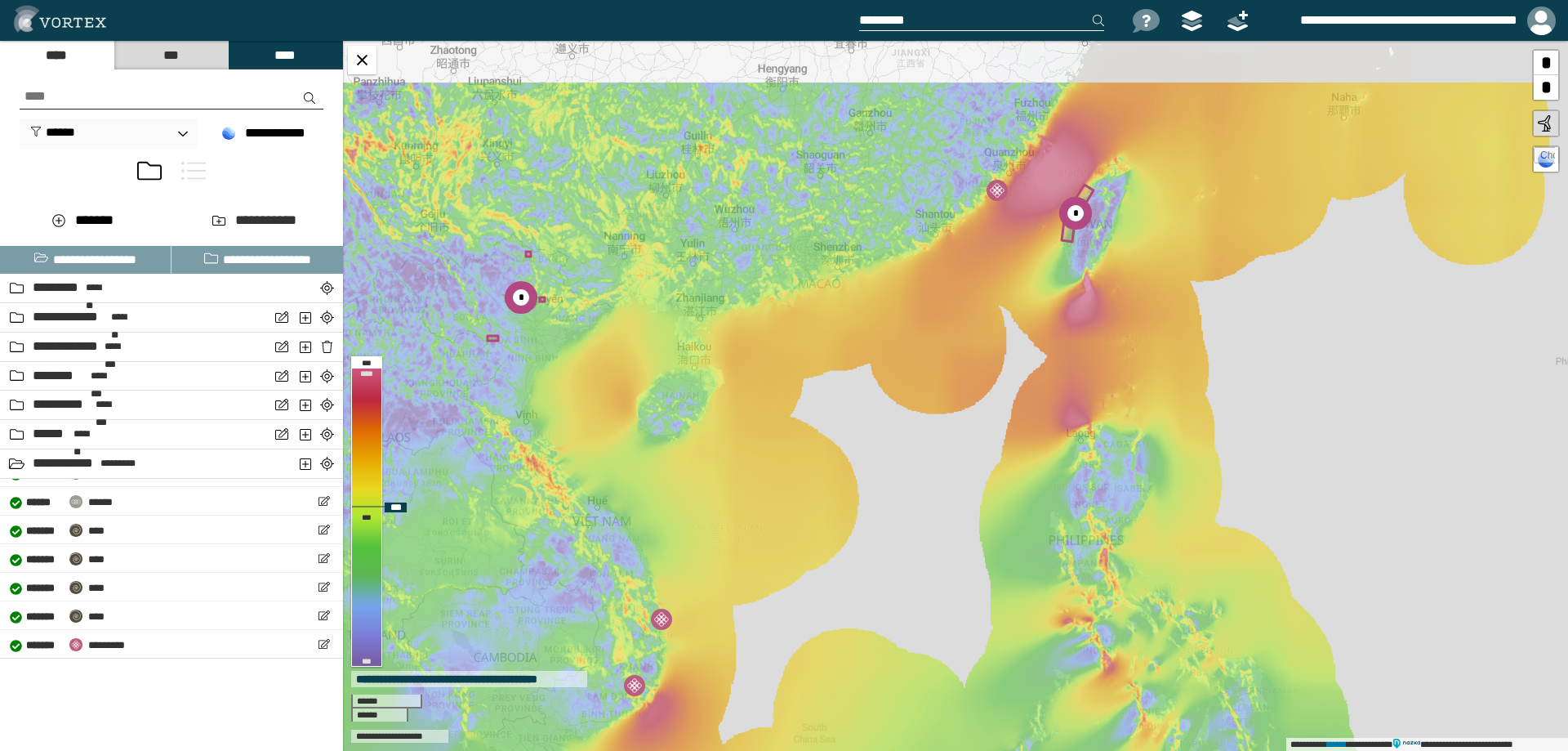 drag, startPoint x: 557, startPoint y: 197, endPoint x: 544, endPoint y: 403, distance: 206.40979 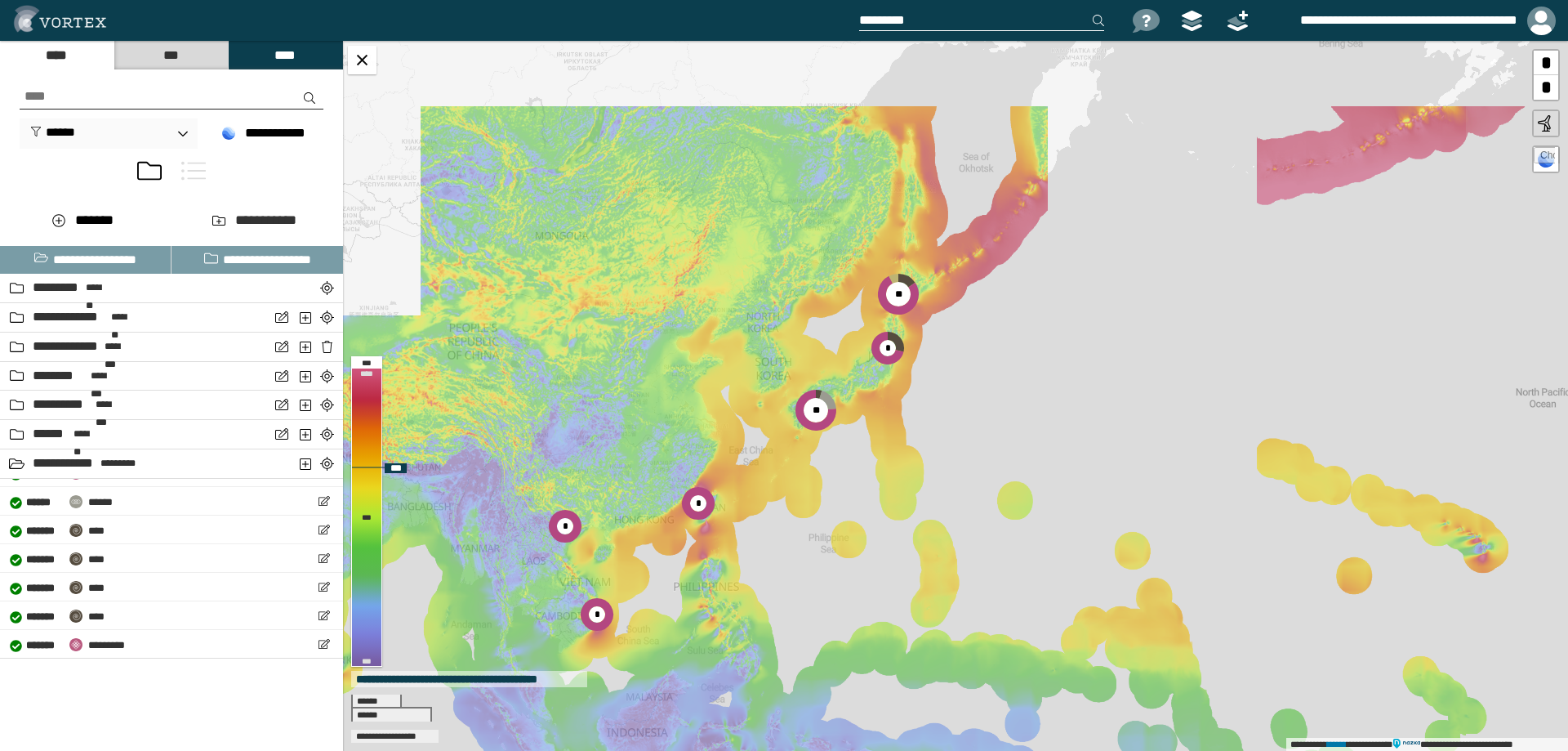 drag, startPoint x: 827, startPoint y: 335, endPoint x: 779, endPoint y: 440, distance: 115.45129 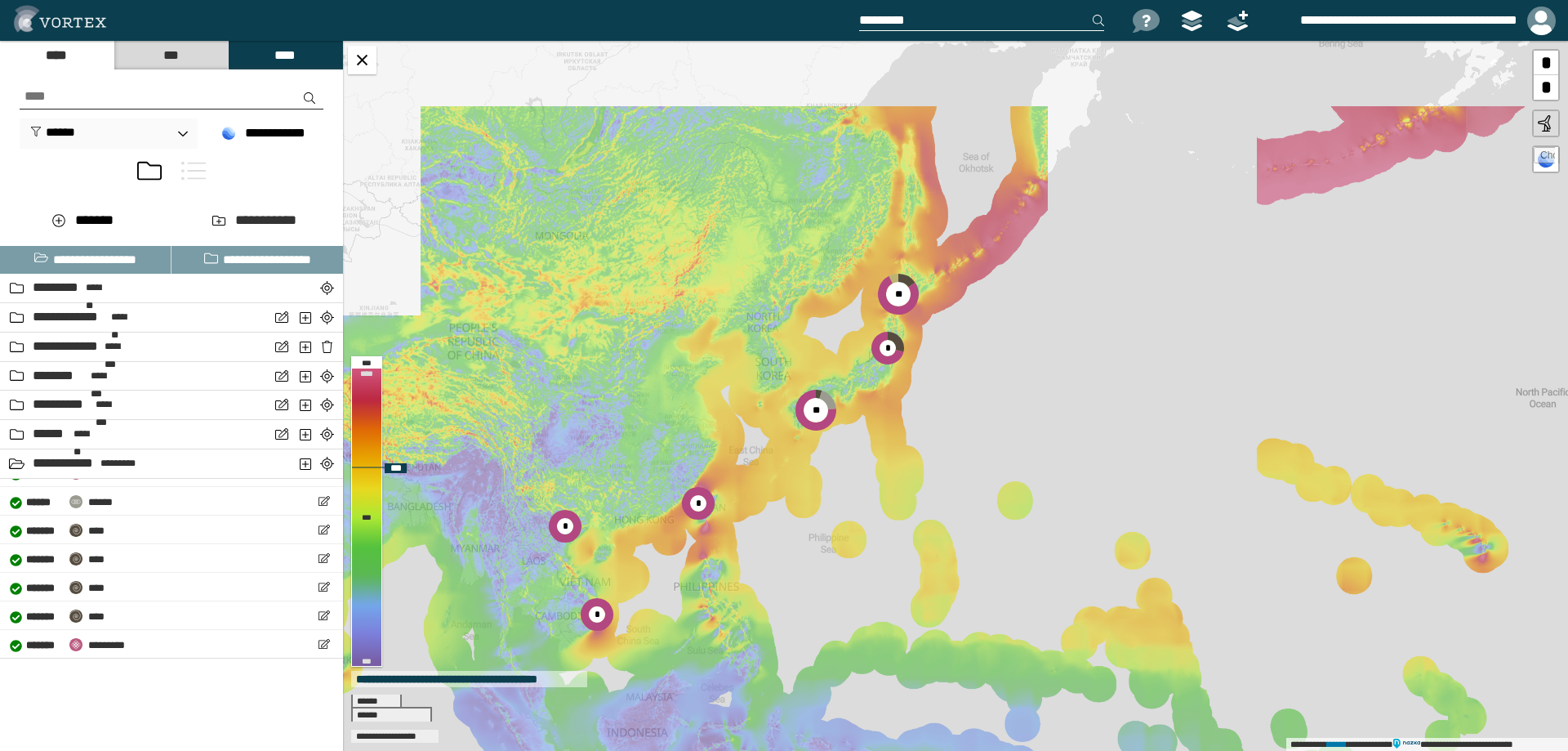 click on "**********" at bounding box center (956, 396) 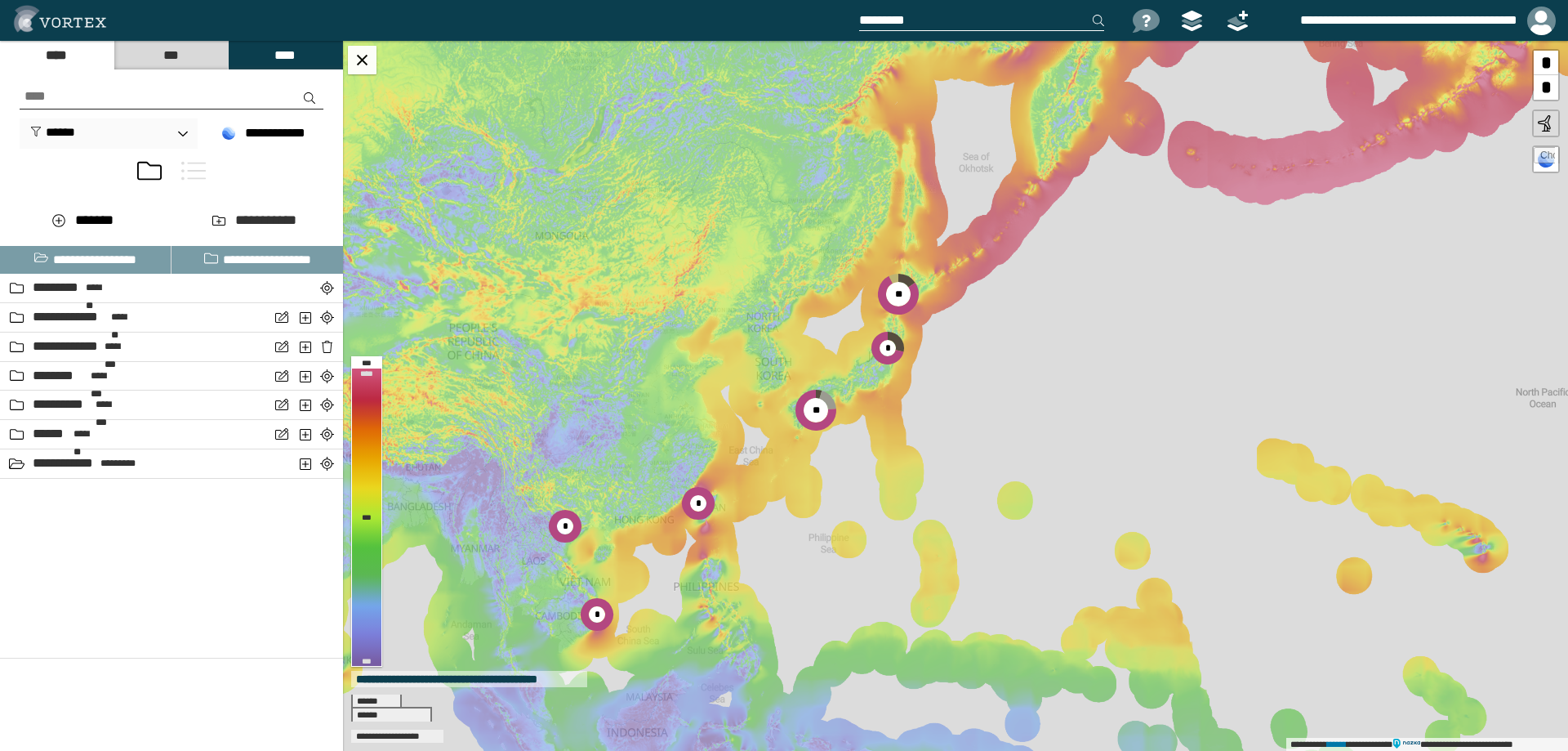 scroll, scrollTop: 1337, scrollLeft: 0, axis: vertical 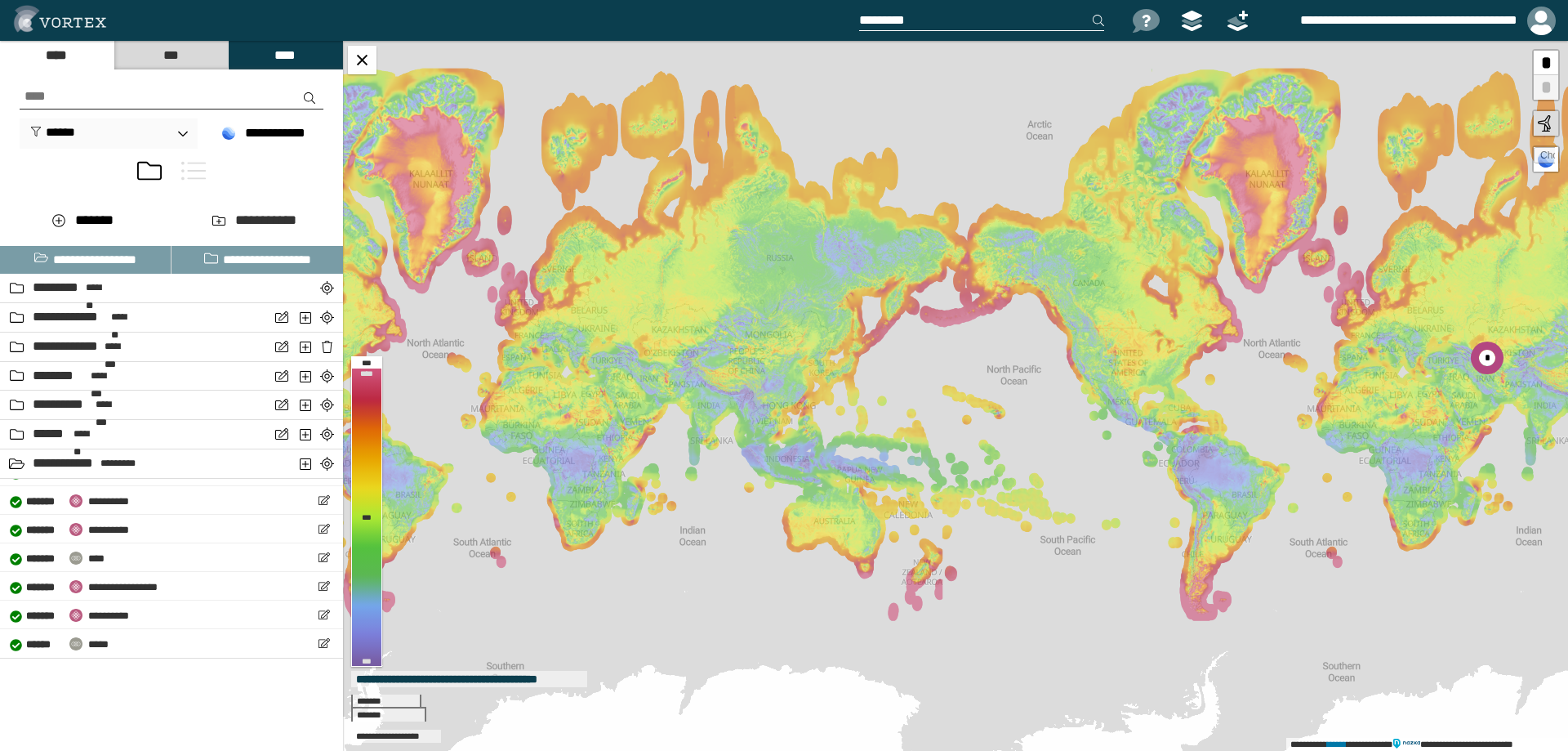drag, startPoint x: 696, startPoint y: 432, endPoint x: 724, endPoint y: 512, distance: 84.75848 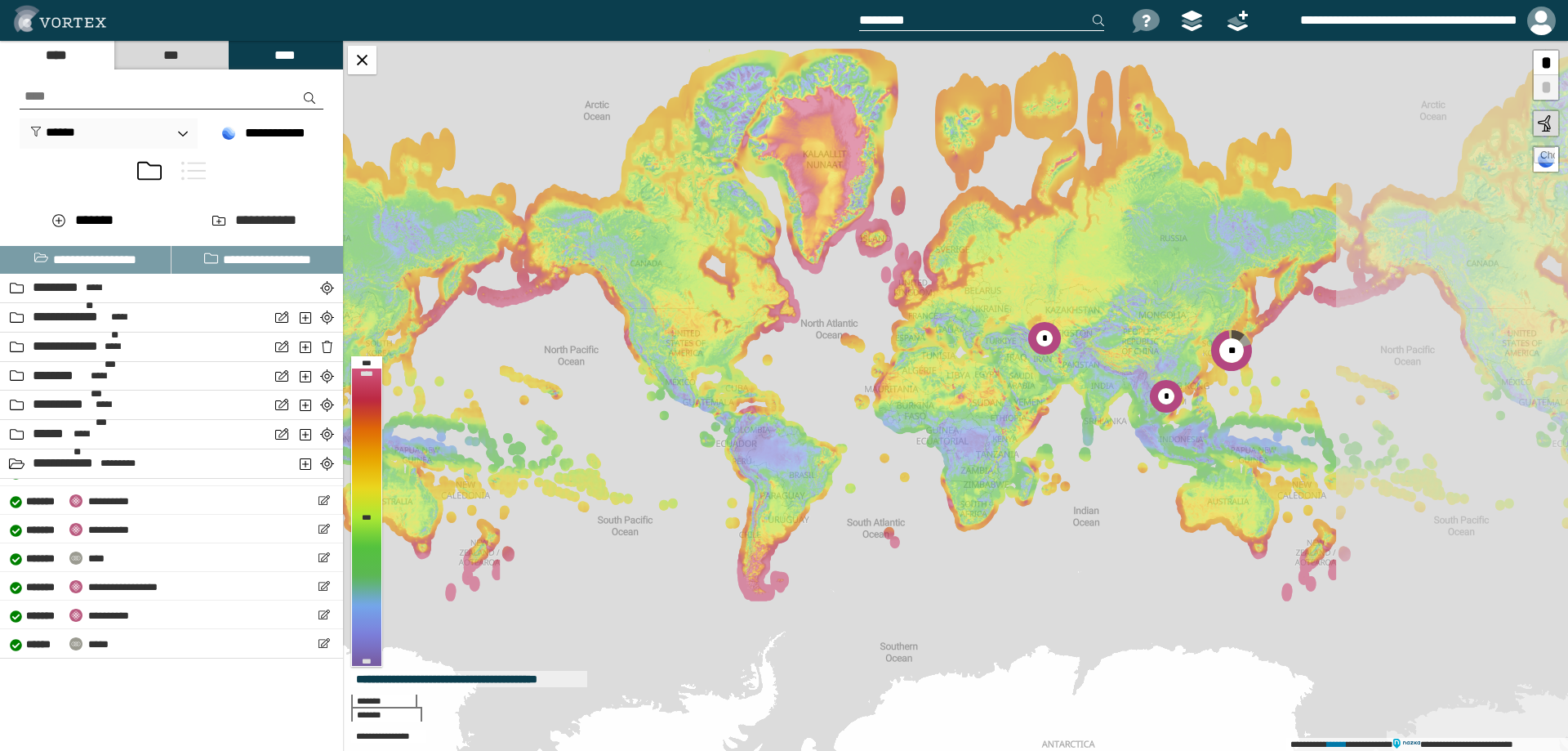 drag, startPoint x: 1013, startPoint y: 436, endPoint x: 635, endPoint y: 418, distance: 378.42833 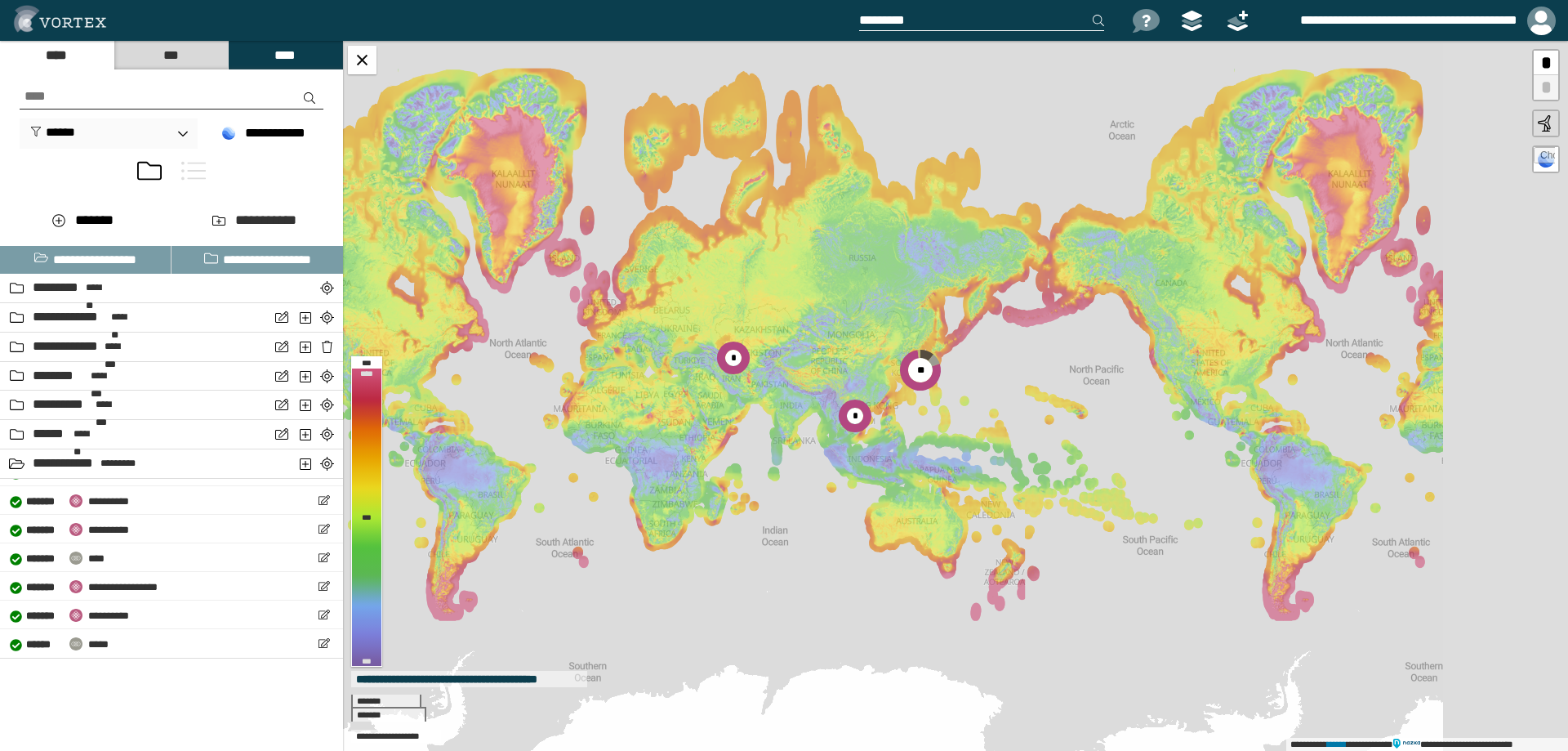 drag, startPoint x: 1137, startPoint y: 436, endPoint x: 775, endPoint y: 479, distance: 364.54492 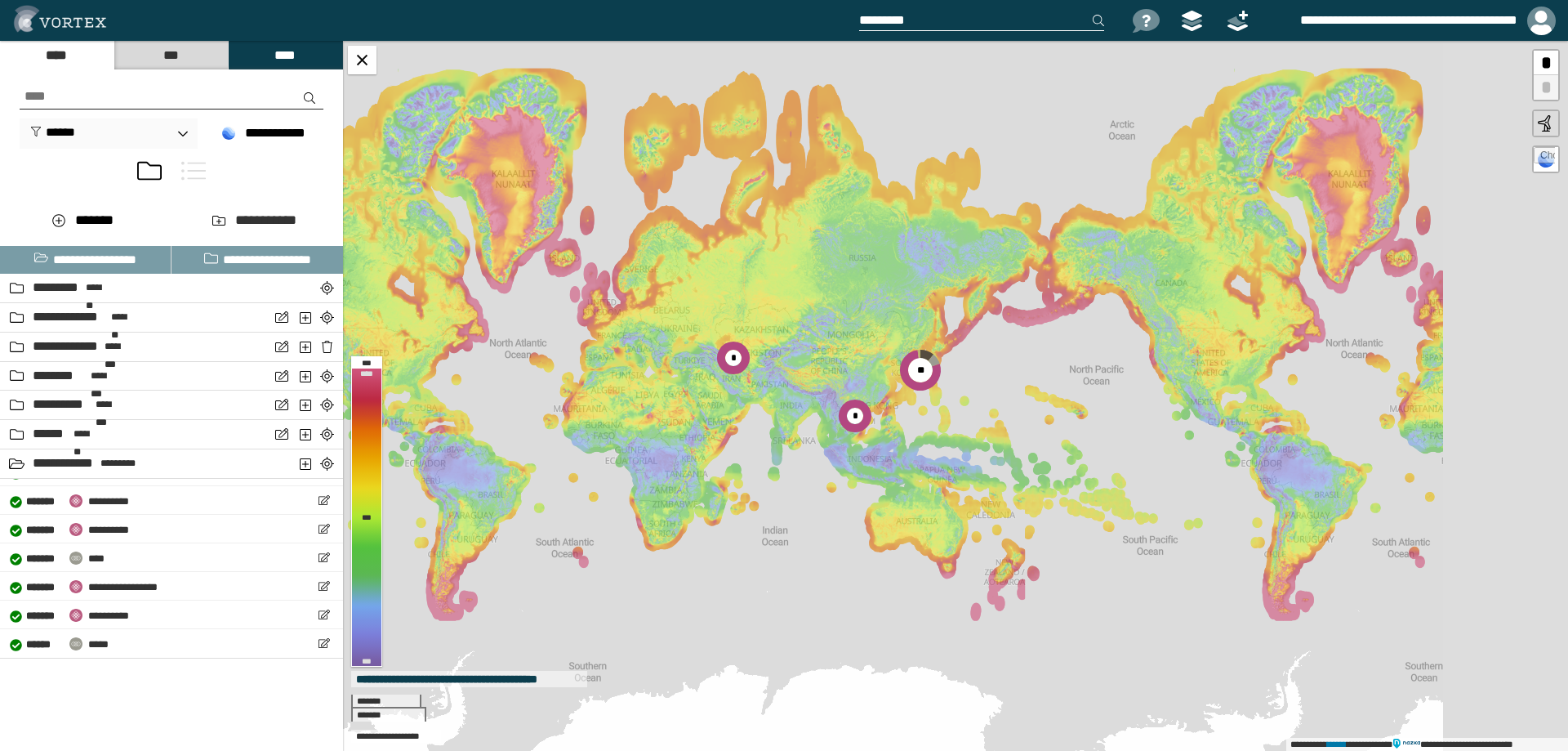 click on "**********" at bounding box center [956, 396] 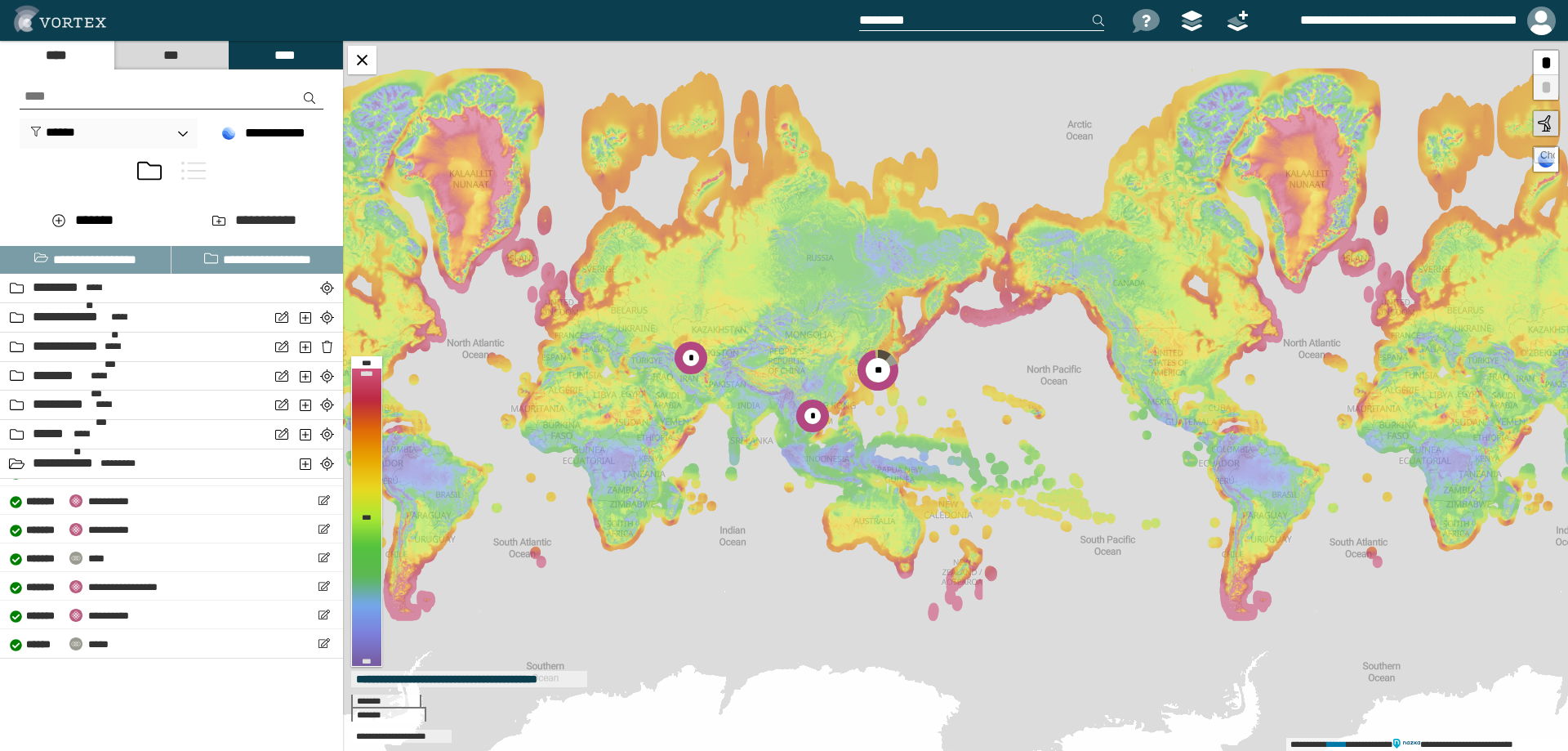 drag, startPoint x: 809, startPoint y: 476, endPoint x: 817, endPoint y: 507, distance: 32.015621 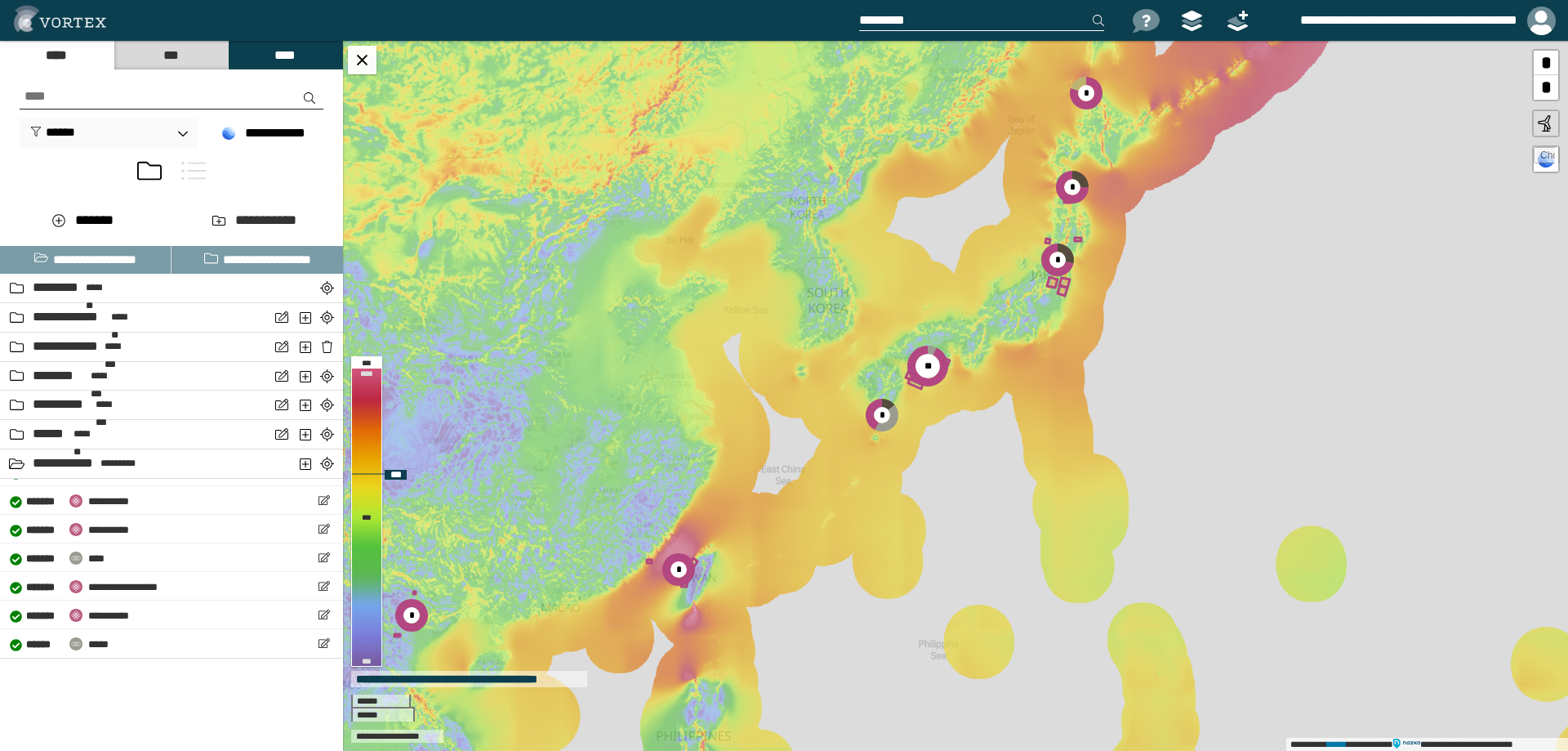 drag, startPoint x: 957, startPoint y: 300, endPoint x: 881, endPoint y: 467, distance: 183.48024 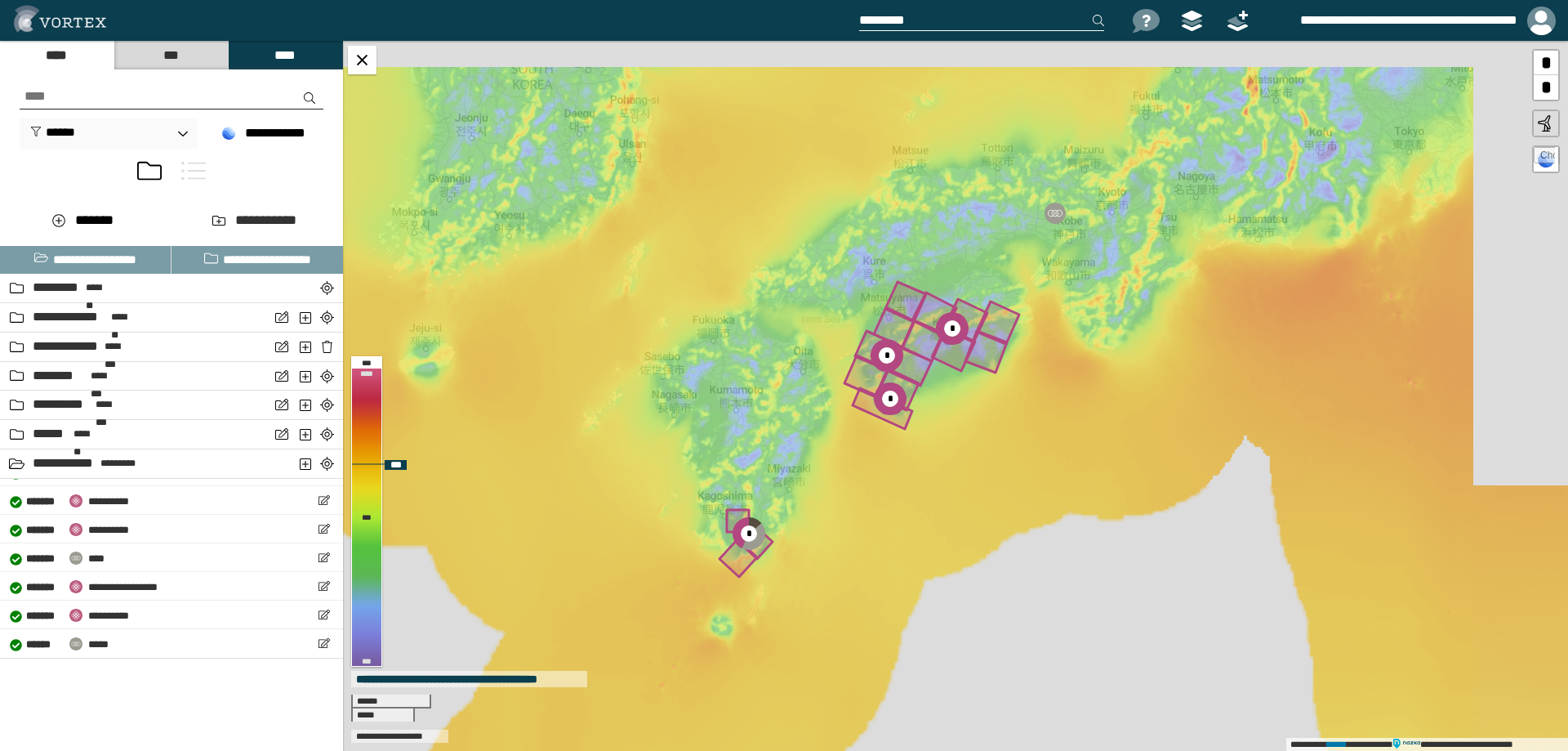 drag, startPoint x: 828, startPoint y: 342, endPoint x: 670, endPoint y: 585, distance: 289.85 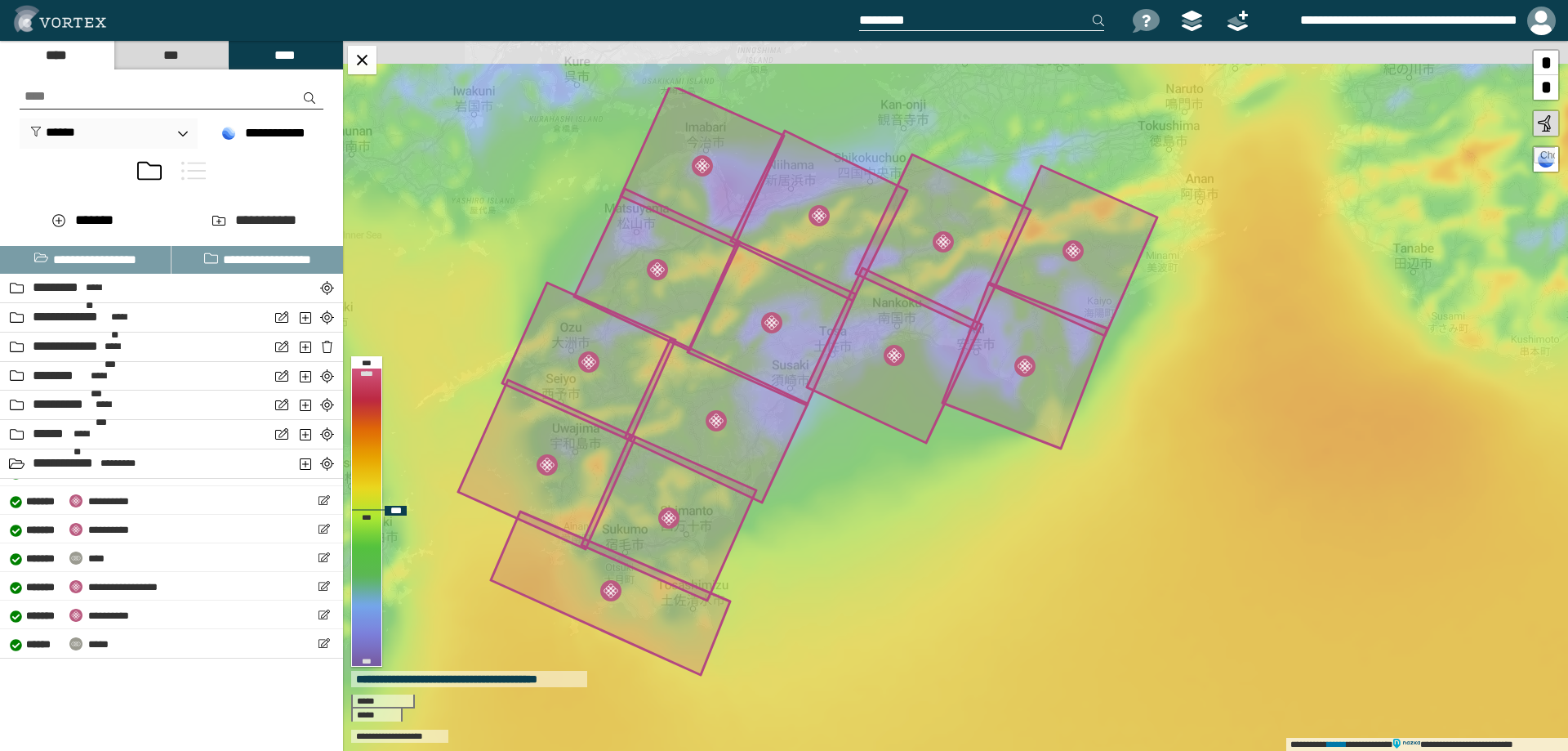 drag, startPoint x: 946, startPoint y: 404, endPoint x: 909, endPoint y: 521, distance: 122.711 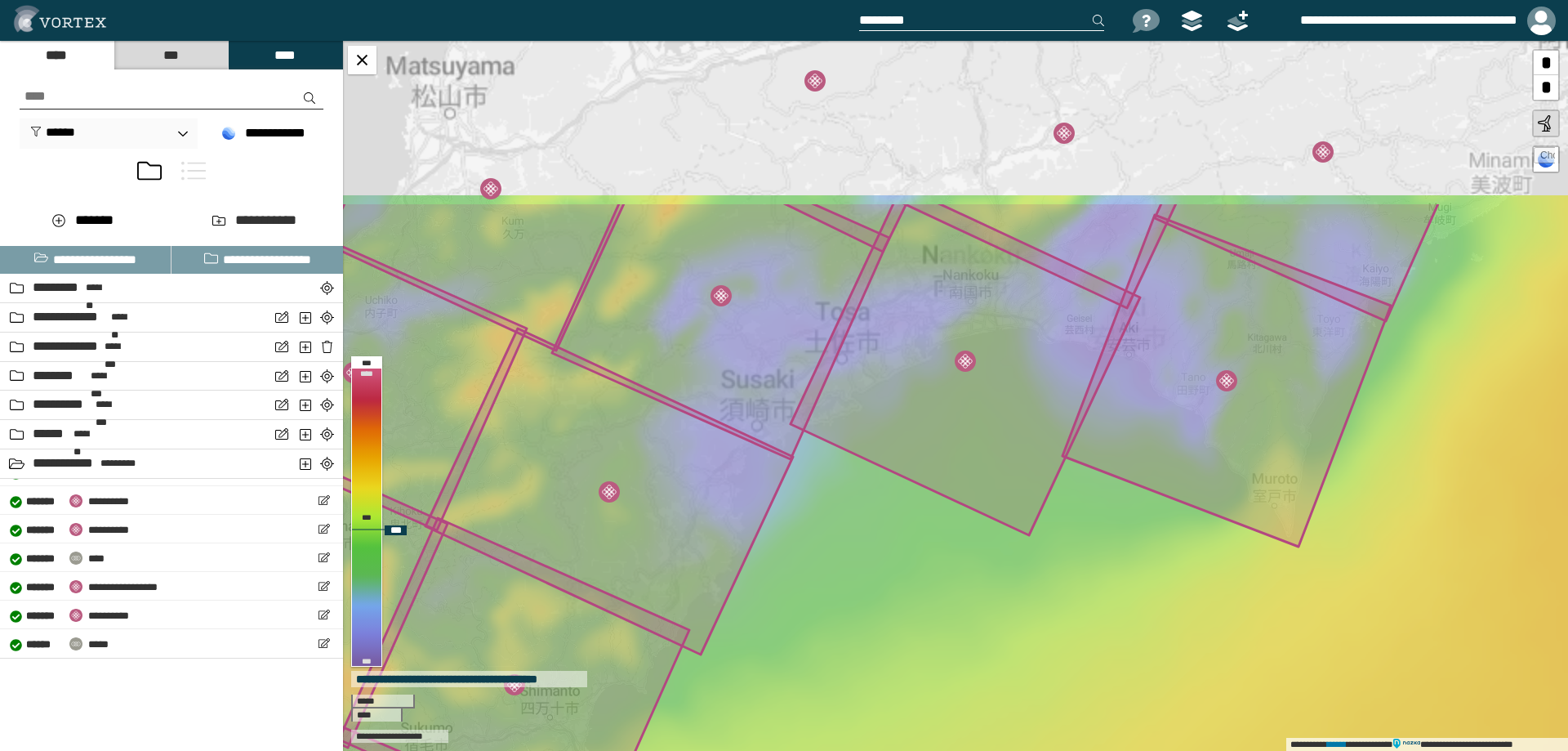 drag, startPoint x: 817, startPoint y: 396, endPoint x: 928, endPoint y: 639, distance: 267.15164 